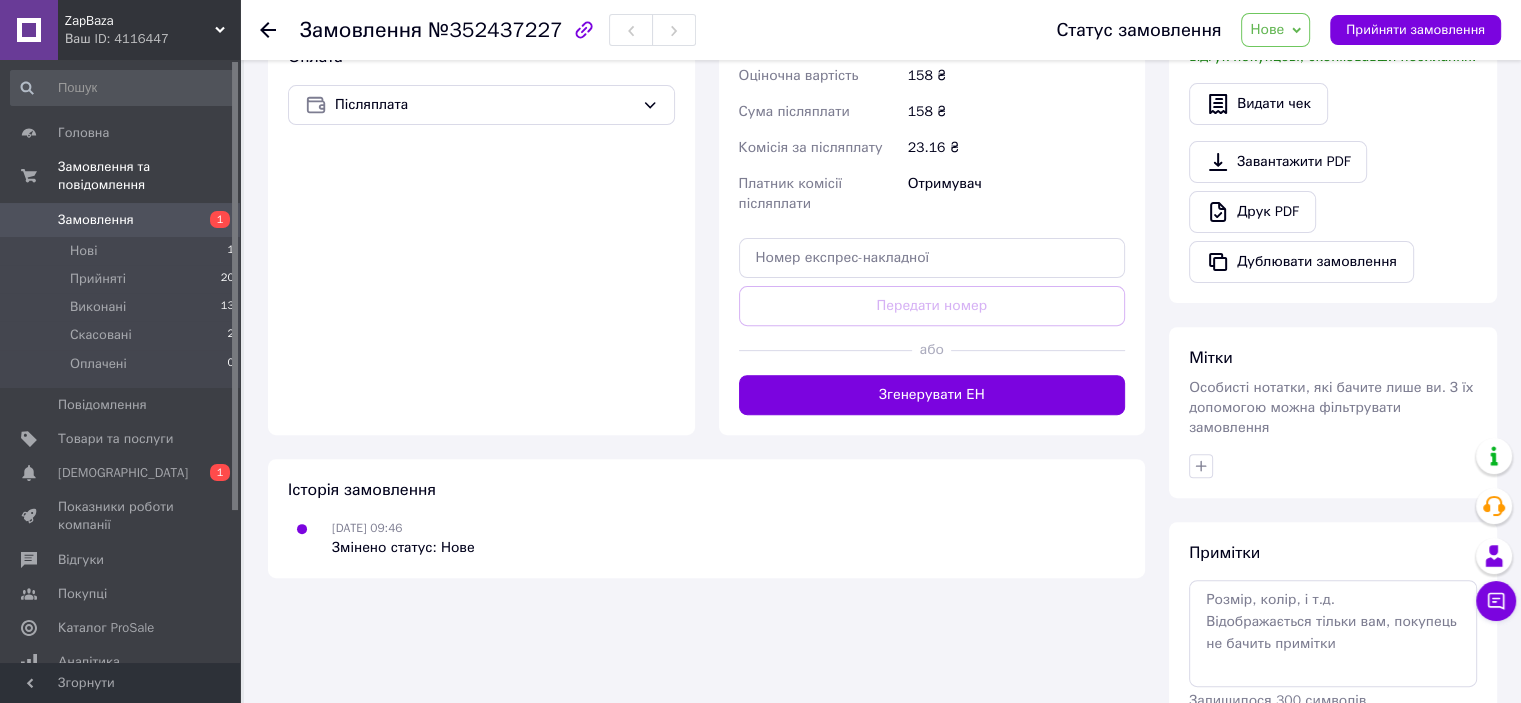 scroll, scrollTop: 728, scrollLeft: 0, axis: vertical 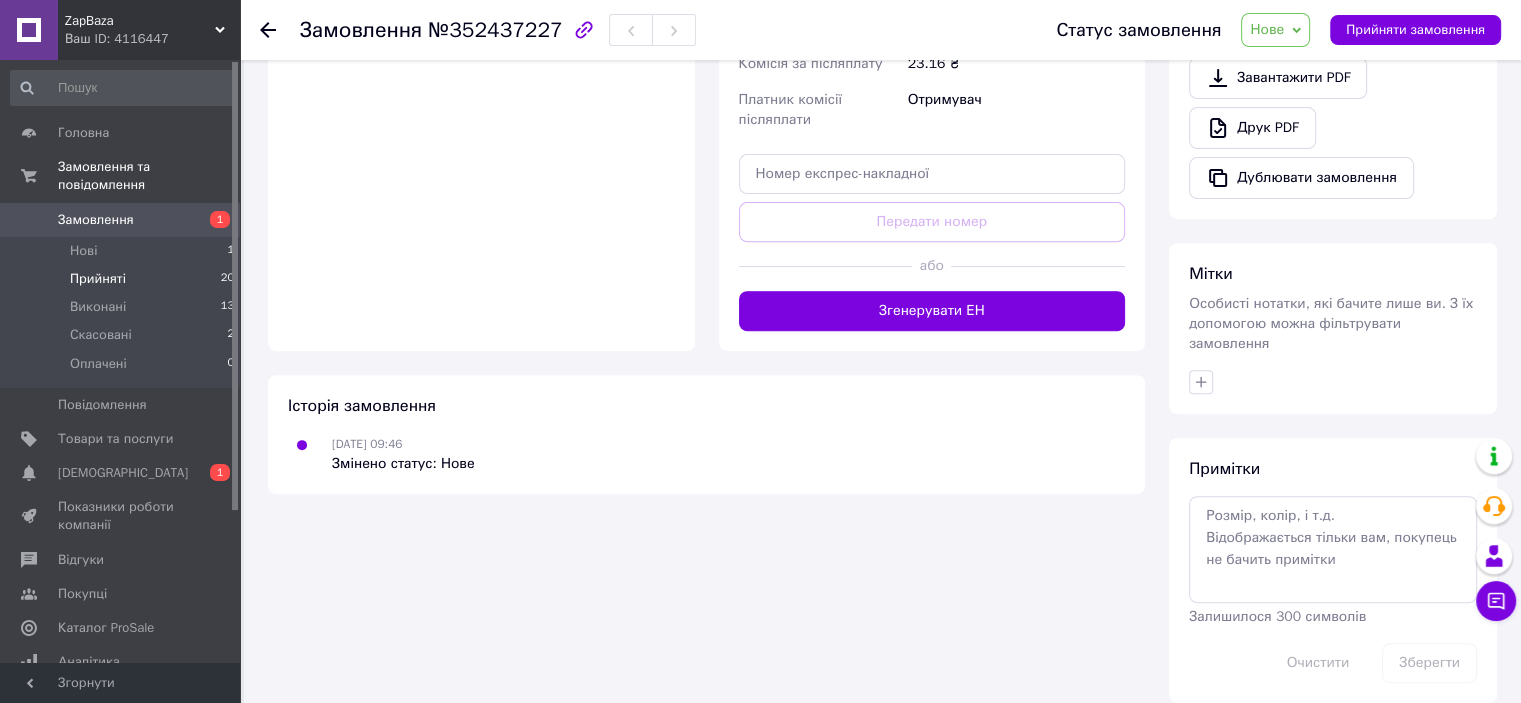 click on "Прийняті 20" at bounding box center (123, 279) 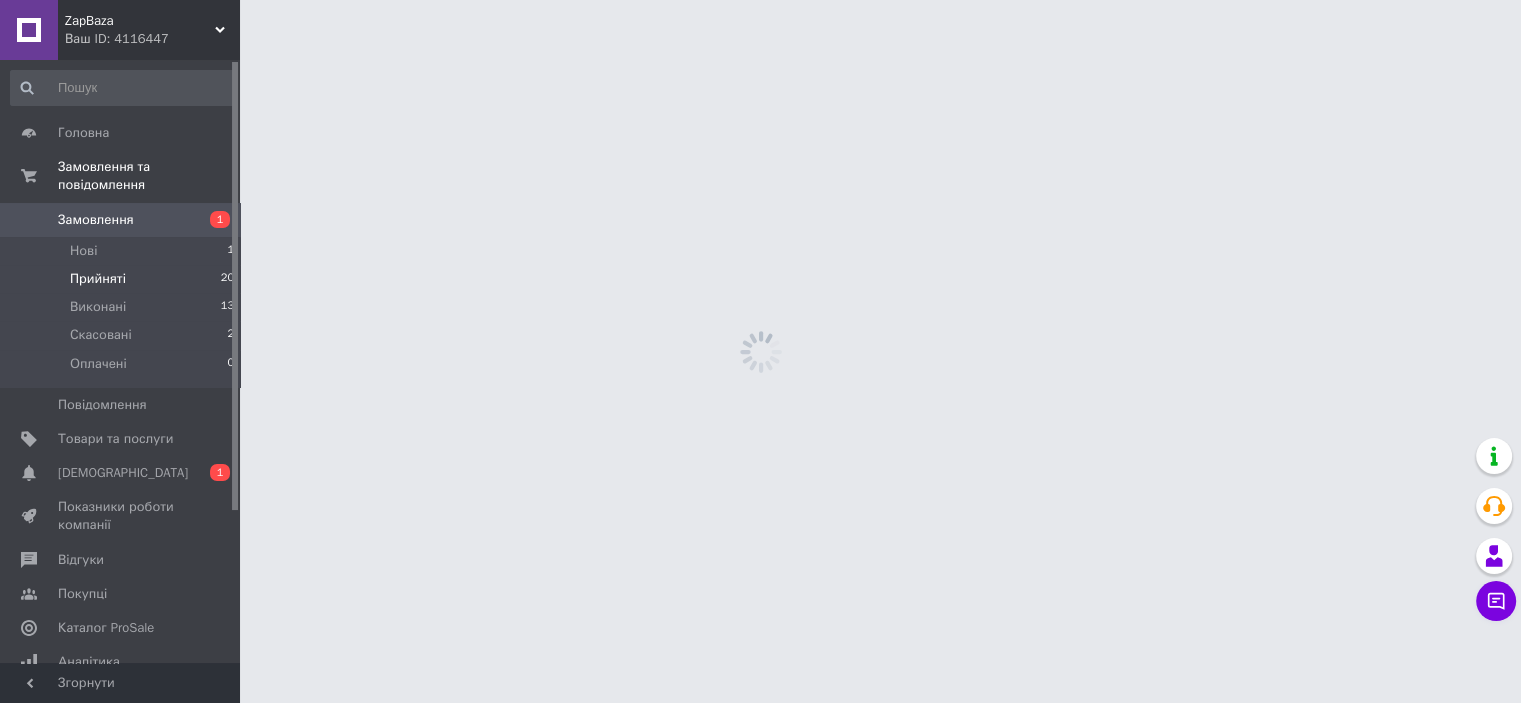 scroll, scrollTop: 0, scrollLeft: 0, axis: both 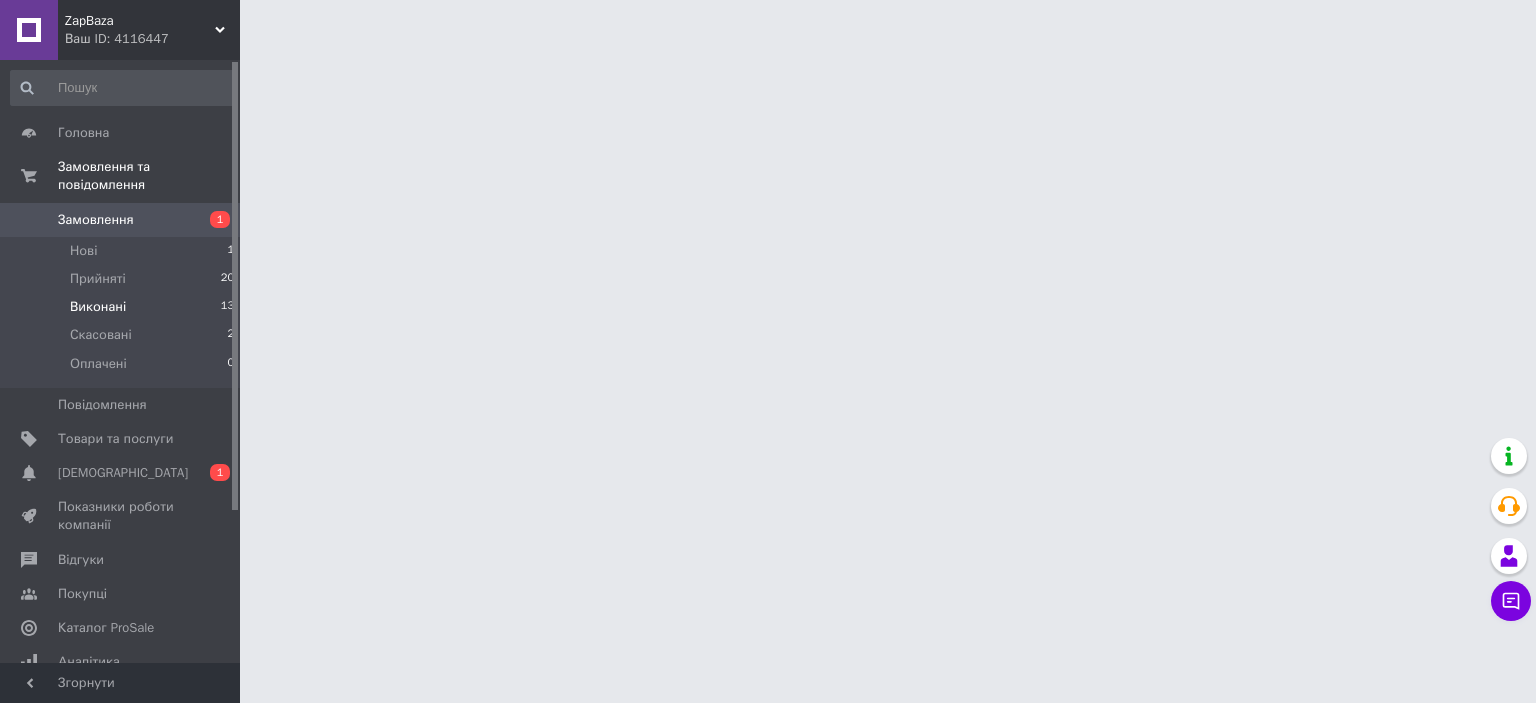 click on "Виконані 13" at bounding box center (123, 307) 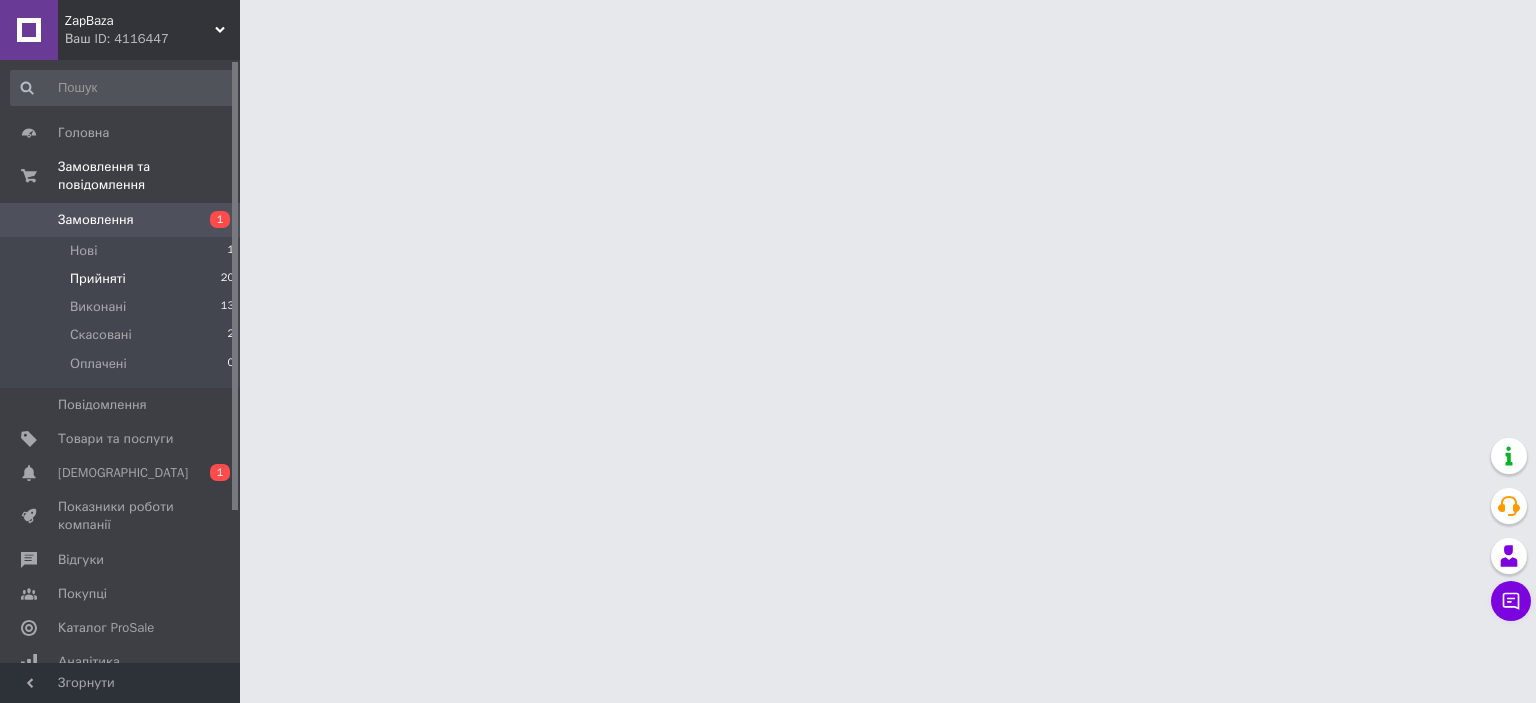 click on "Прийняті 20" at bounding box center (123, 279) 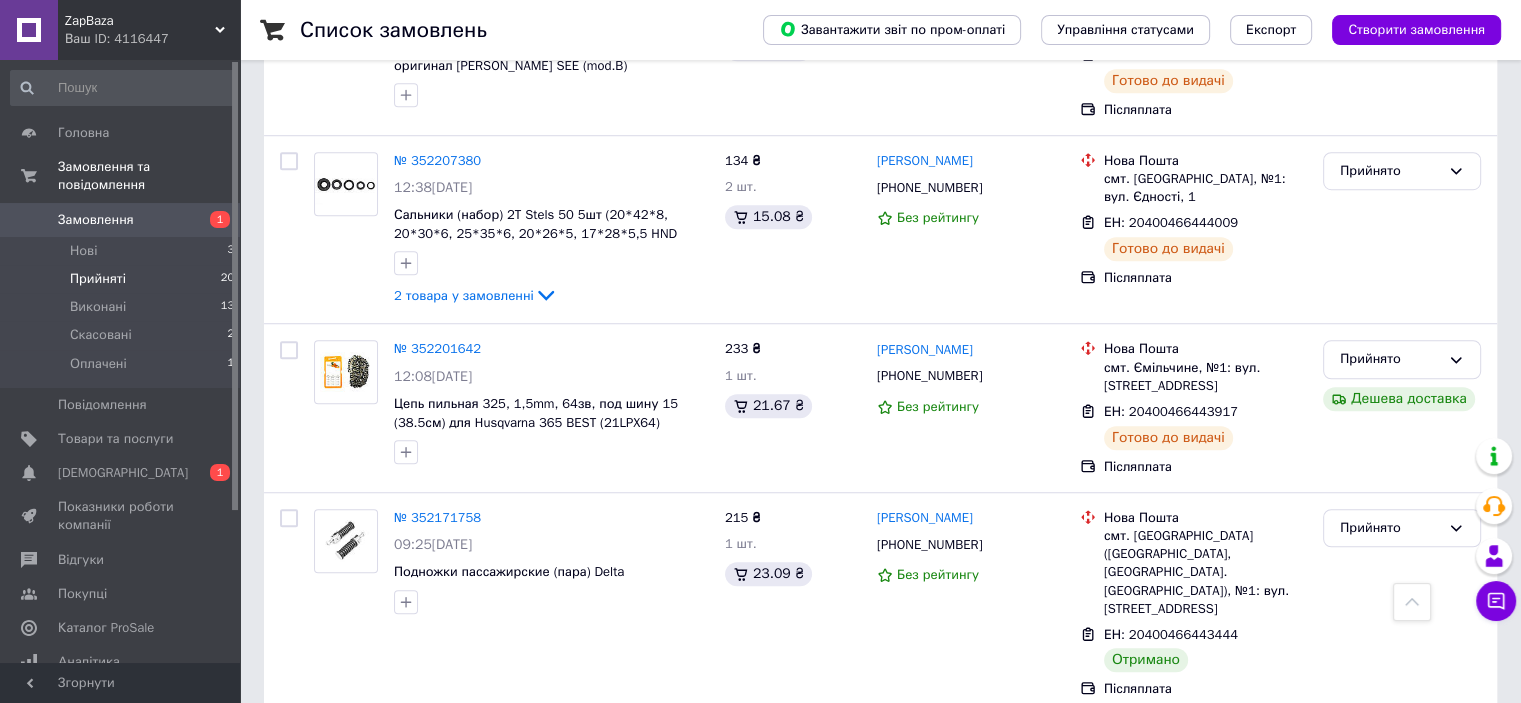 scroll, scrollTop: 1500, scrollLeft: 0, axis: vertical 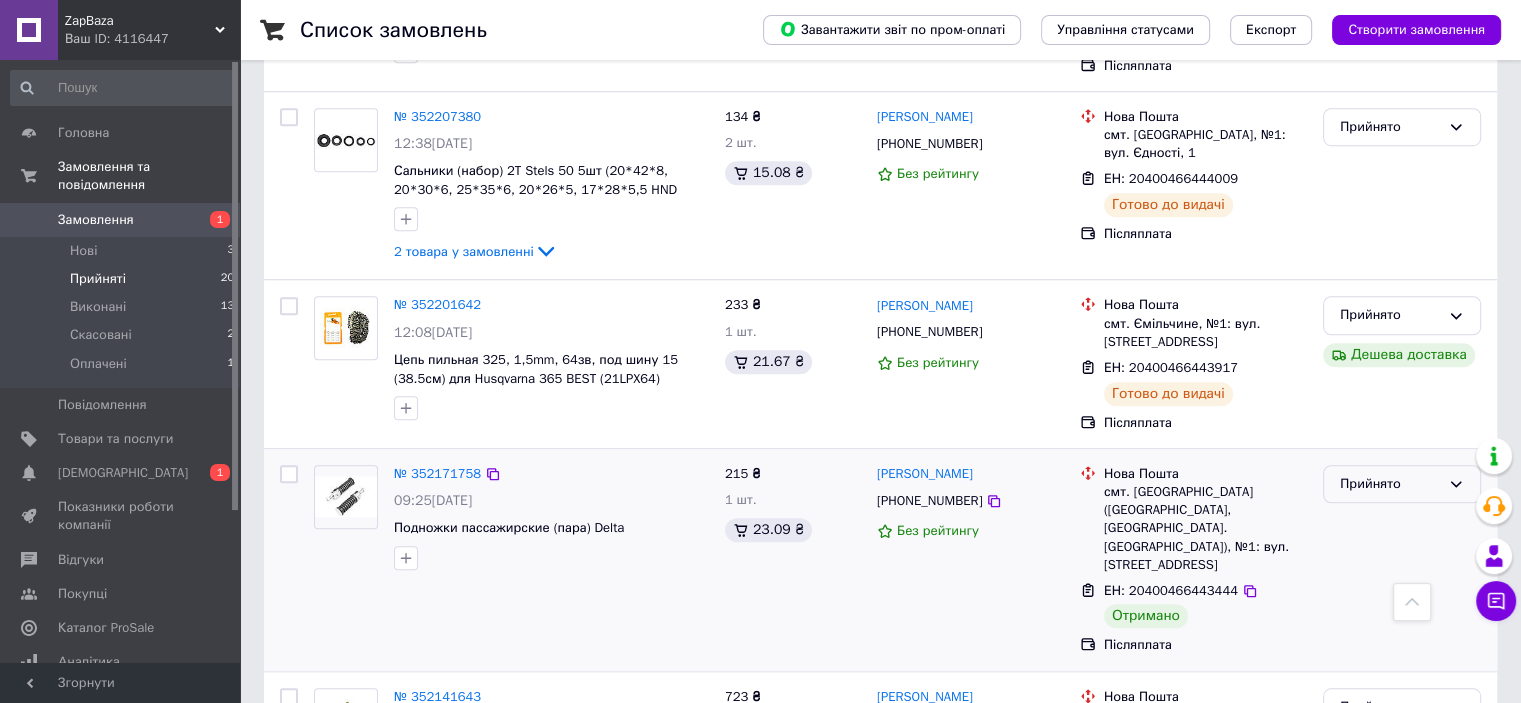 click on "Прийнято" at bounding box center (1390, 484) 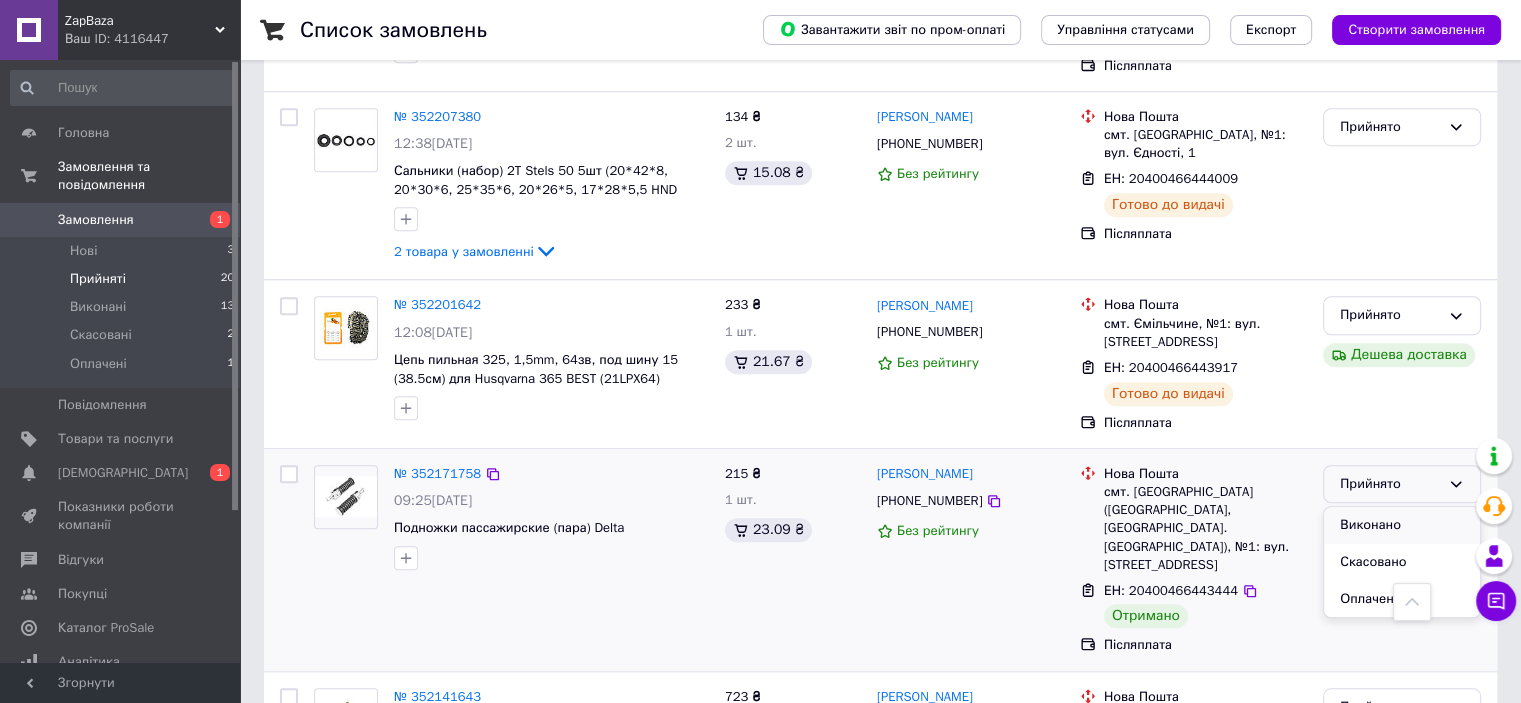 click on "Виконано" at bounding box center [1402, 525] 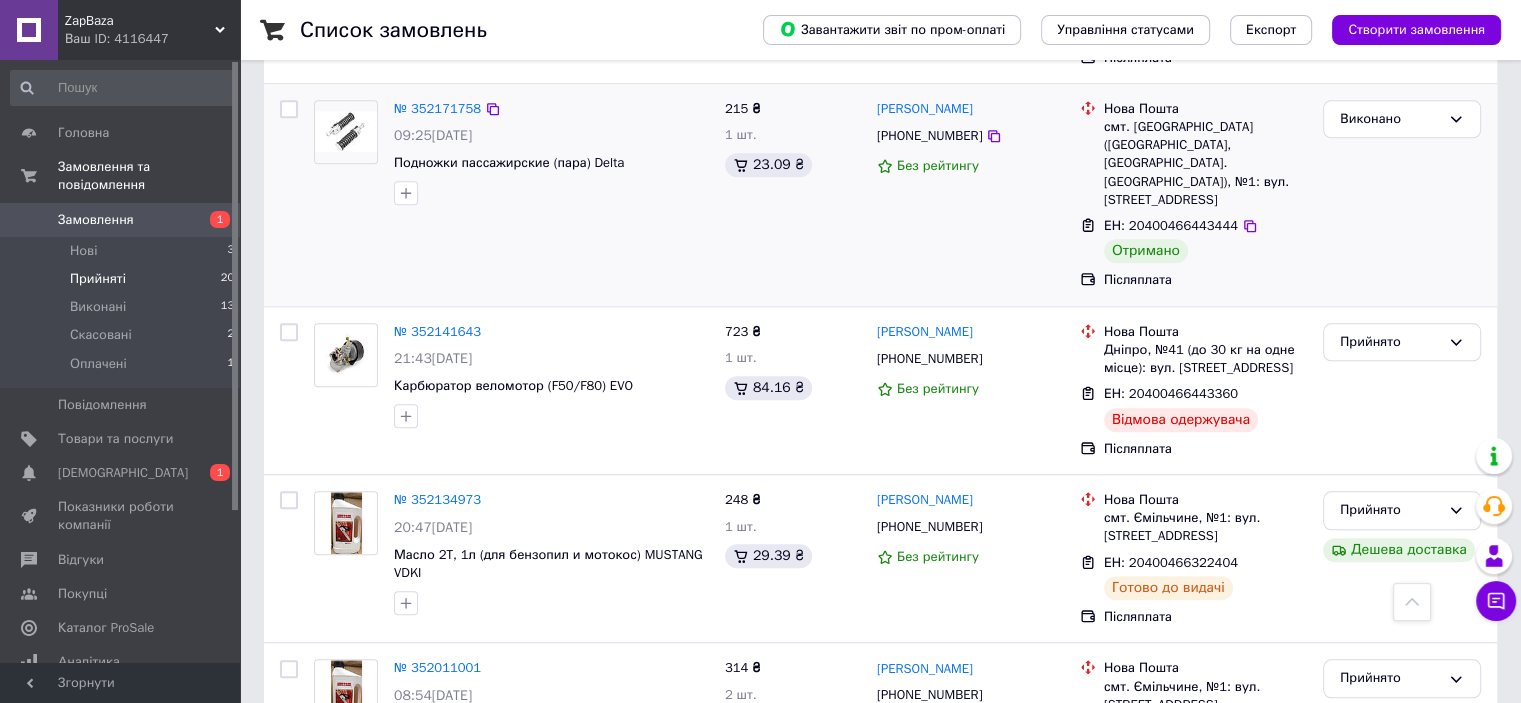 scroll, scrollTop: 1900, scrollLeft: 0, axis: vertical 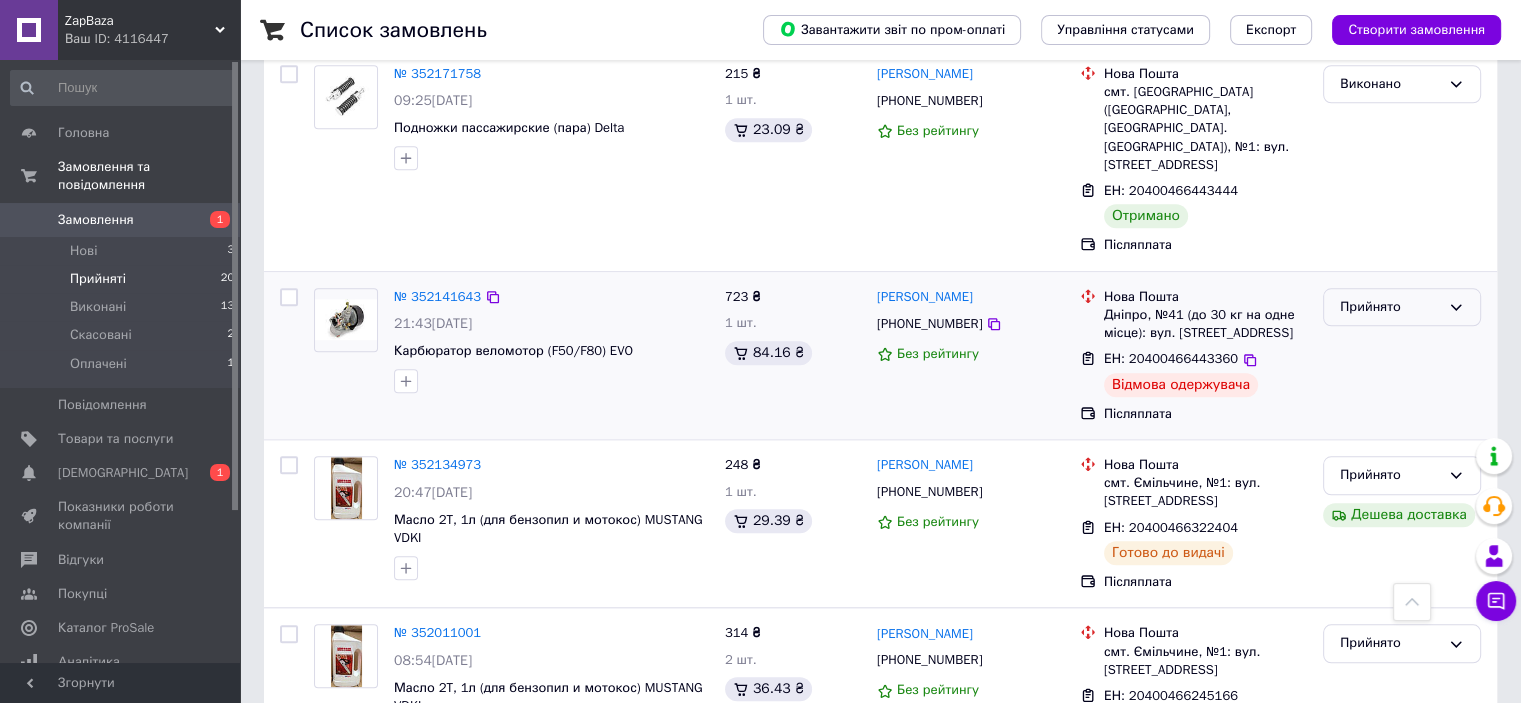 click on "Прийнято" at bounding box center (1402, 307) 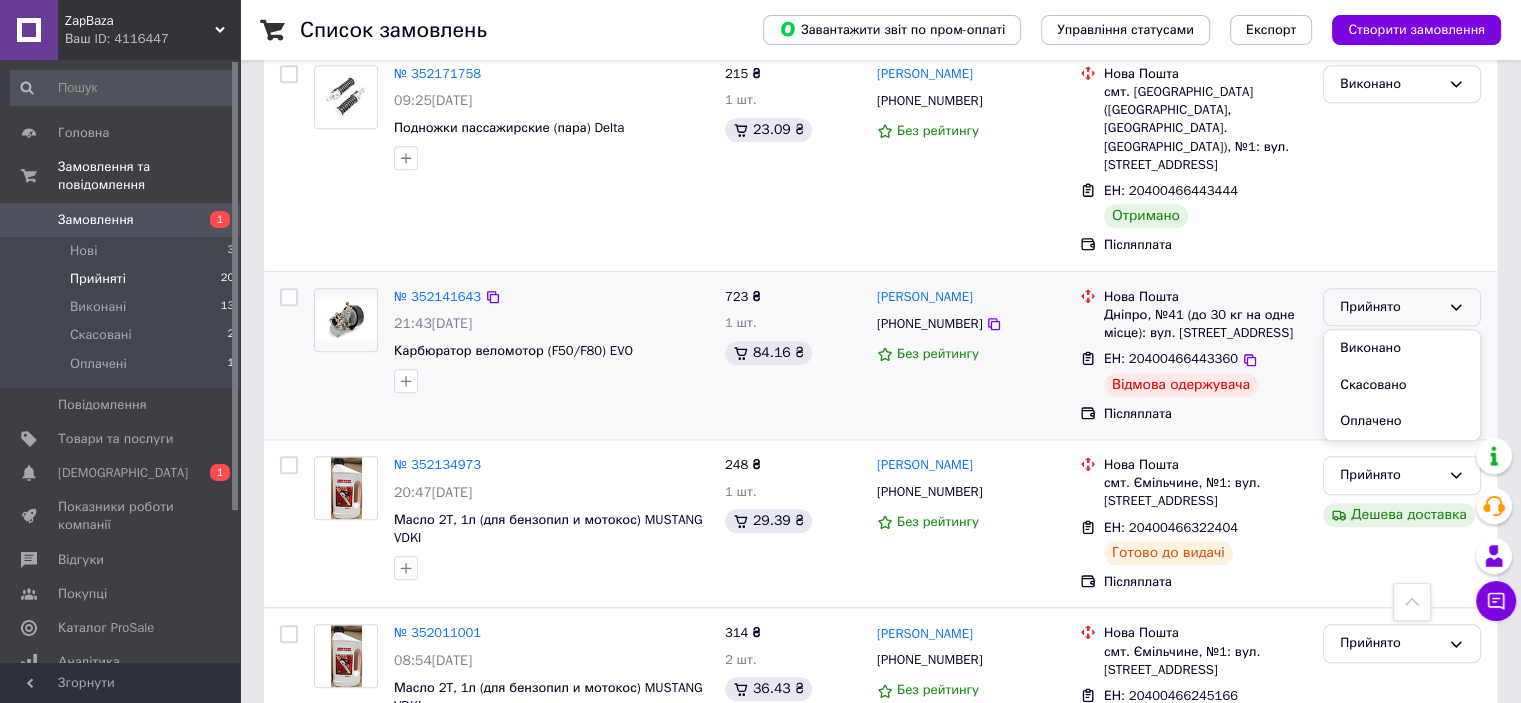 click on "[PERSON_NAME] [PHONE_NUMBER] Без рейтингу" at bounding box center [970, 355] 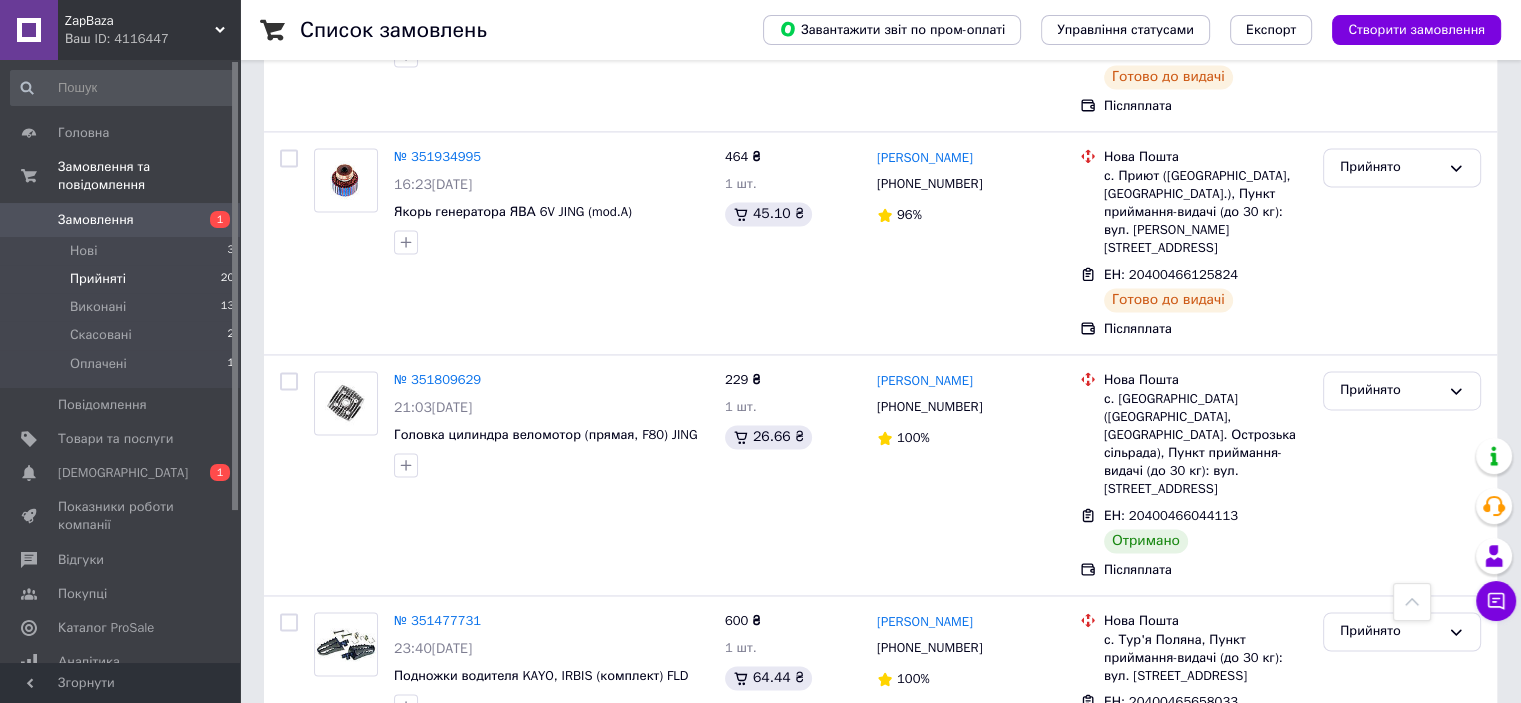 scroll, scrollTop: 3000, scrollLeft: 0, axis: vertical 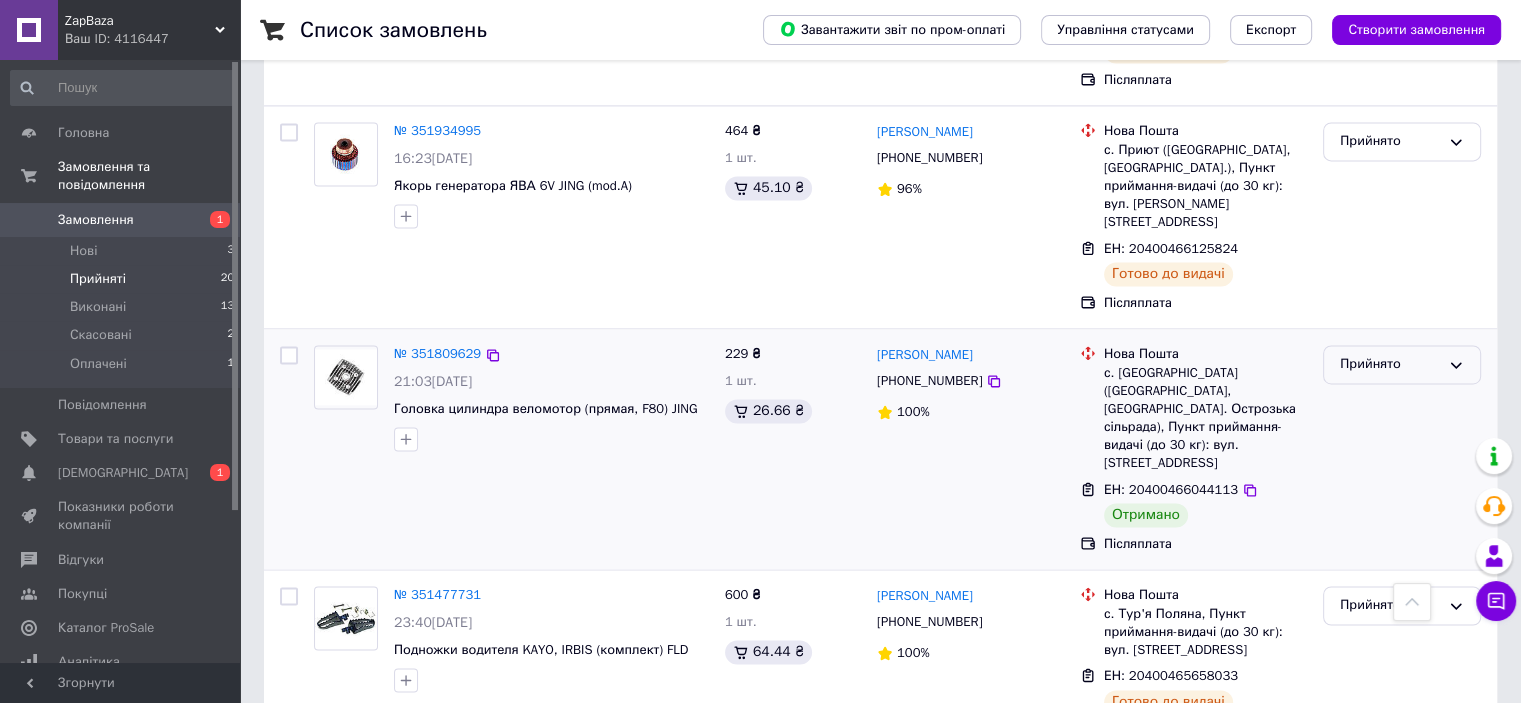 click on "Прийнято" at bounding box center [1390, 364] 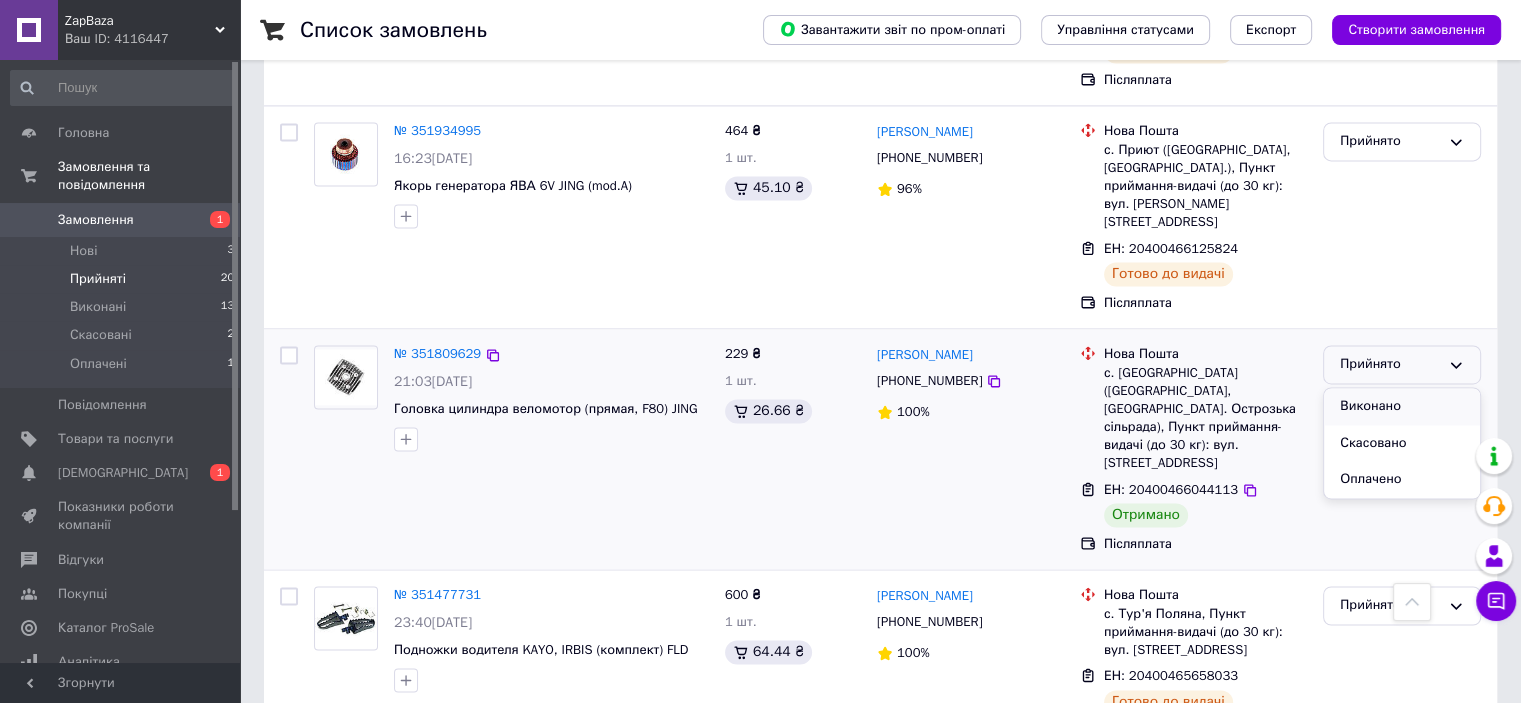 click on "Виконано" at bounding box center (1402, 406) 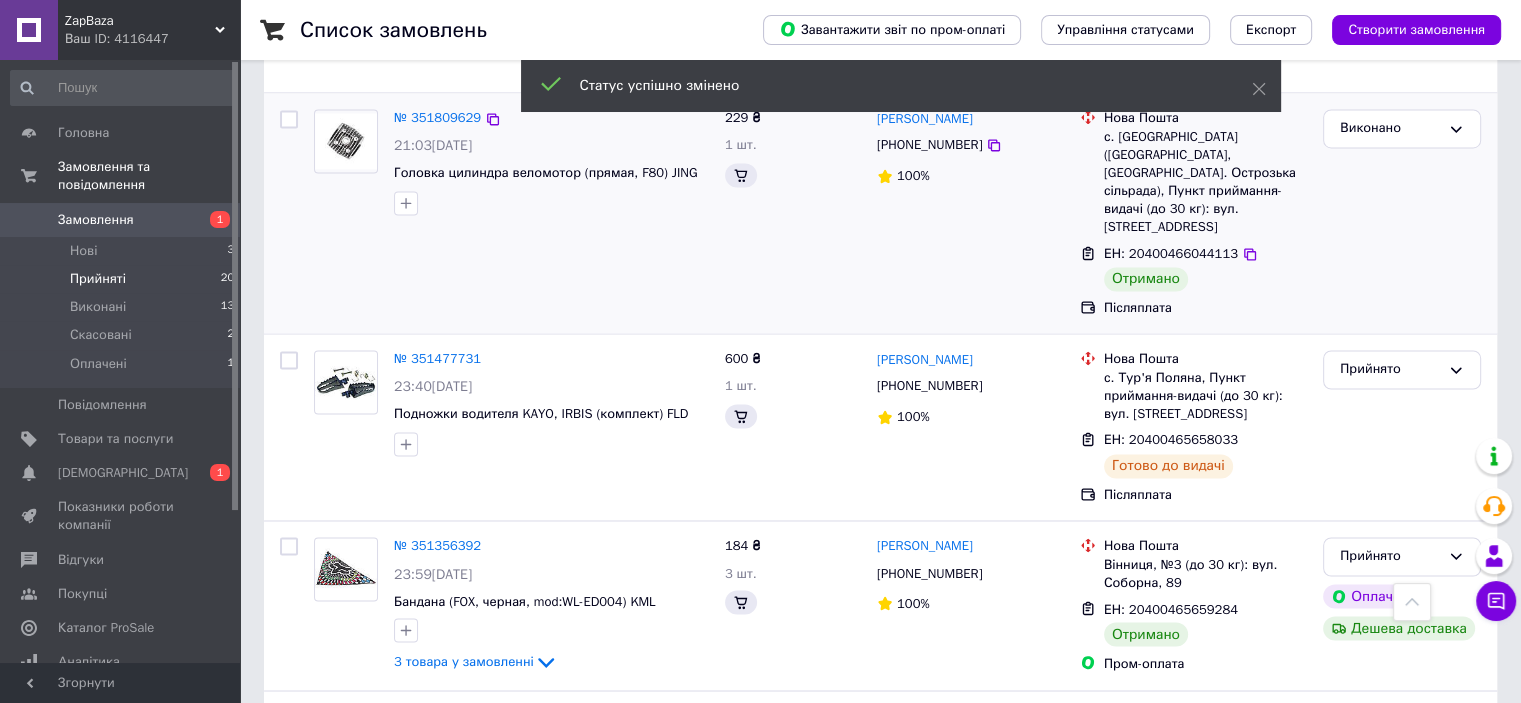 scroll, scrollTop: 3265, scrollLeft: 0, axis: vertical 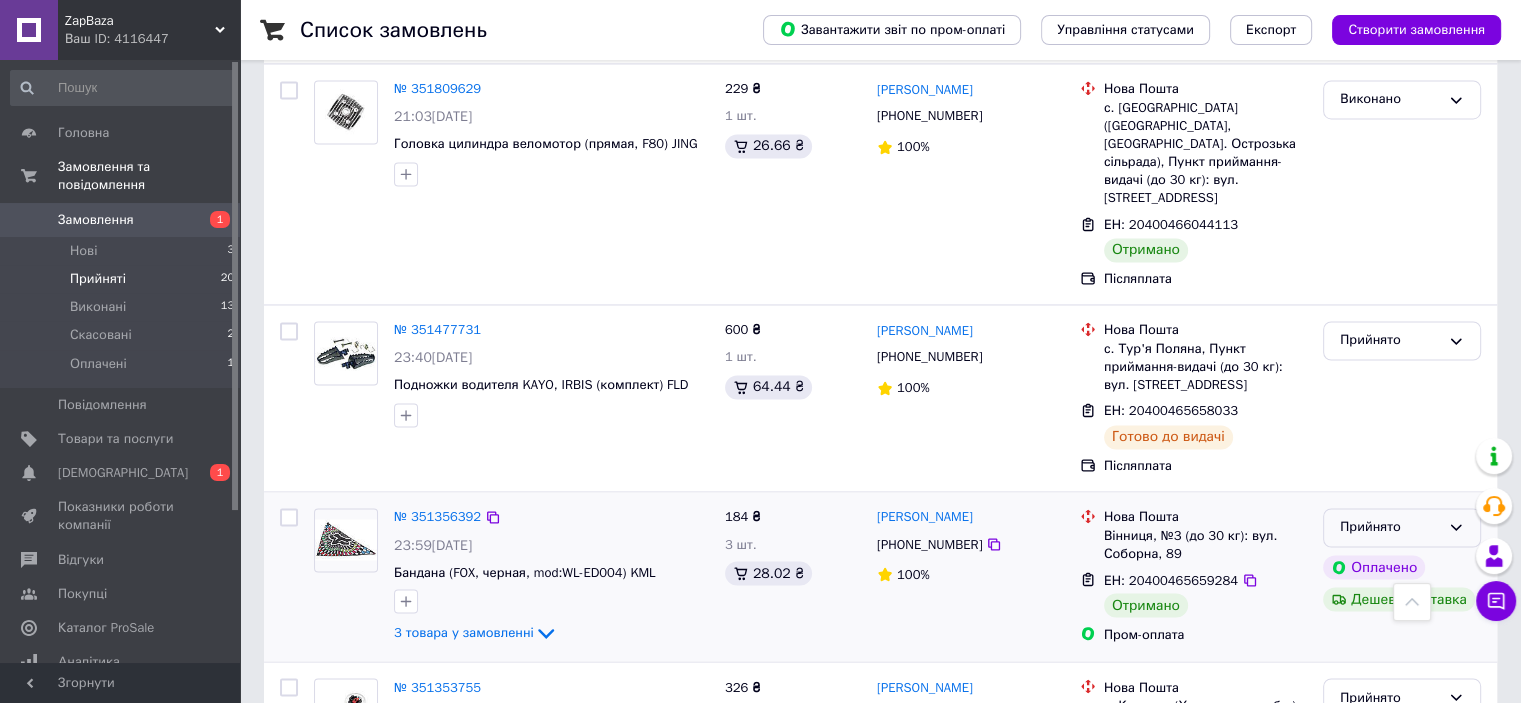 click on "Прийнято" at bounding box center (1402, 527) 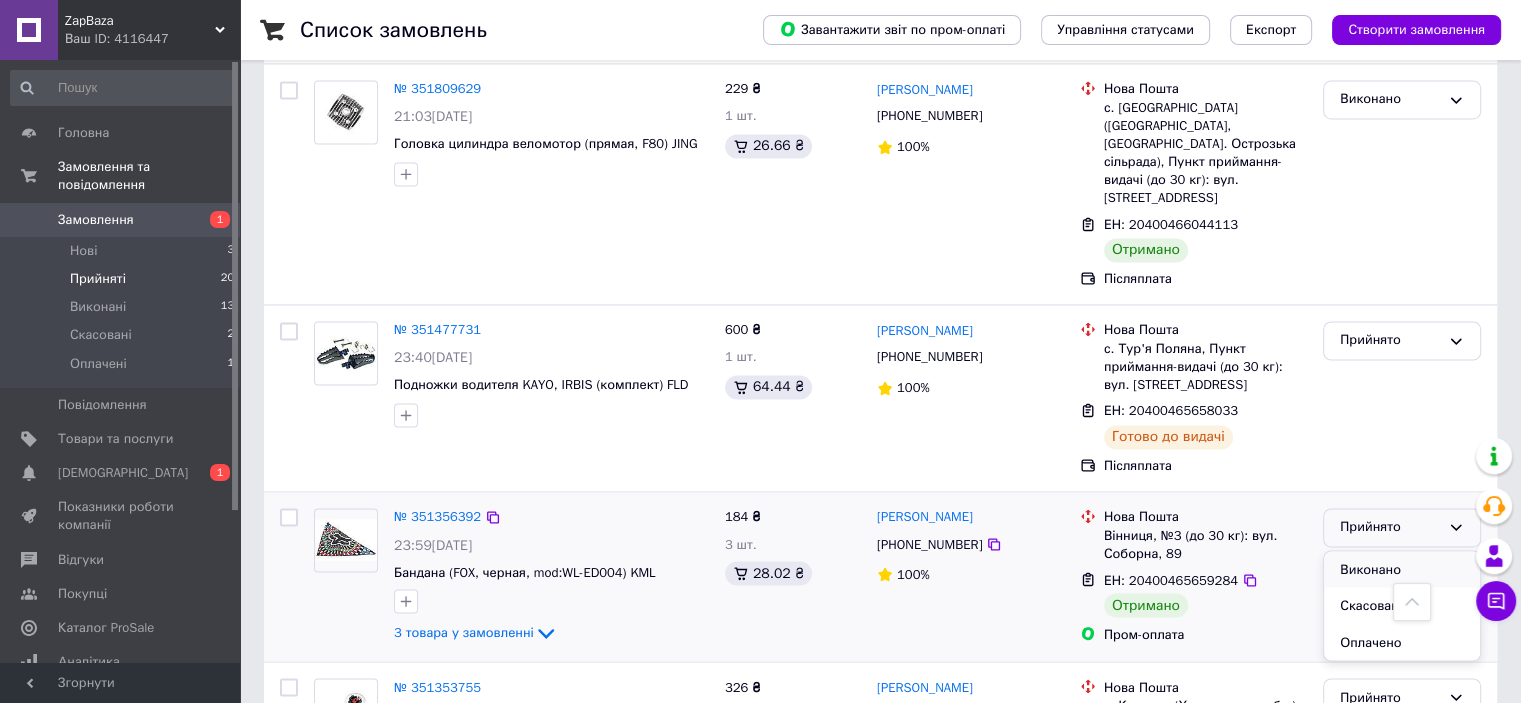 click on "Виконано" at bounding box center [1402, 569] 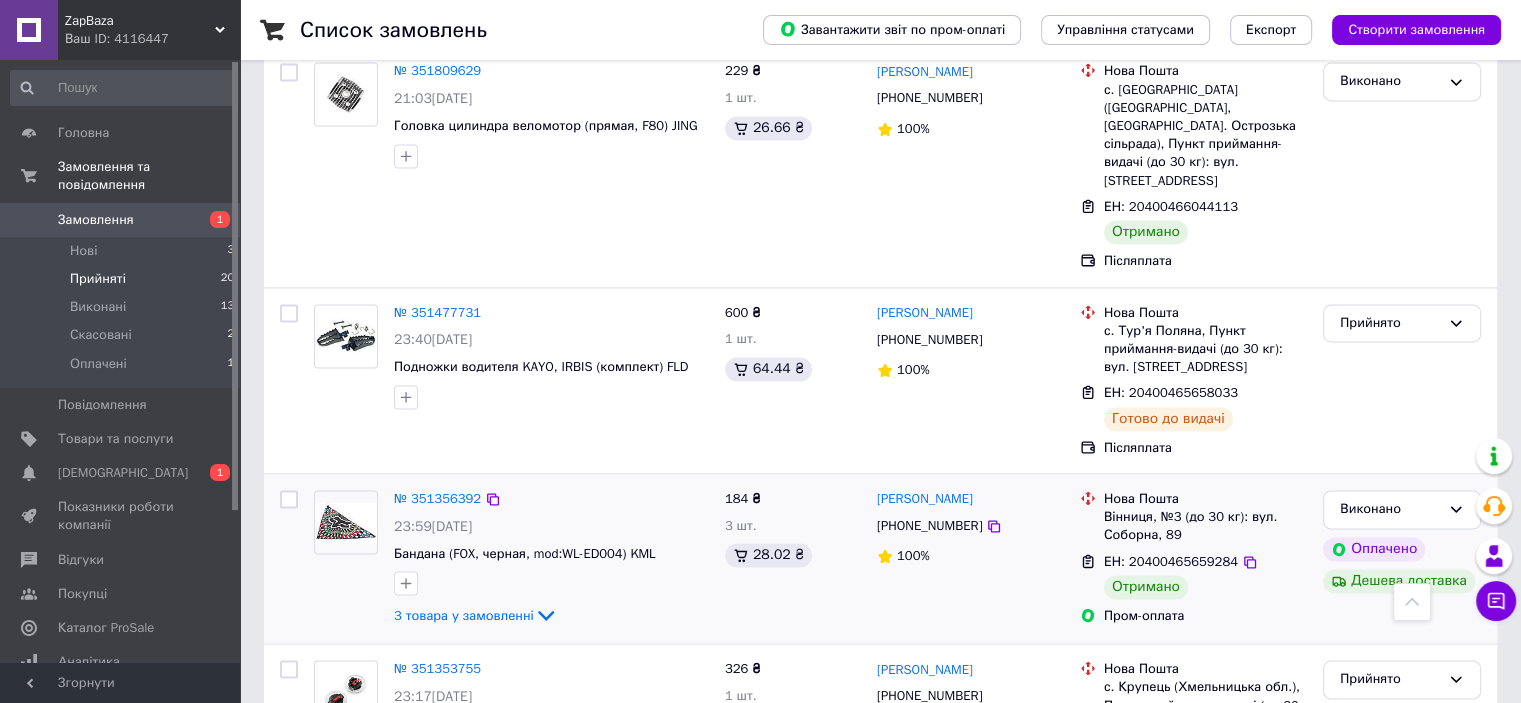 scroll, scrollTop: 3061, scrollLeft: 0, axis: vertical 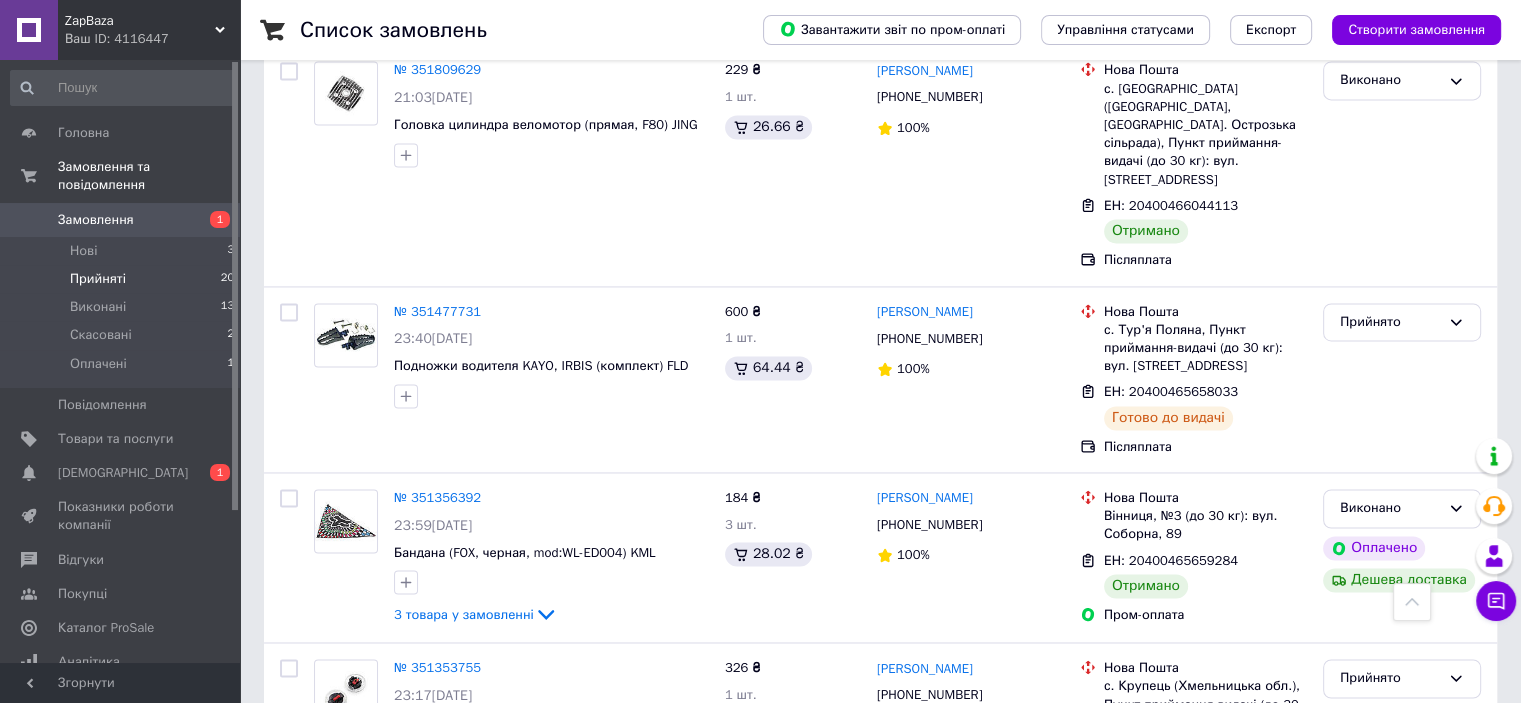 click on "Прийняті 20" at bounding box center (123, 279) 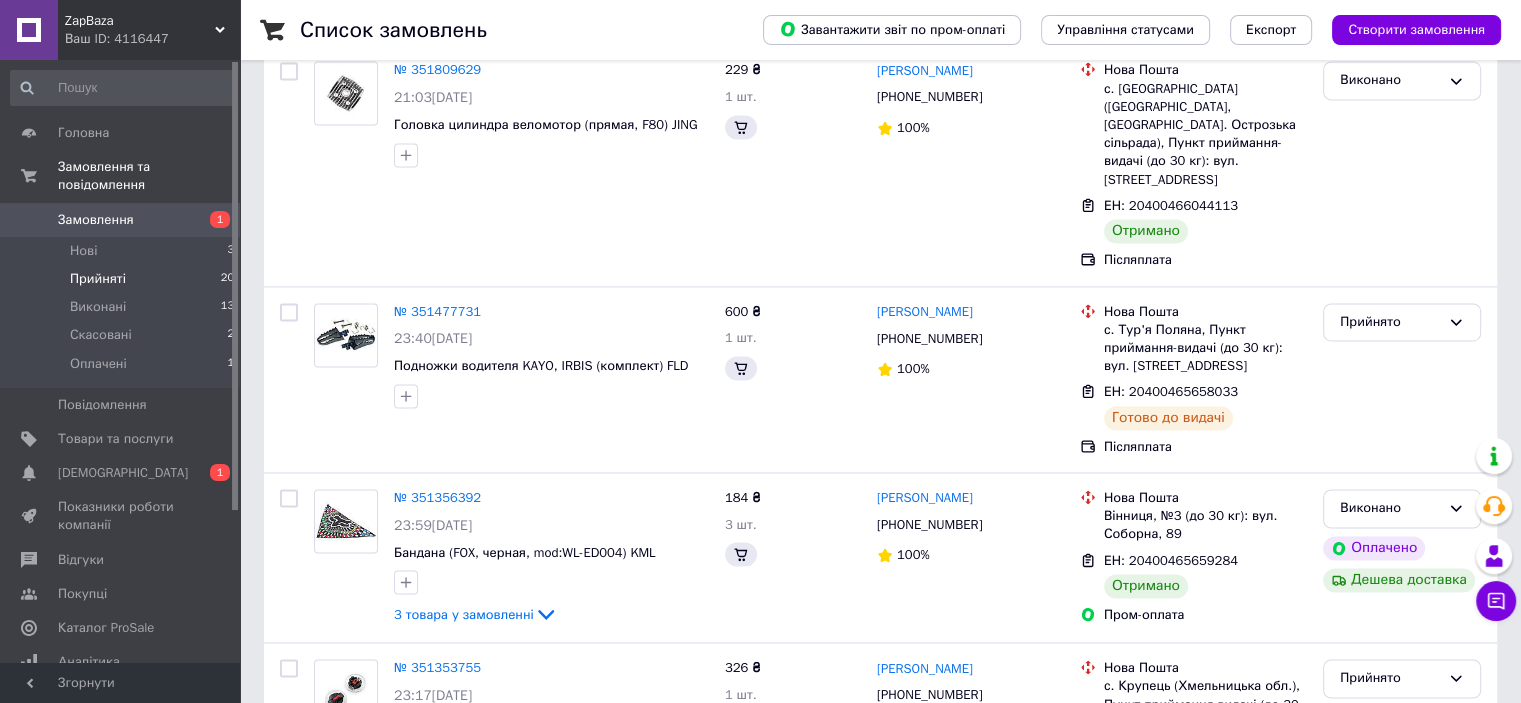 scroll, scrollTop: 0, scrollLeft: 0, axis: both 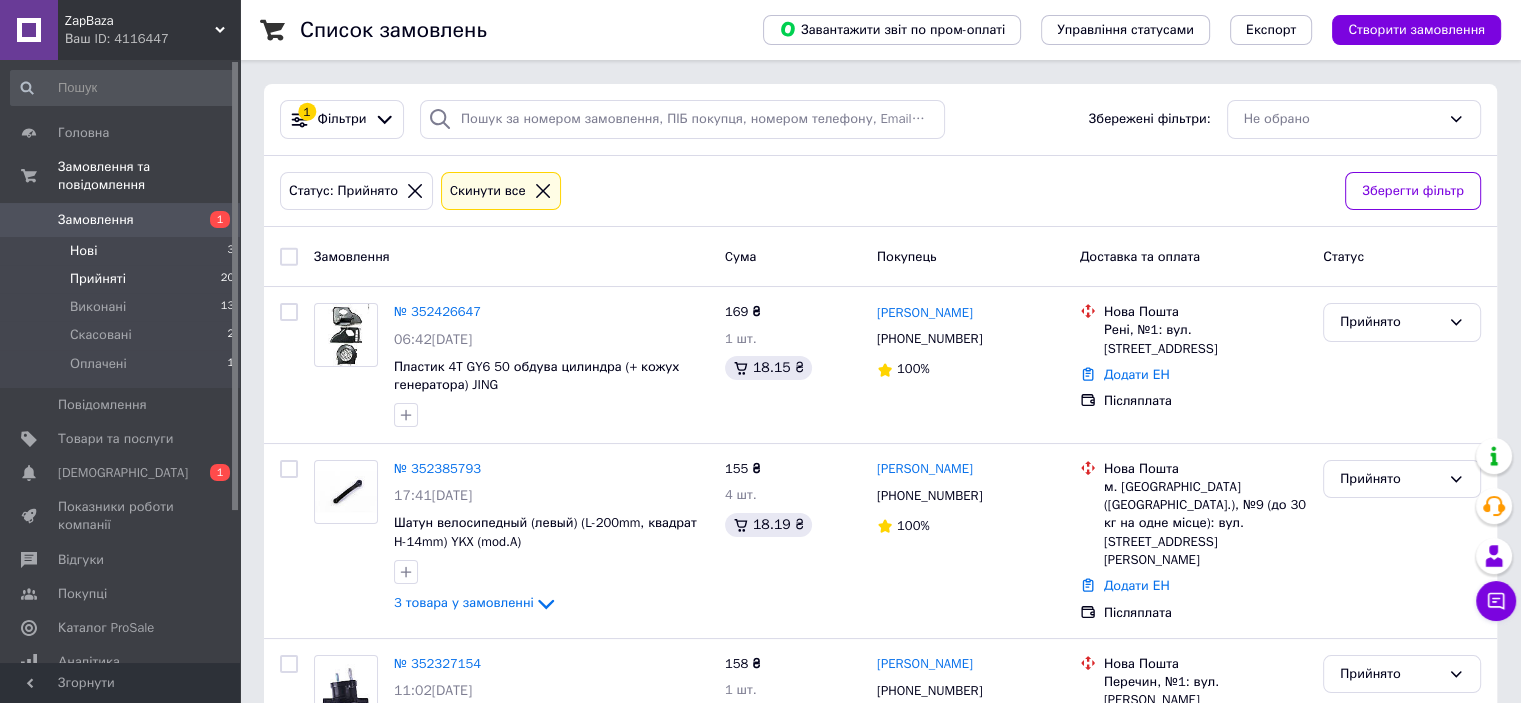 click on "Нові 3" at bounding box center (123, 251) 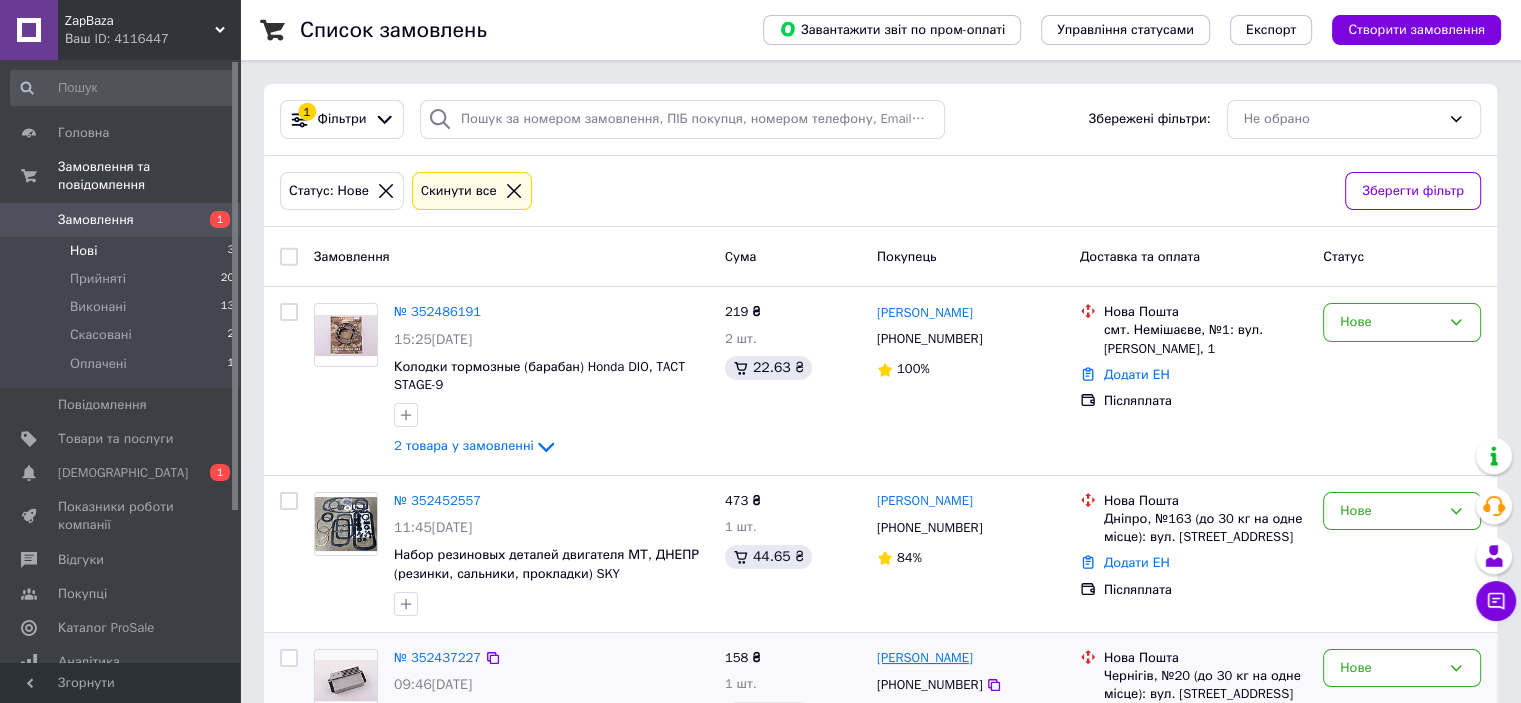 scroll, scrollTop: 91, scrollLeft: 0, axis: vertical 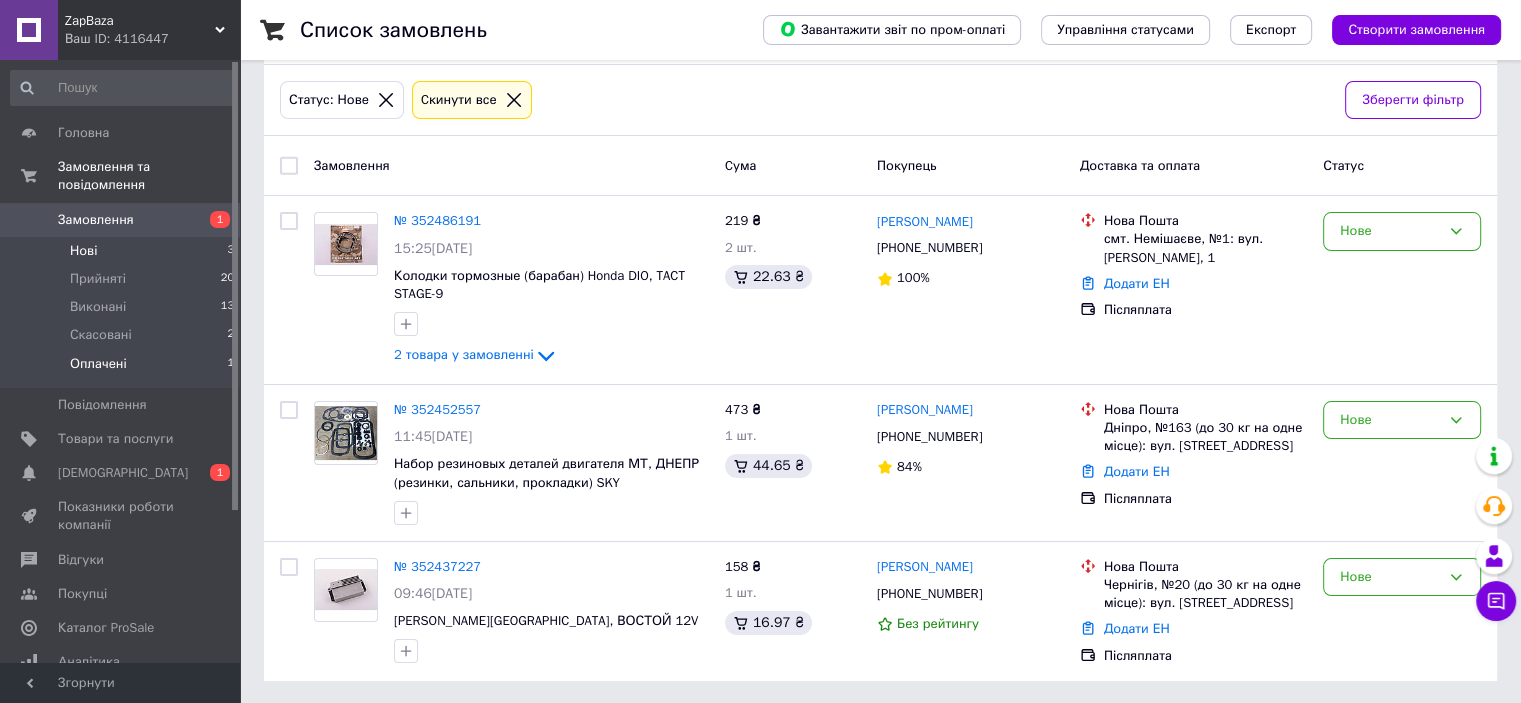 click on "Оплачені" at bounding box center (98, 364) 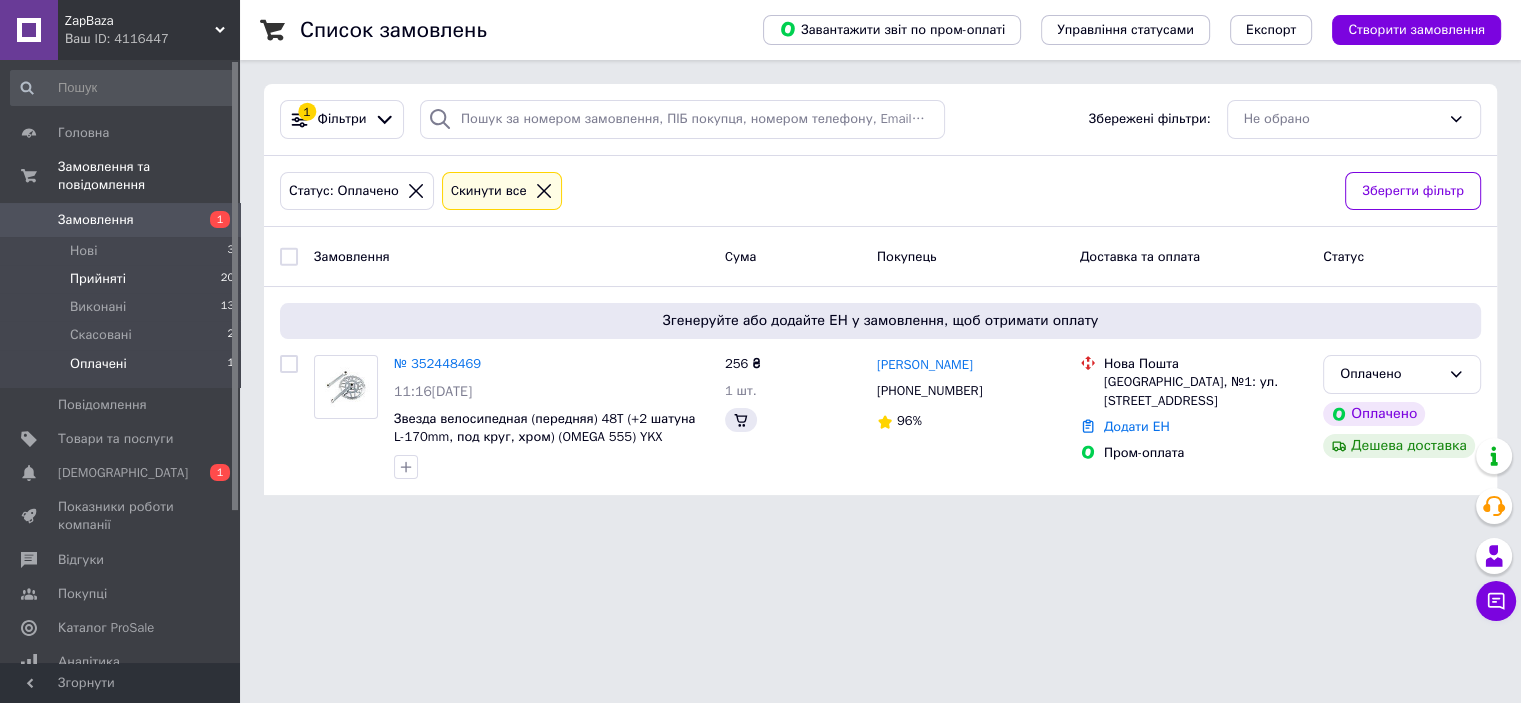 scroll, scrollTop: 0, scrollLeft: 0, axis: both 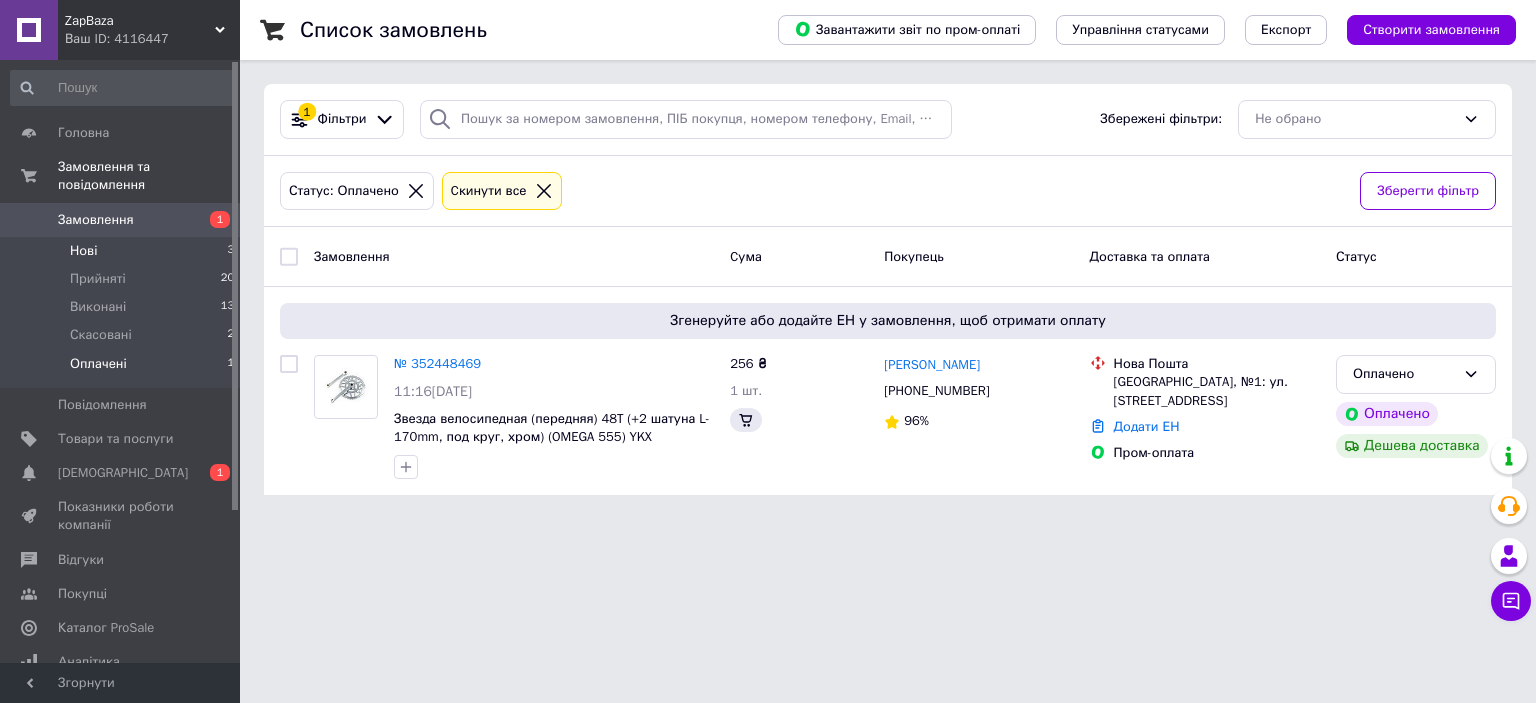 click on "Нові 3" at bounding box center (123, 251) 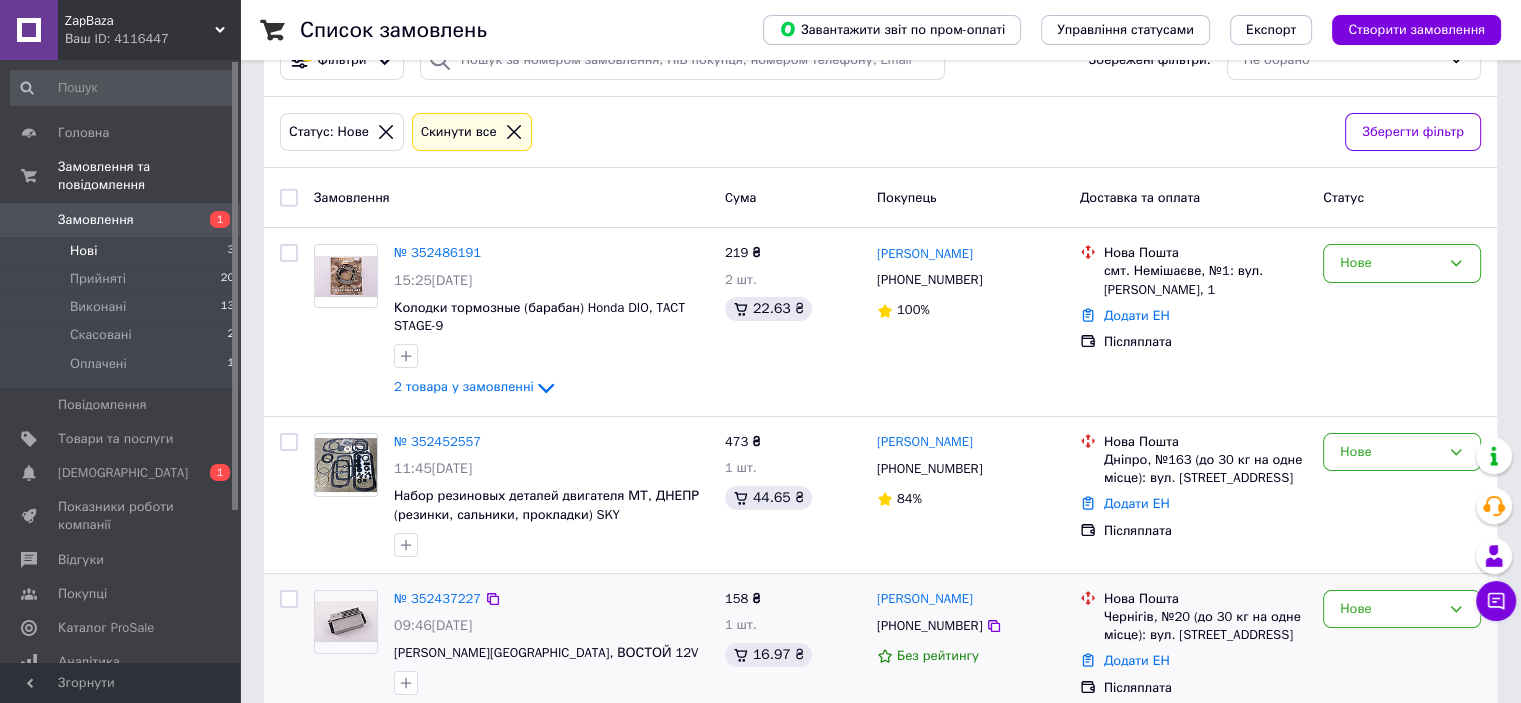 scroll, scrollTop: 91, scrollLeft: 0, axis: vertical 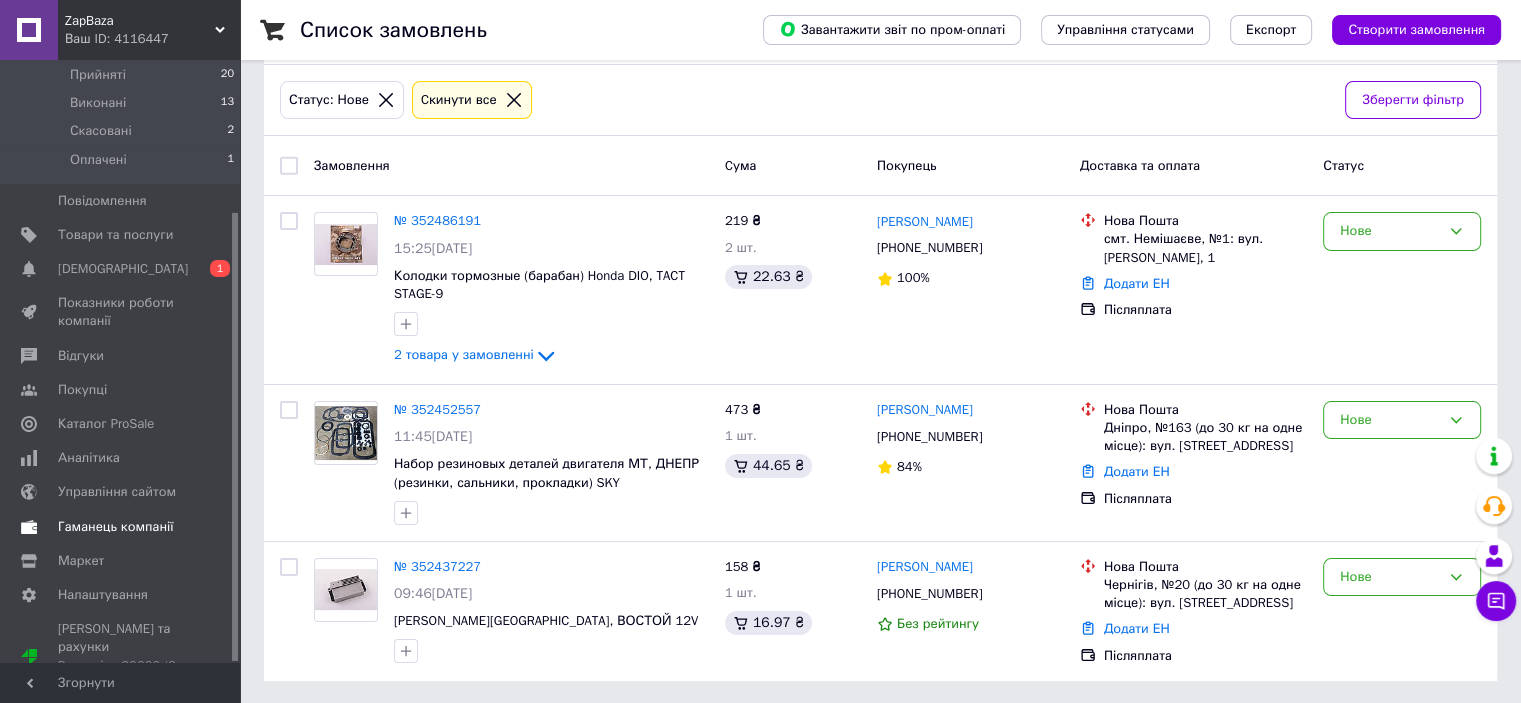 click on "Гаманець компанії" at bounding box center [116, 527] 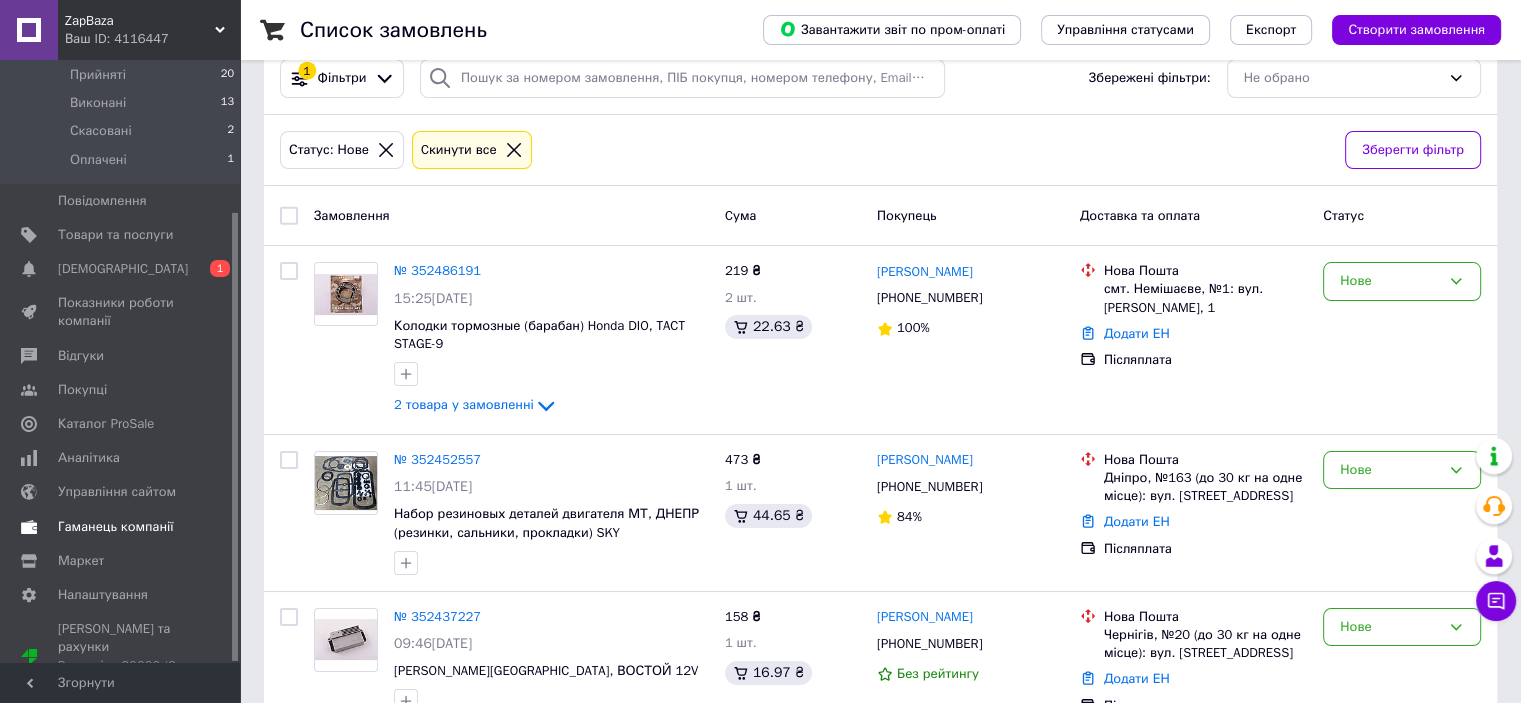 scroll, scrollTop: 56, scrollLeft: 0, axis: vertical 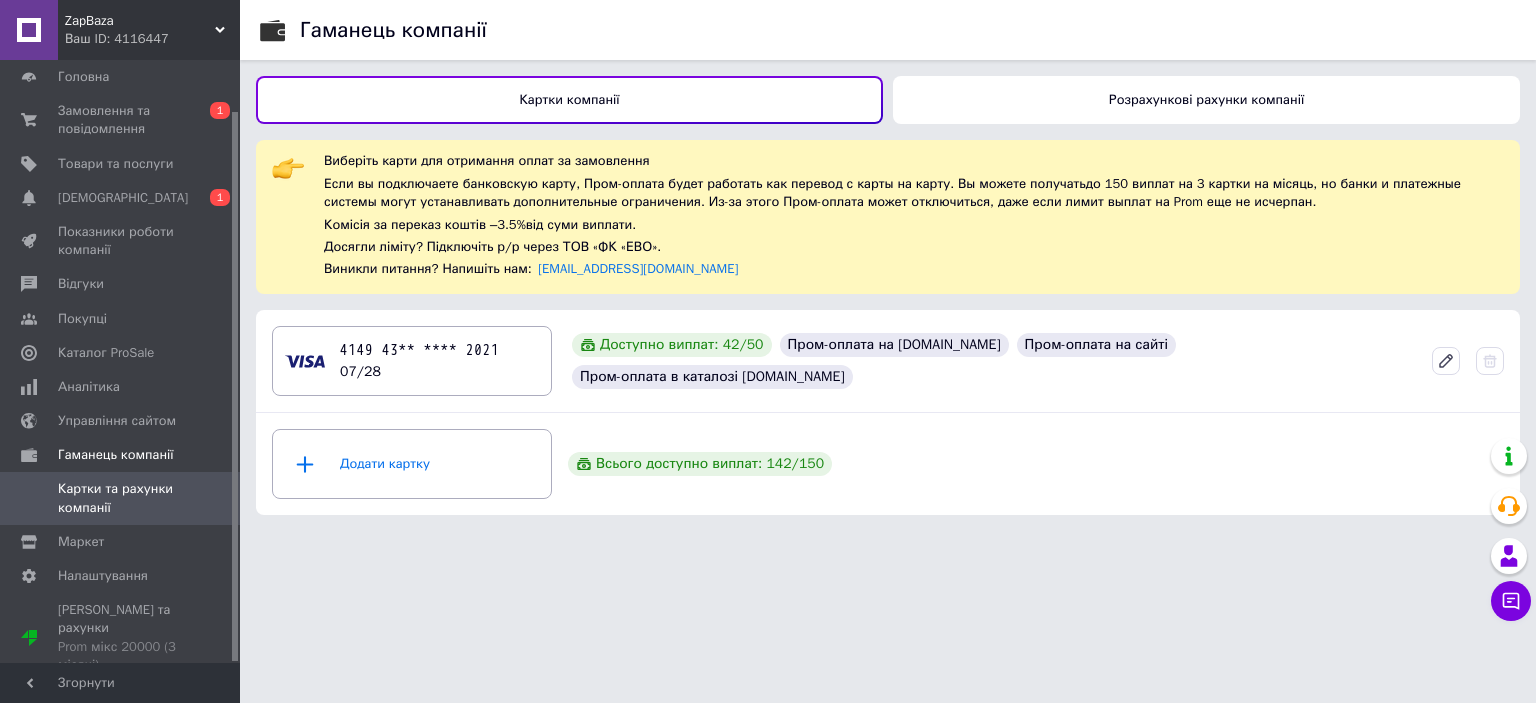 click on "Розрахункові рахунки компанії" at bounding box center [1206, 99] 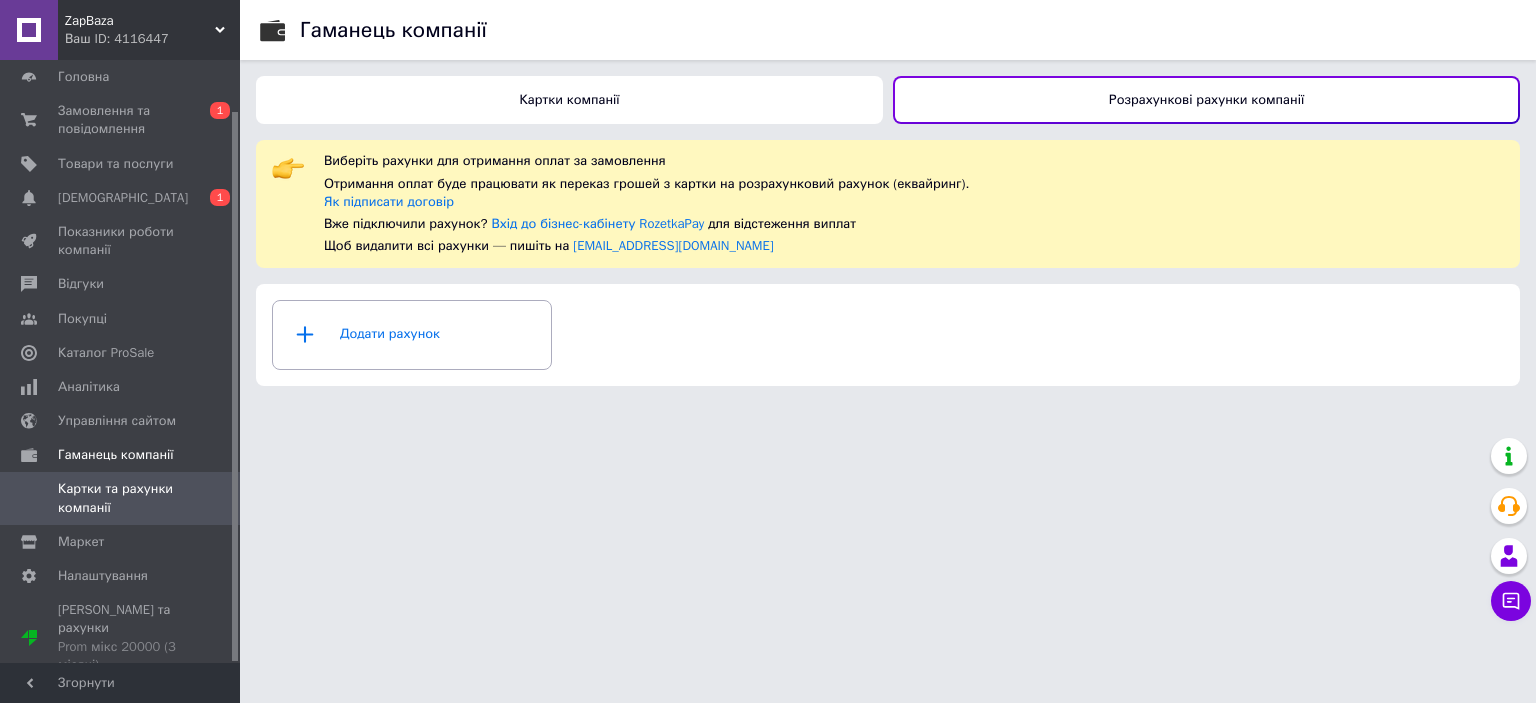 click on "Картки компанії" at bounding box center [569, 100] 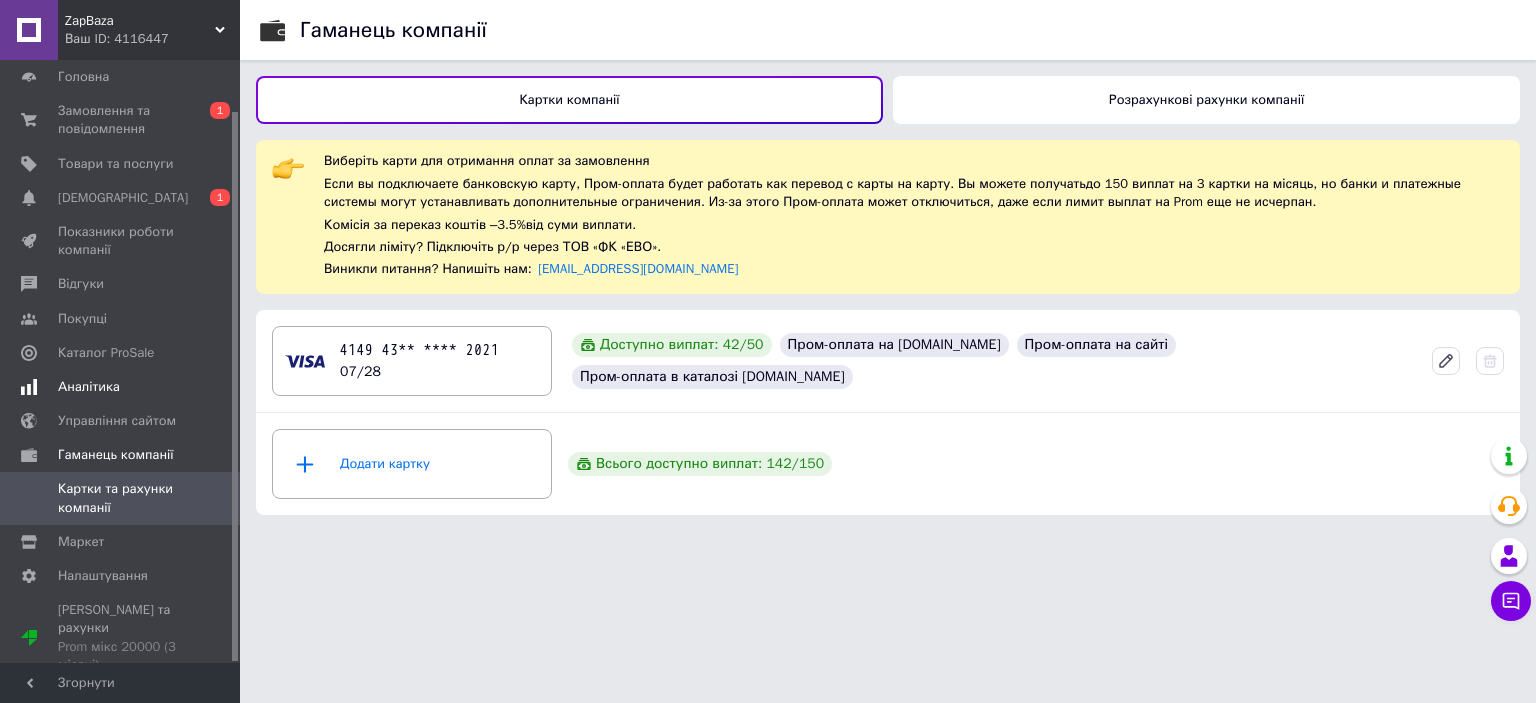 click on "Аналітика" at bounding box center (89, 387) 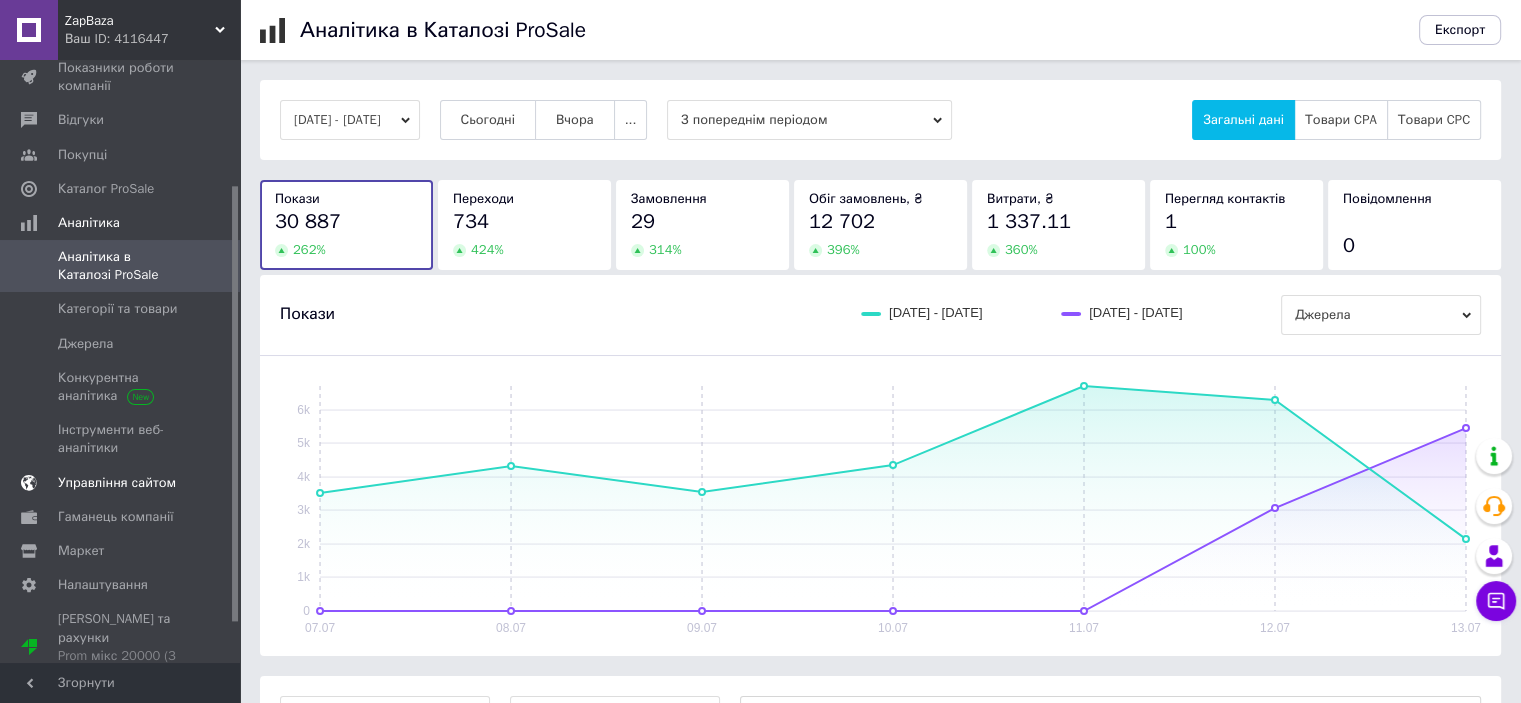 scroll, scrollTop: 229, scrollLeft: 0, axis: vertical 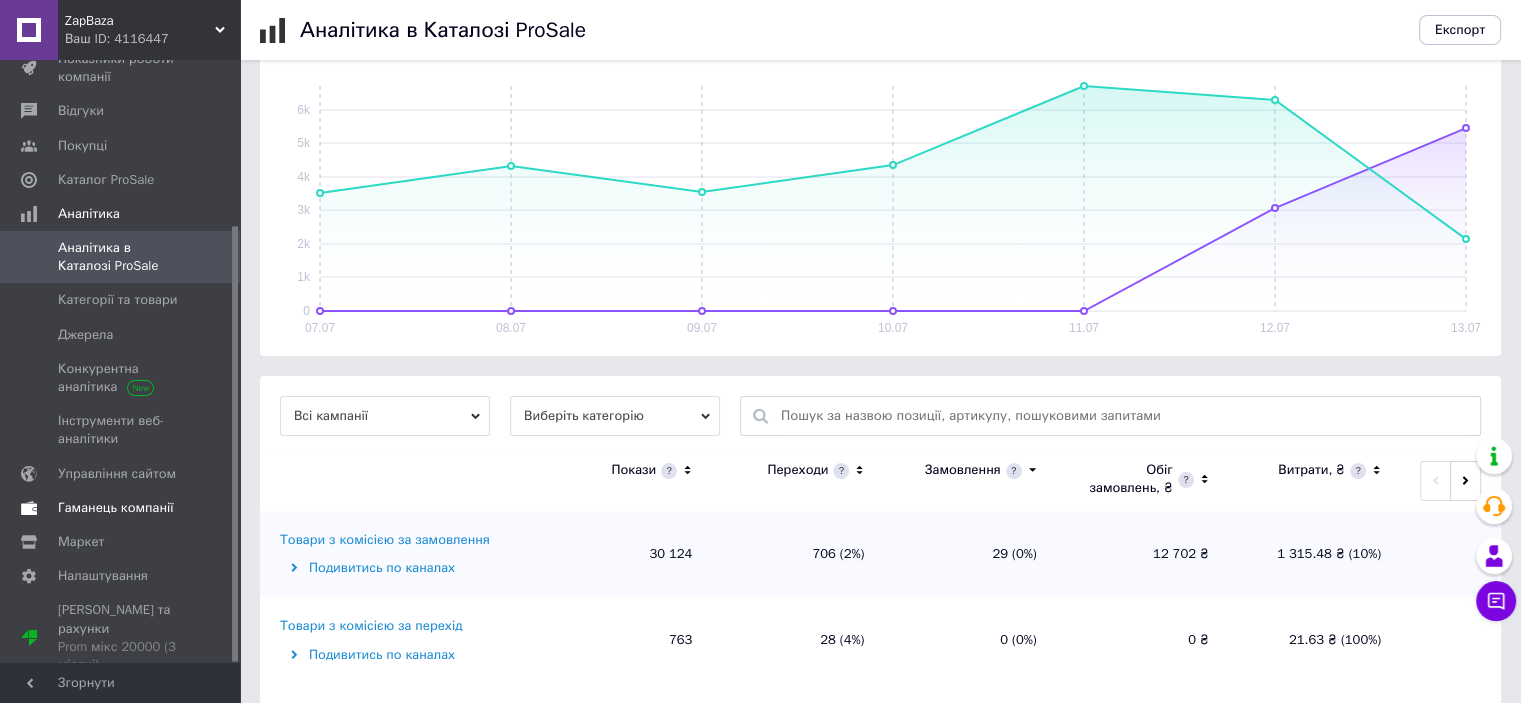 click on "Гаманець компанії" at bounding box center [116, 508] 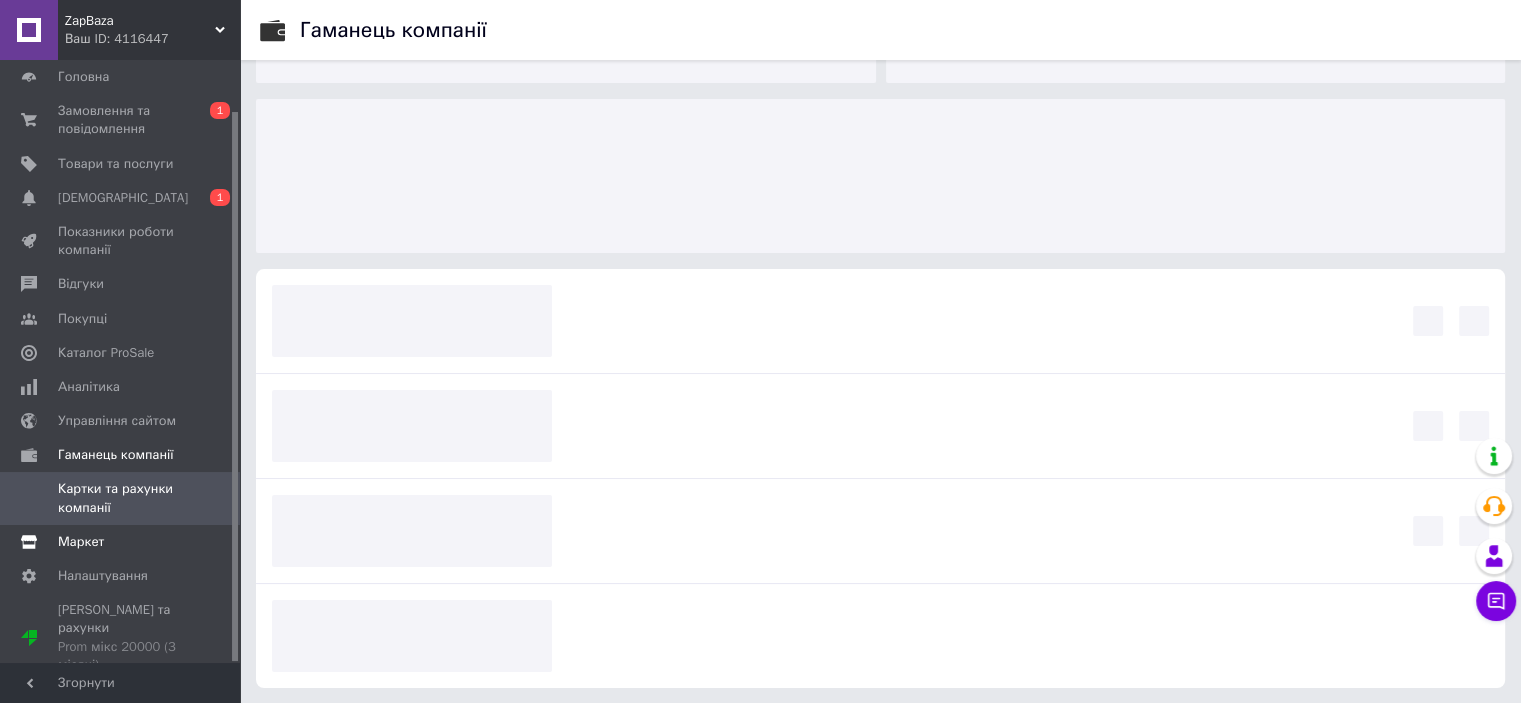 click on "Маркет" at bounding box center (81, 542) 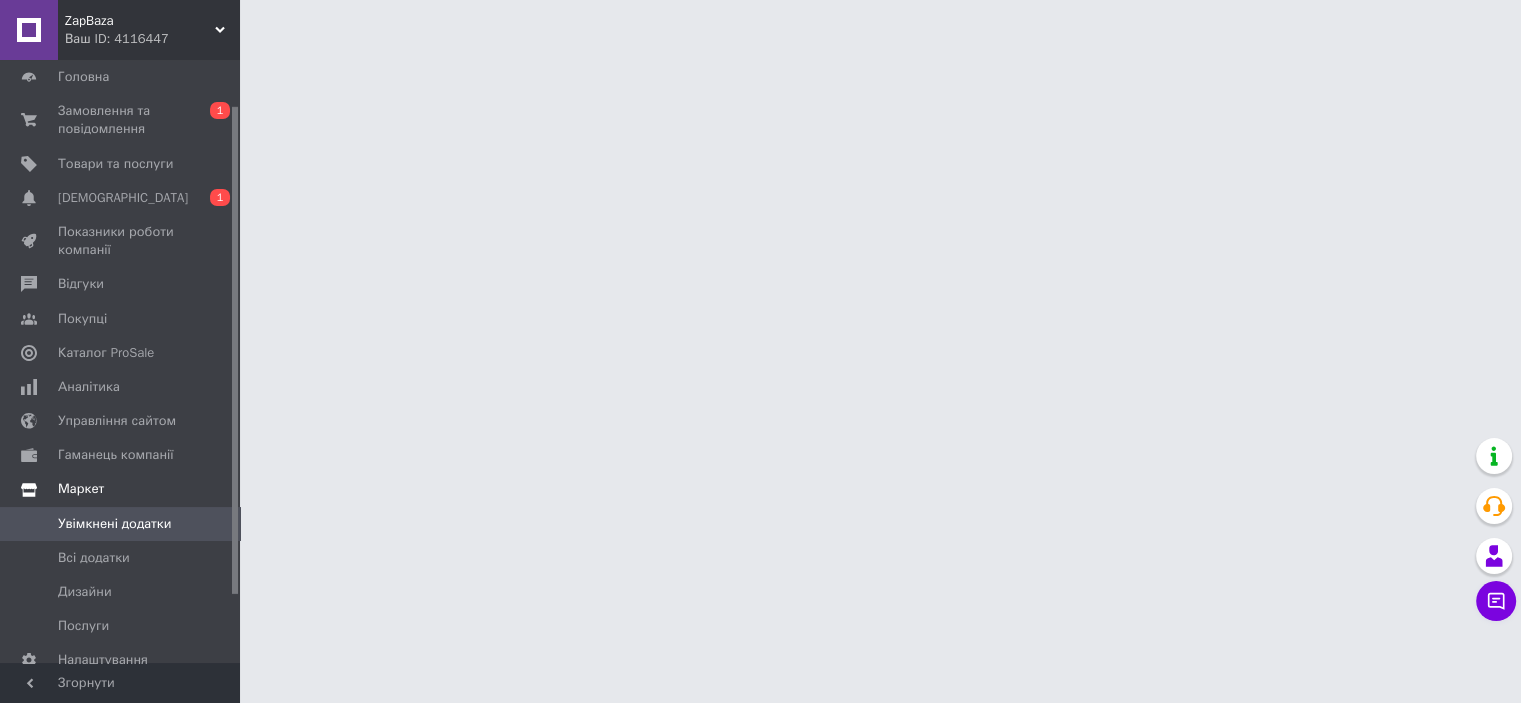 scroll, scrollTop: 0, scrollLeft: 0, axis: both 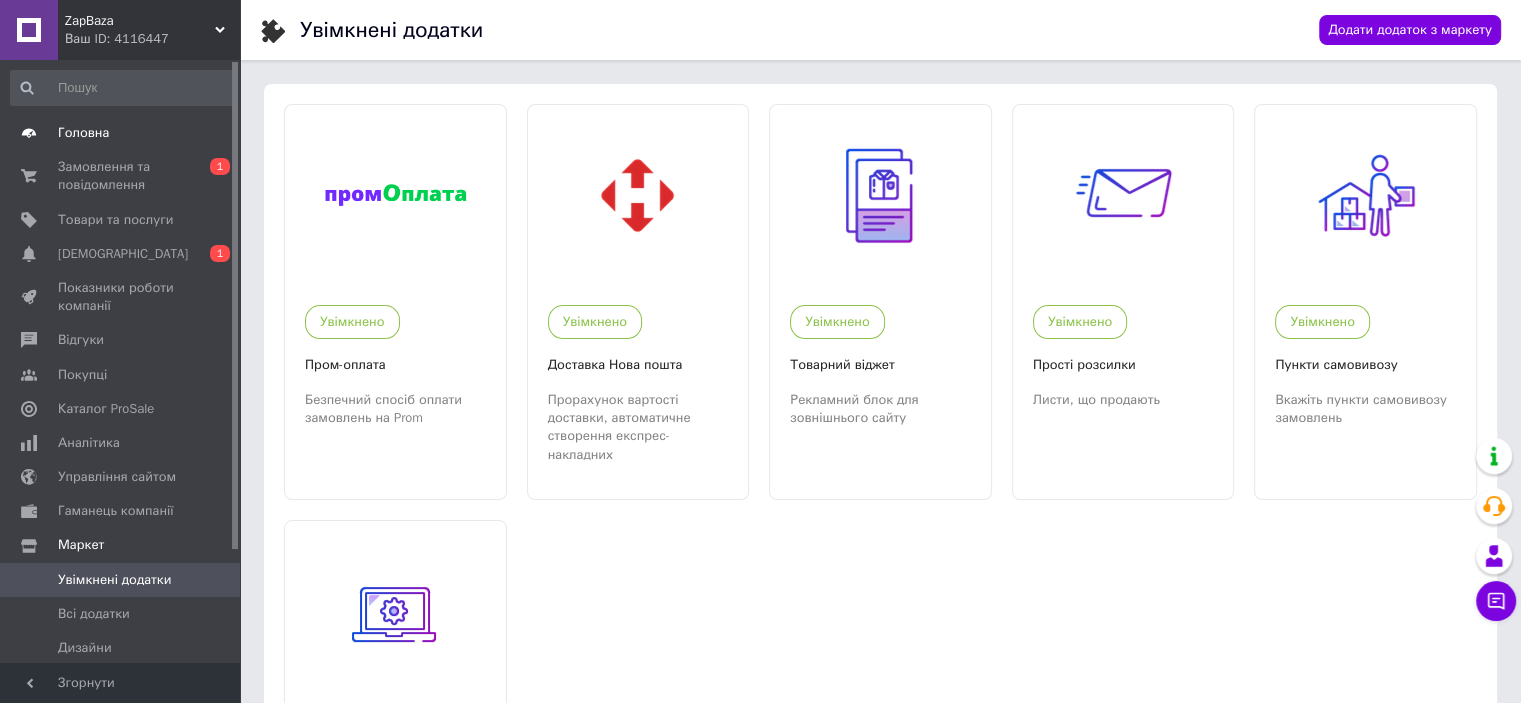 click on "Головна" at bounding box center (121, 133) 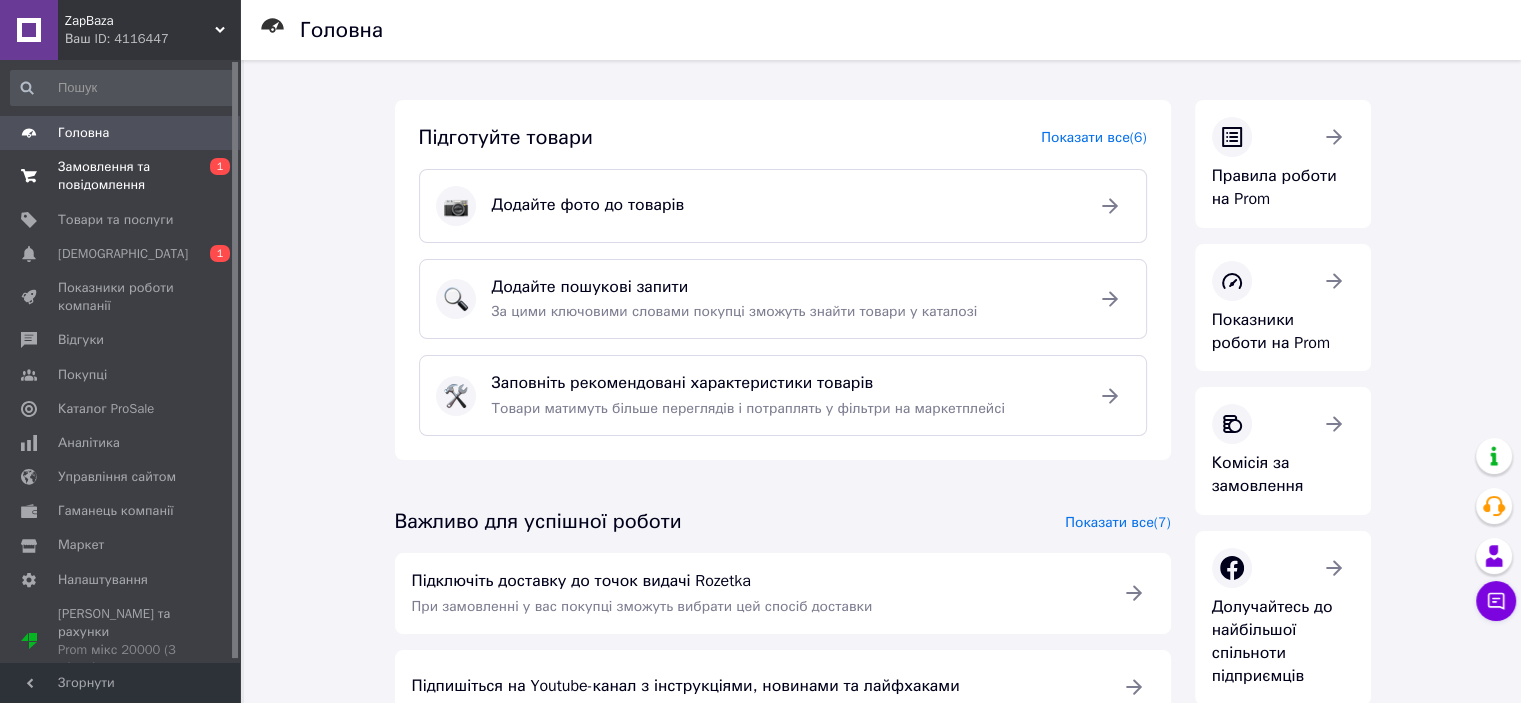 click on "Замовлення та повідомлення" at bounding box center (121, 176) 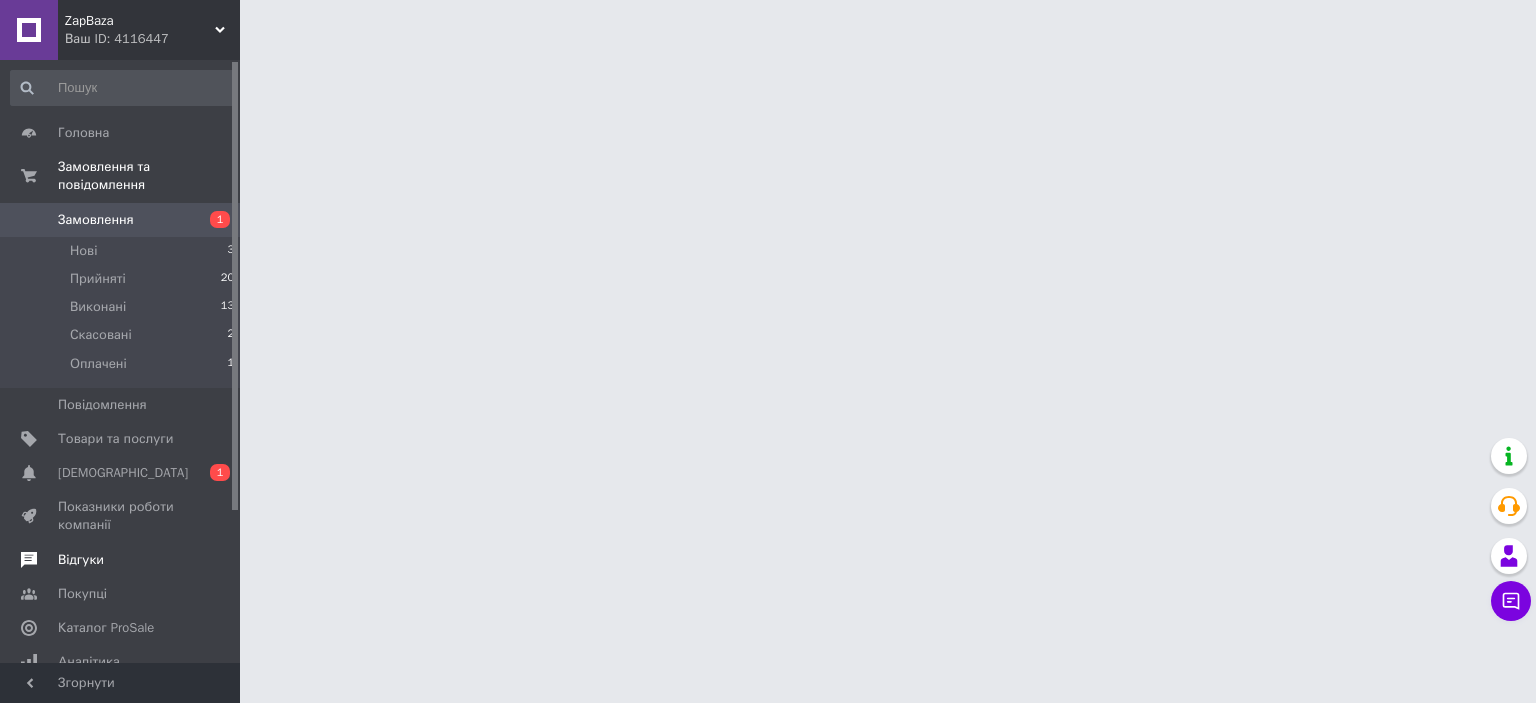 click on "Повідомлення" at bounding box center (102, 405) 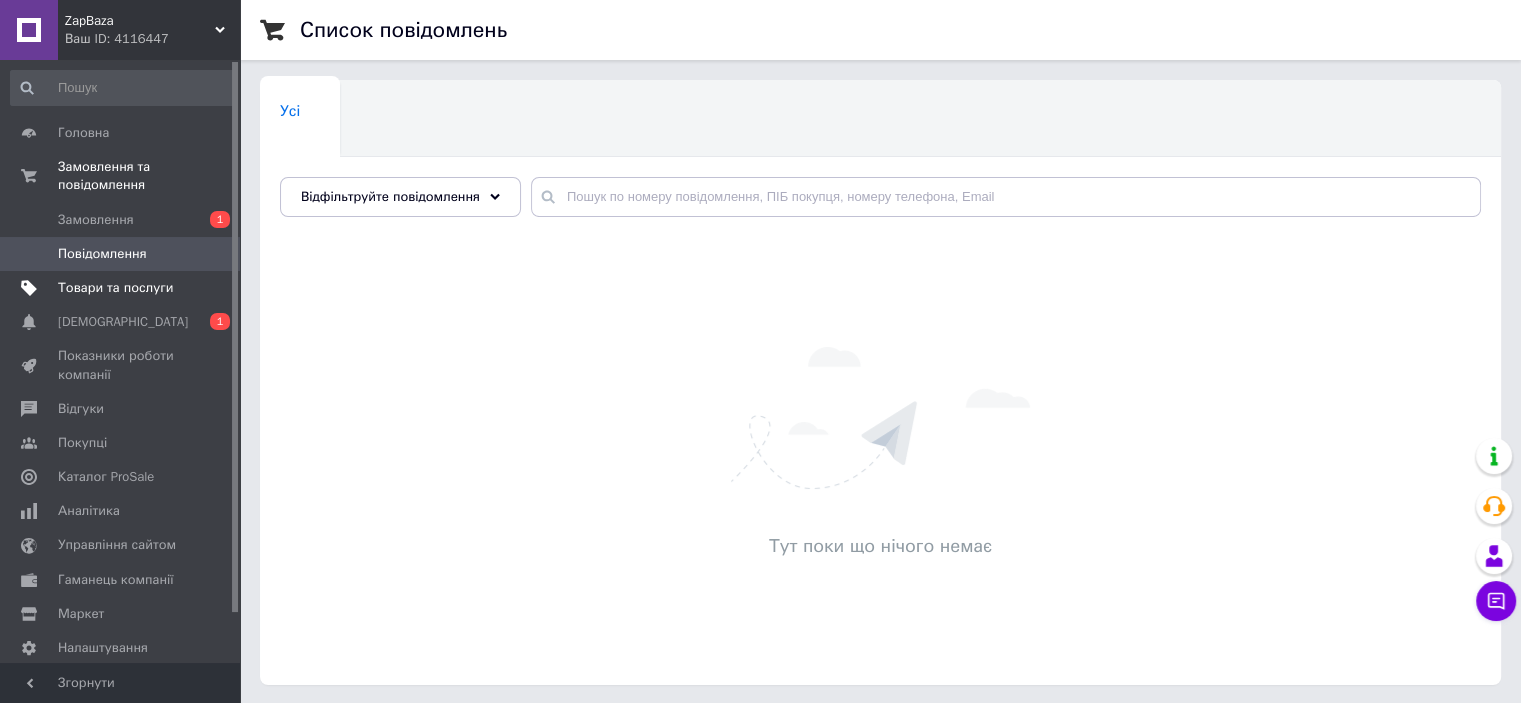 click on "Товари та послуги" at bounding box center [115, 288] 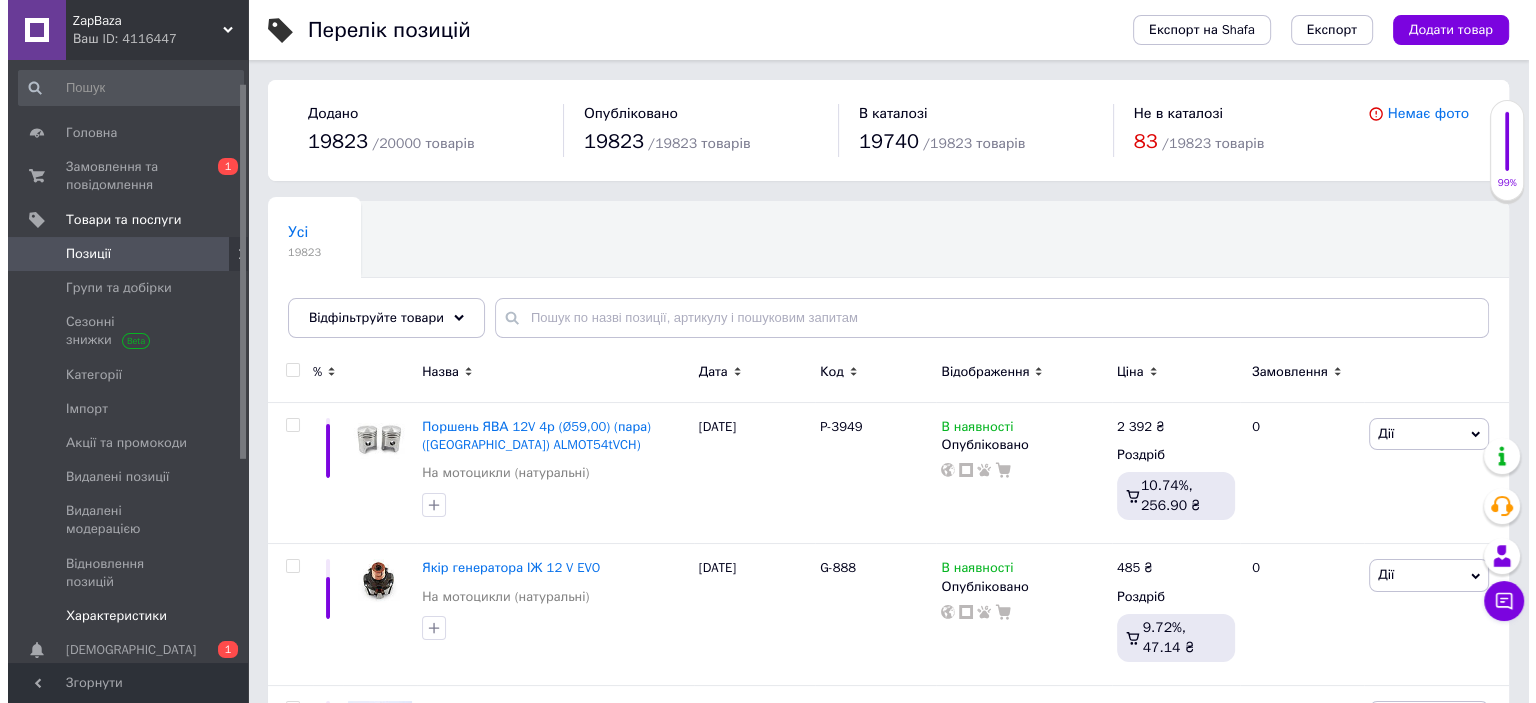 scroll, scrollTop: 200, scrollLeft: 0, axis: vertical 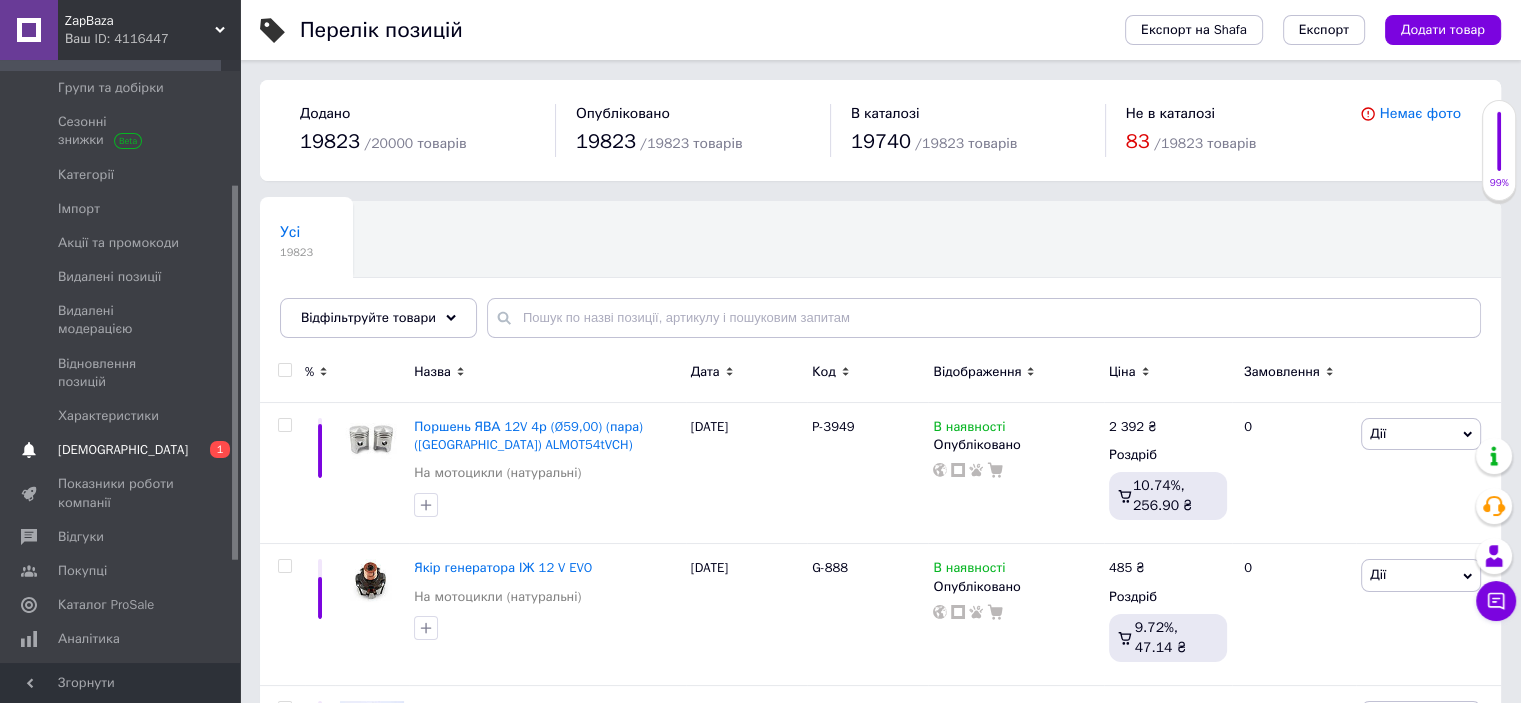 click on "[DEMOGRAPHIC_DATA]" at bounding box center [123, 450] 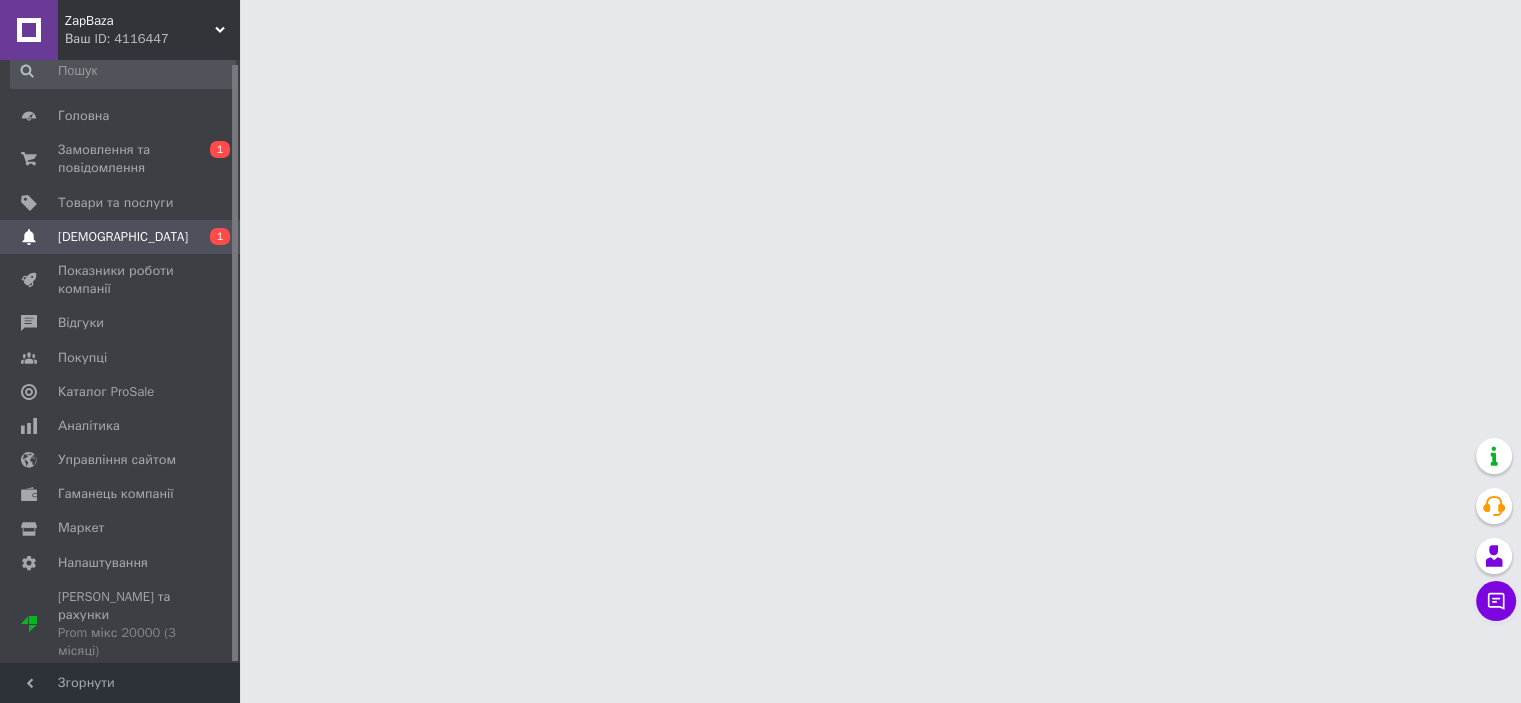 scroll, scrollTop: 4, scrollLeft: 0, axis: vertical 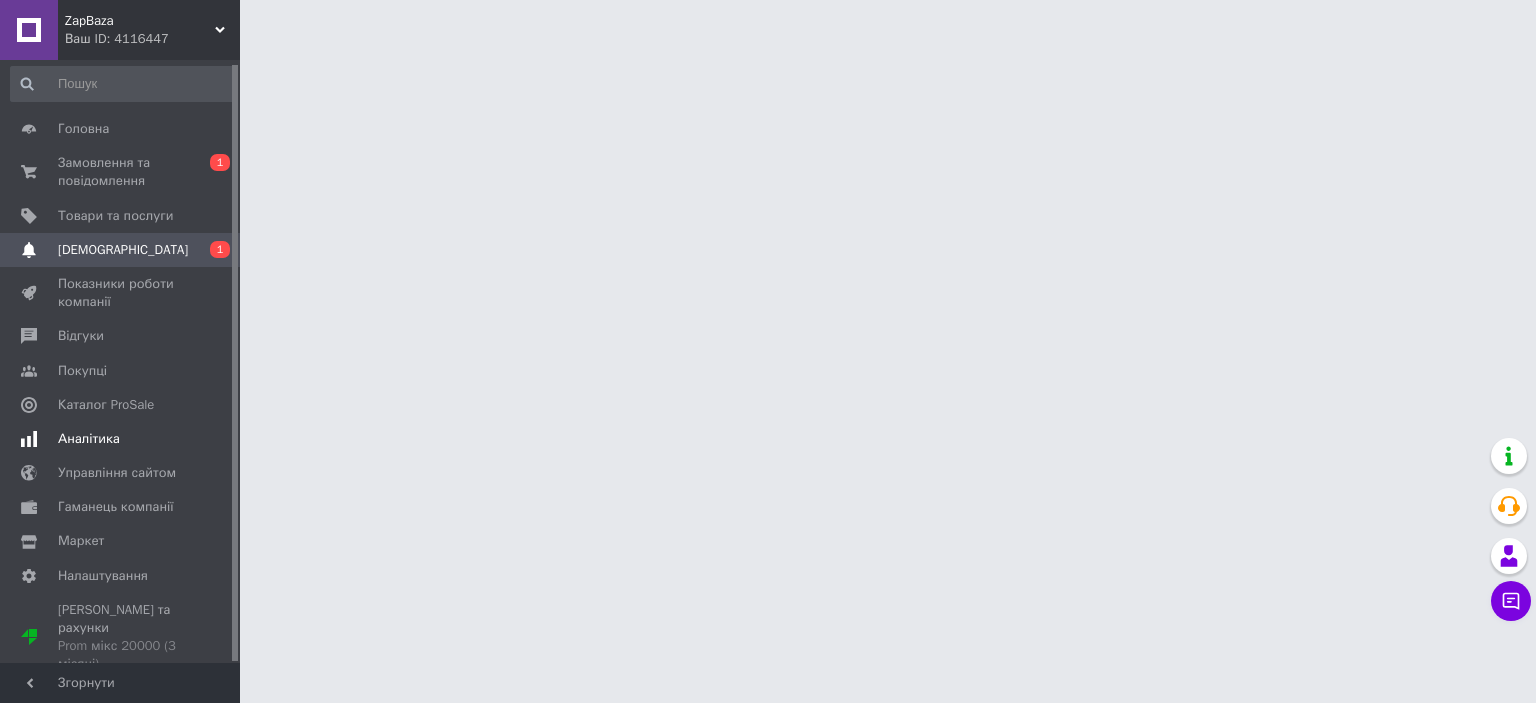 click on "Аналітика" at bounding box center [89, 439] 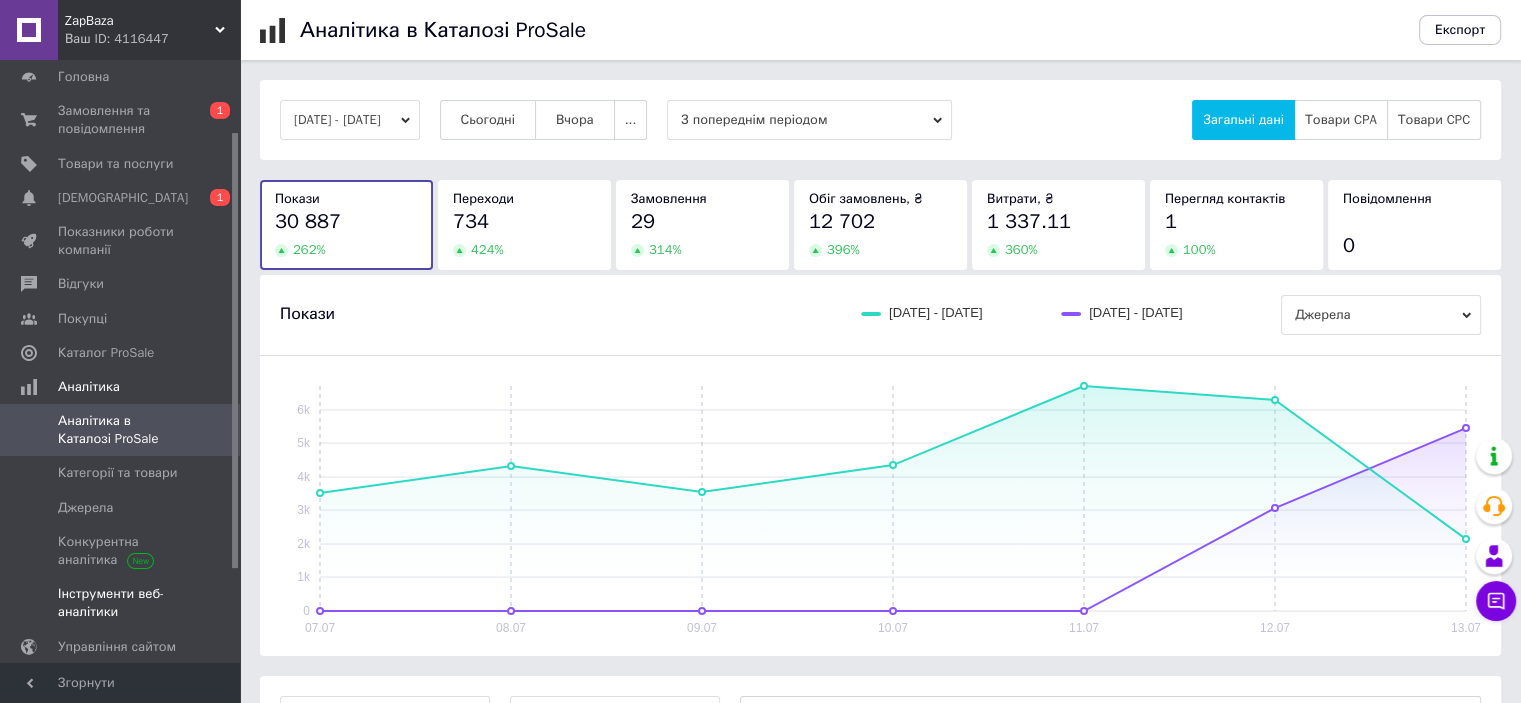 scroll, scrollTop: 104, scrollLeft: 0, axis: vertical 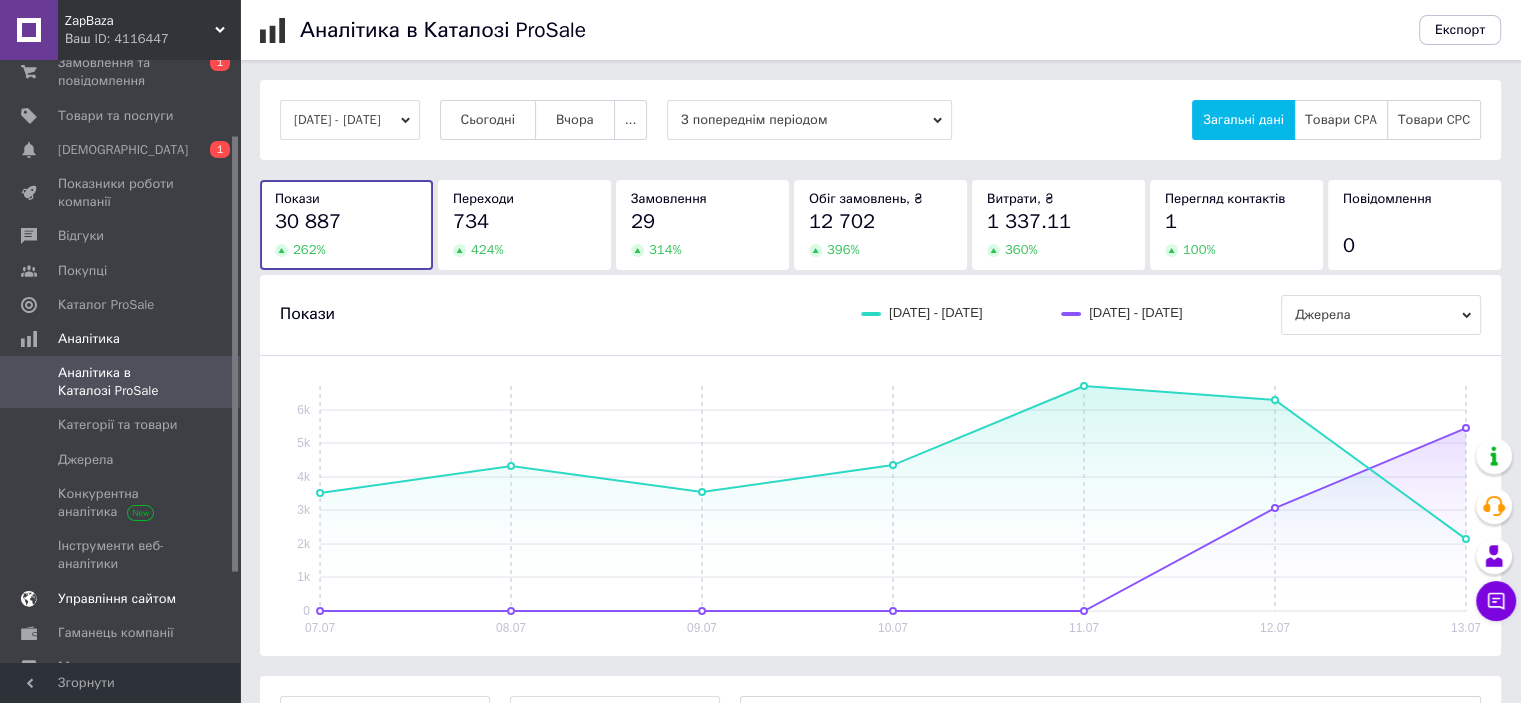 click on "Управління сайтом" at bounding box center [117, 599] 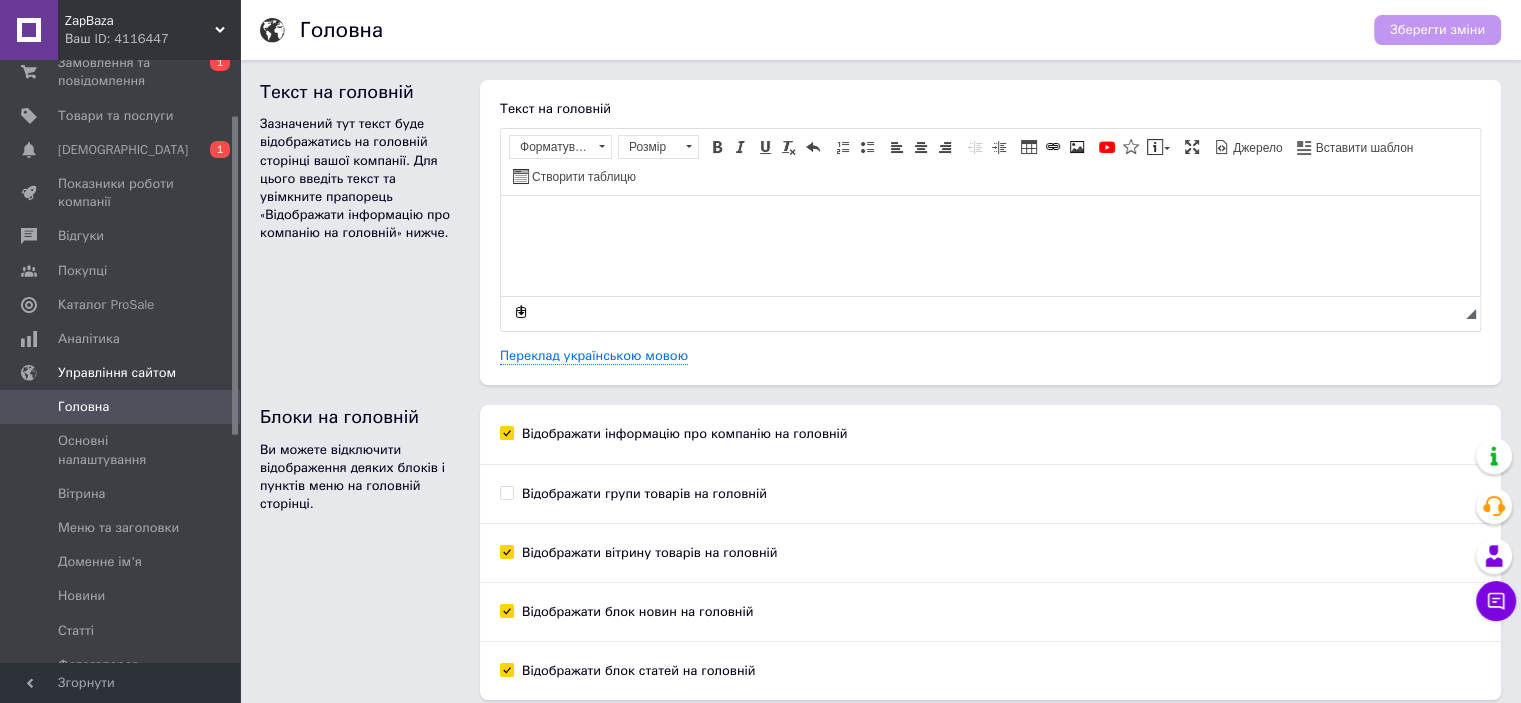 scroll, scrollTop: 0, scrollLeft: 0, axis: both 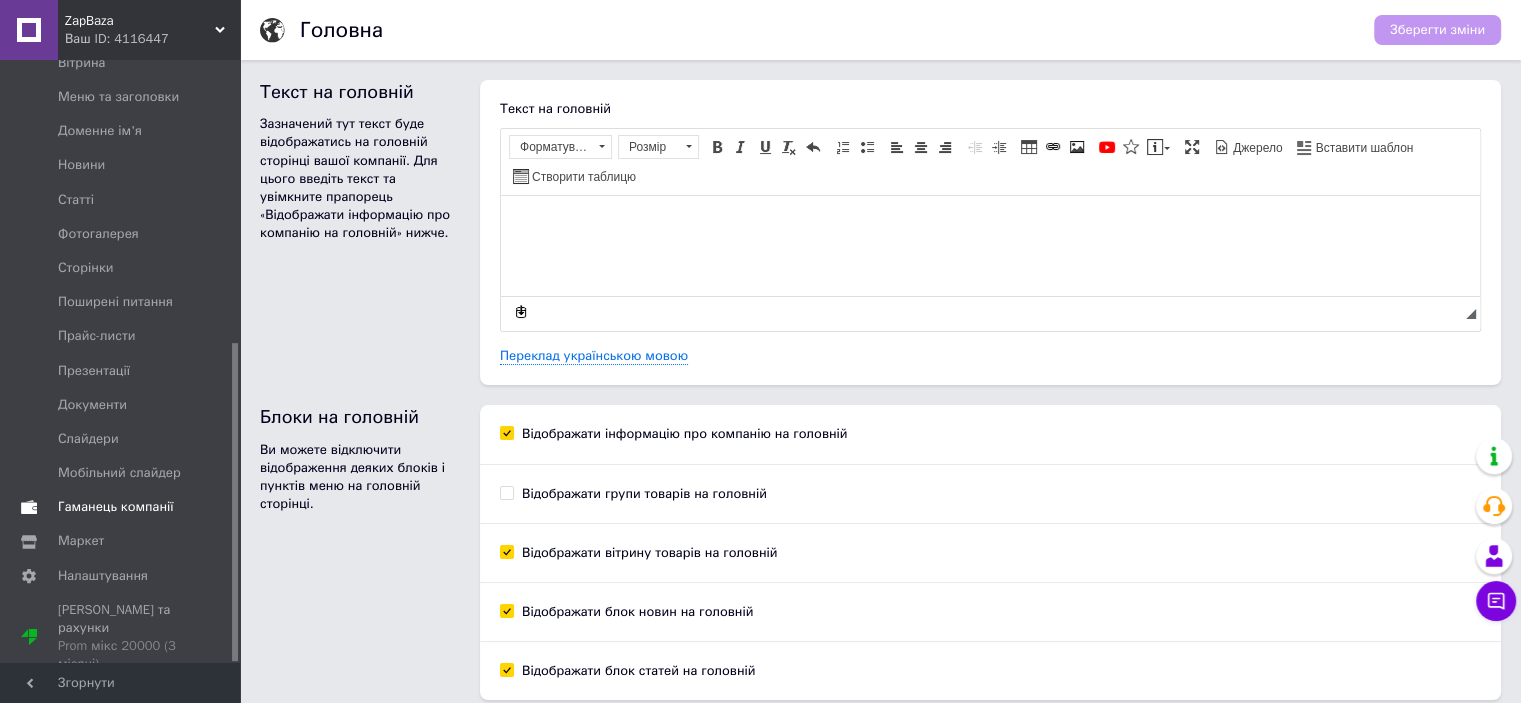 click on "Гаманець компанії" at bounding box center (116, 507) 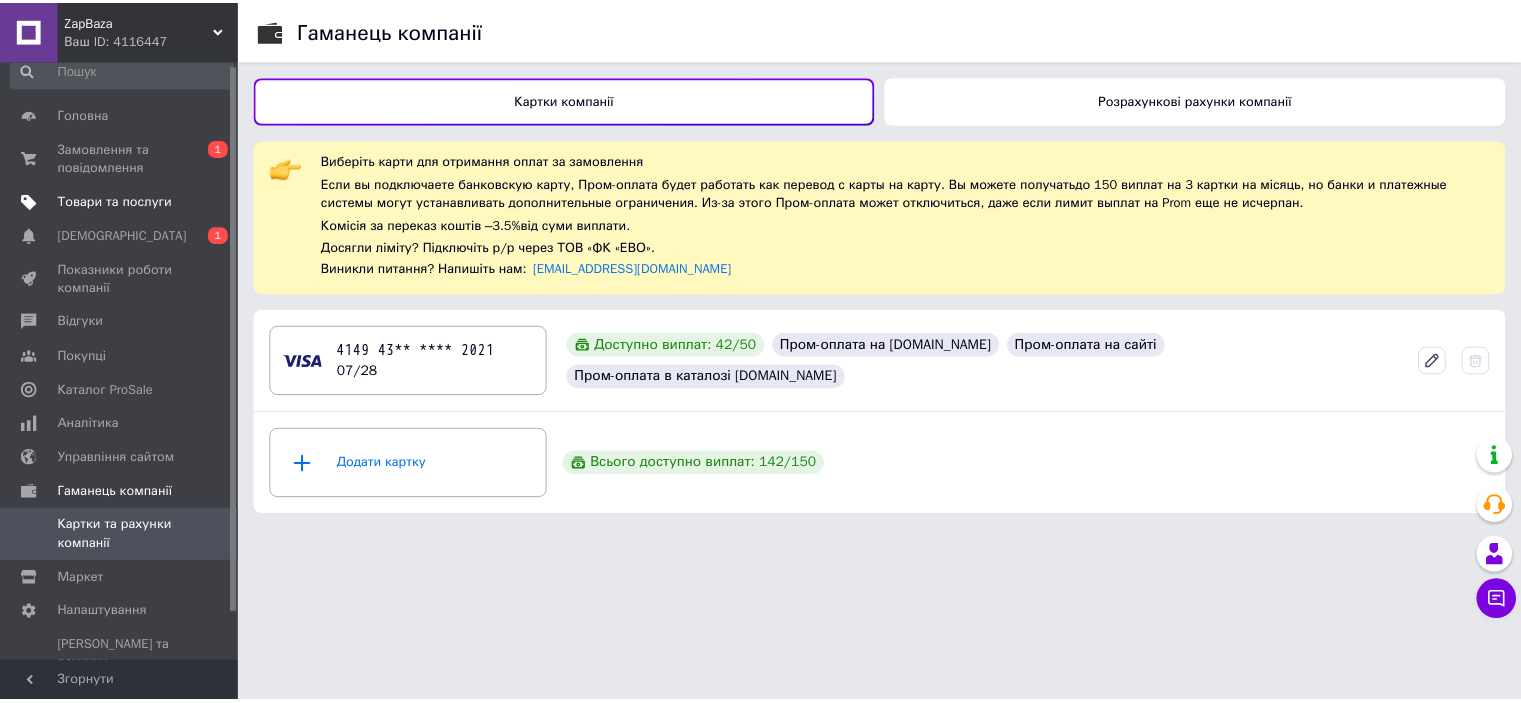 scroll, scrollTop: 0, scrollLeft: 0, axis: both 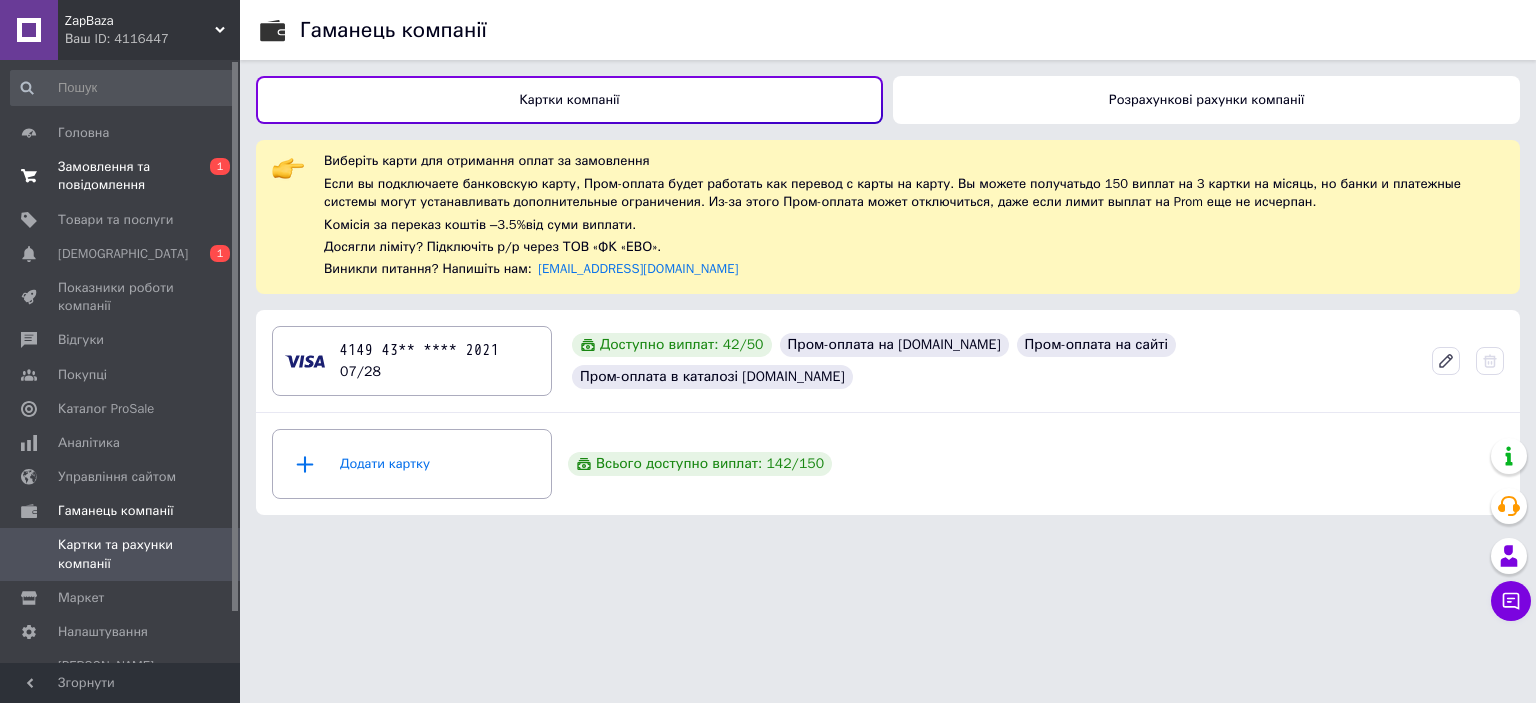 click on "Замовлення та повідомлення" at bounding box center [121, 176] 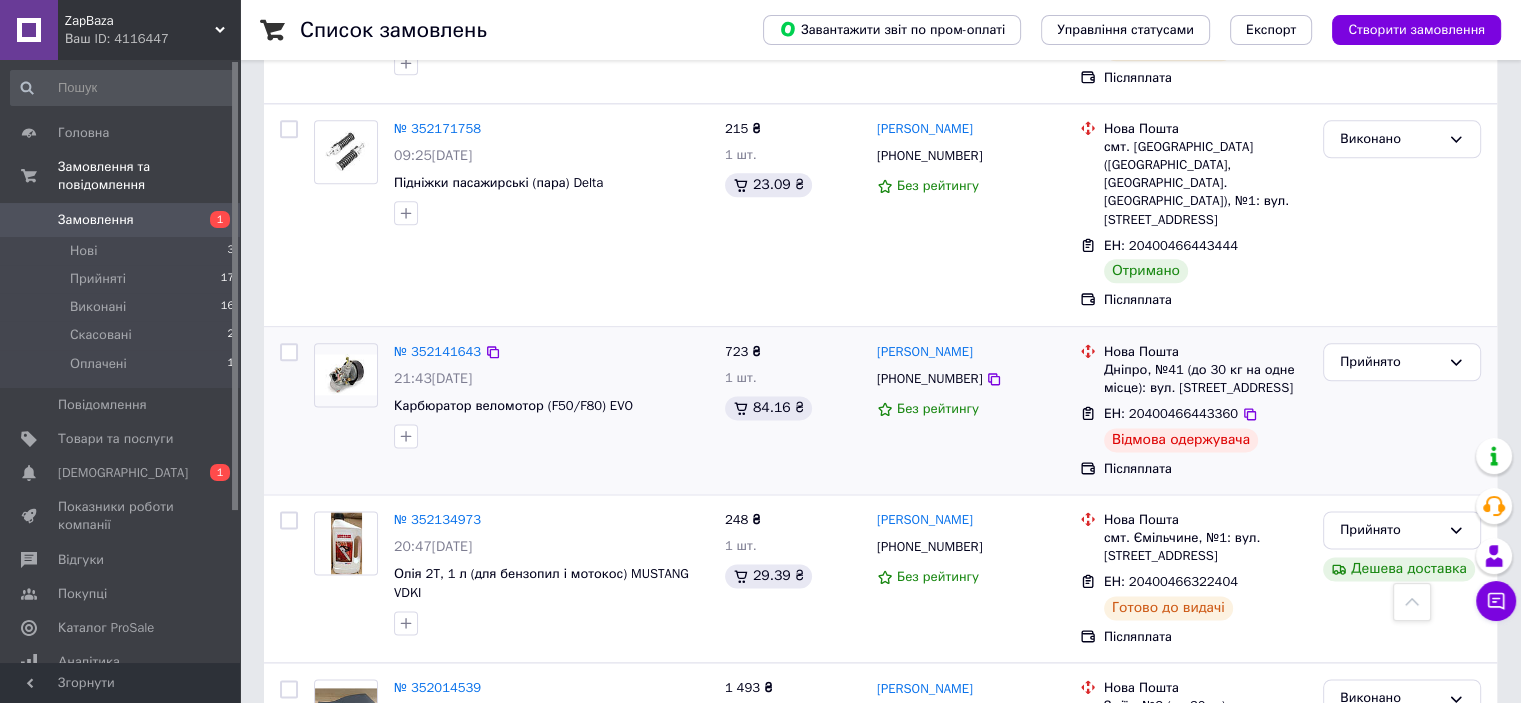 scroll, scrollTop: 2500, scrollLeft: 0, axis: vertical 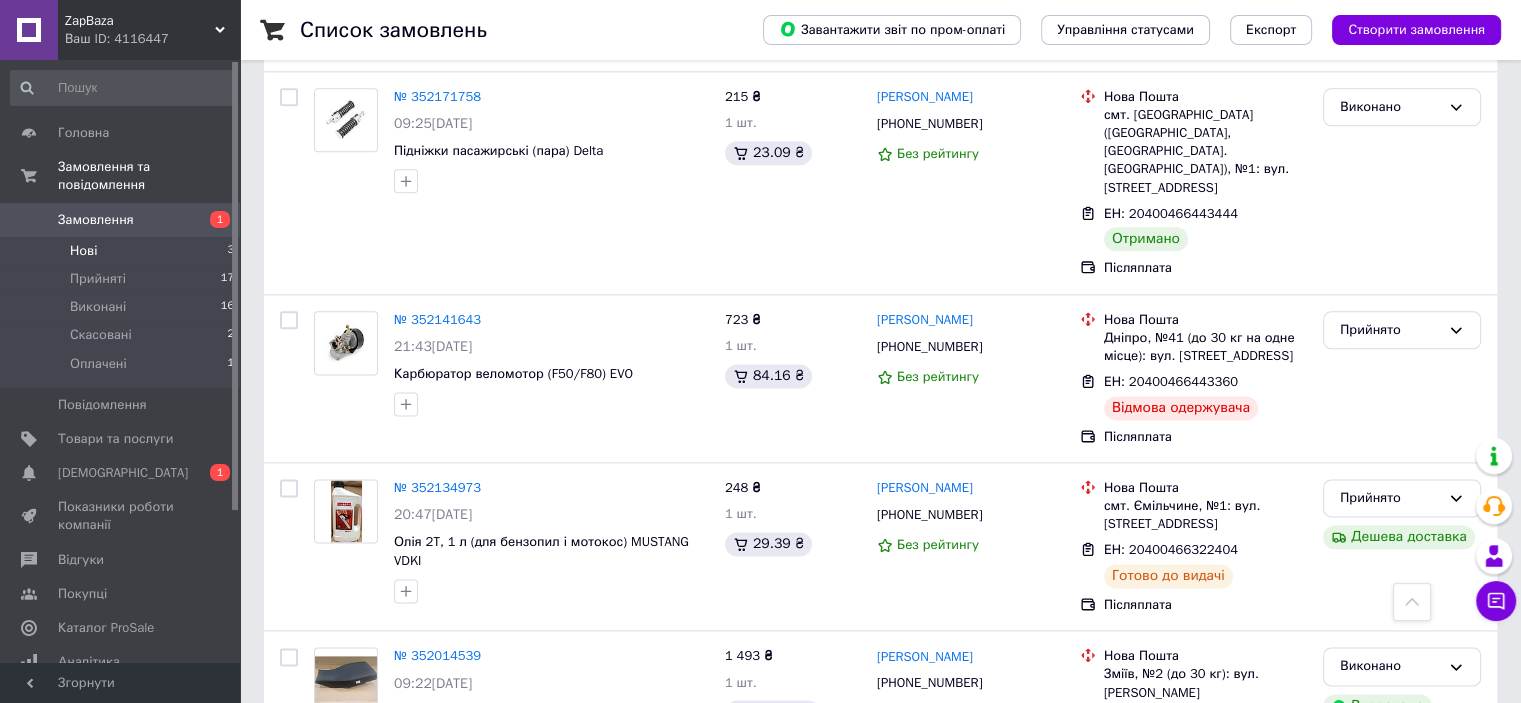 click on "Нові 3" at bounding box center [123, 251] 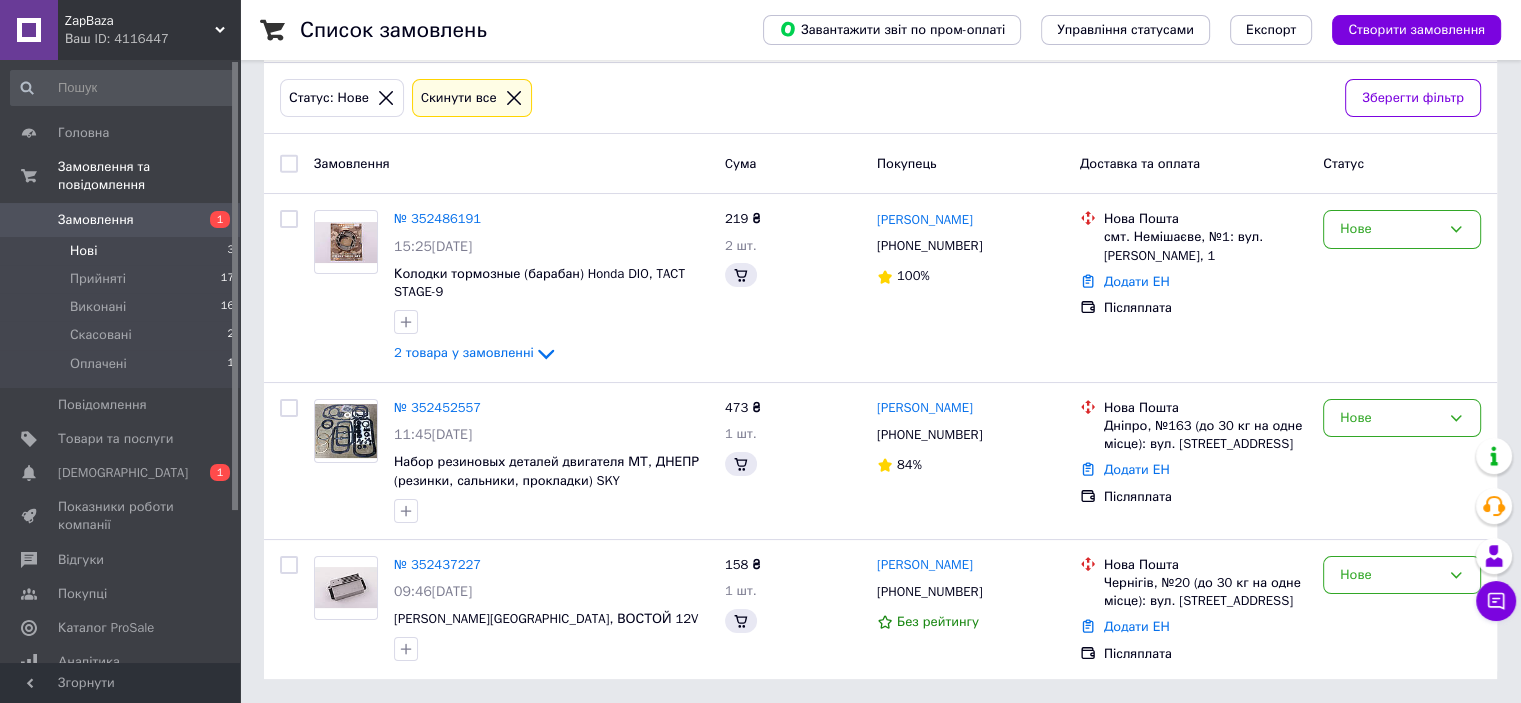 scroll, scrollTop: 0, scrollLeft: 0, axis: both 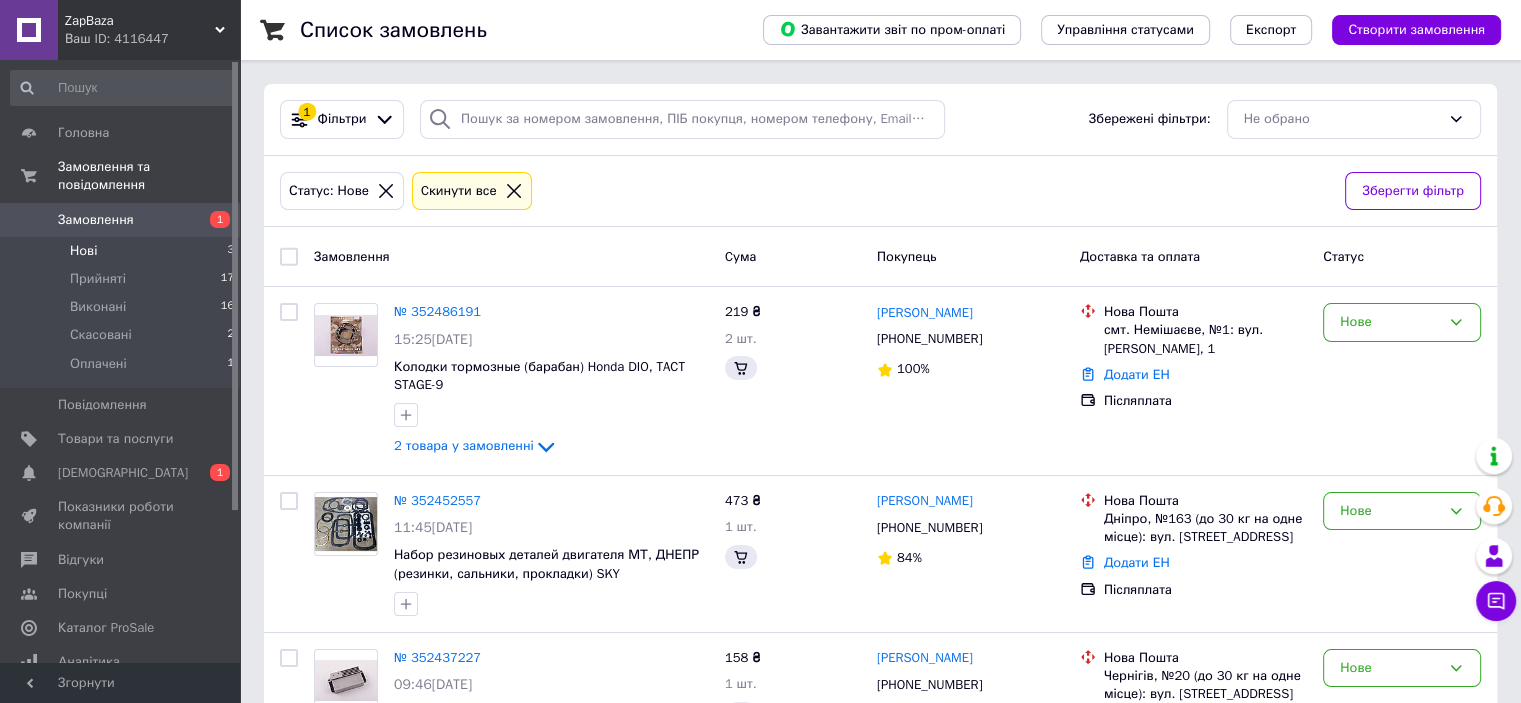 click on "Замовлення" at bounding box center [96, 220] 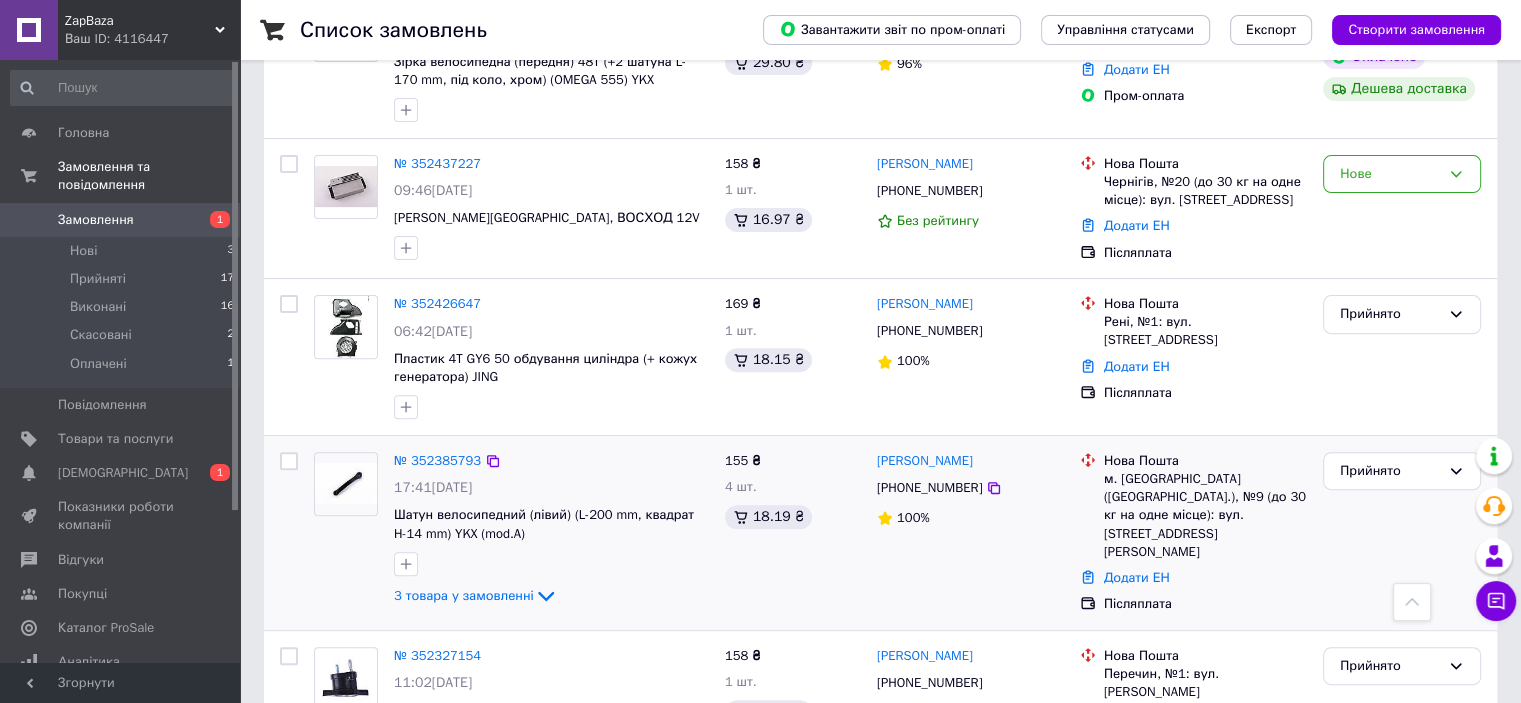scroll, scrollTop: 600, scrollLeft: 0, axis: vertical 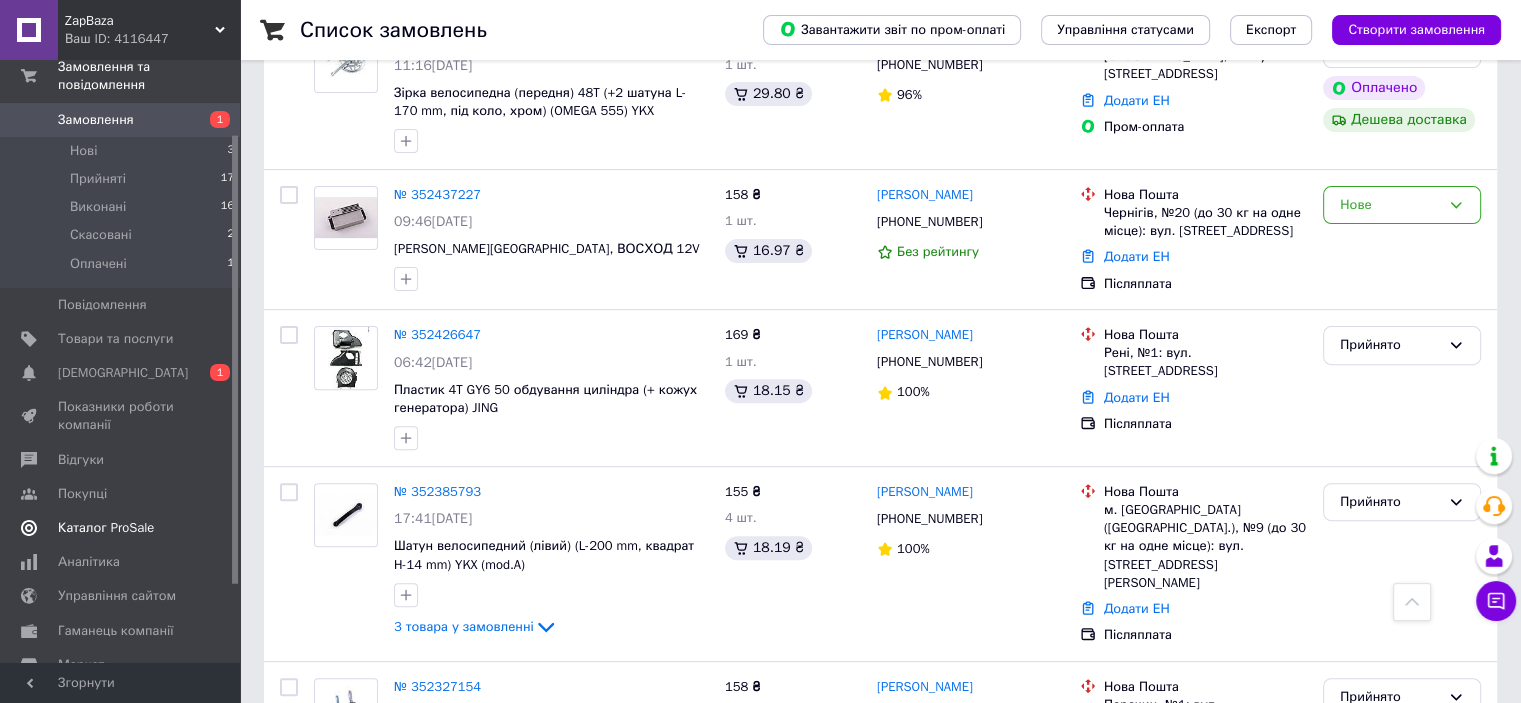 click on "Каталог ProSale" at bounding box center [106, 528] 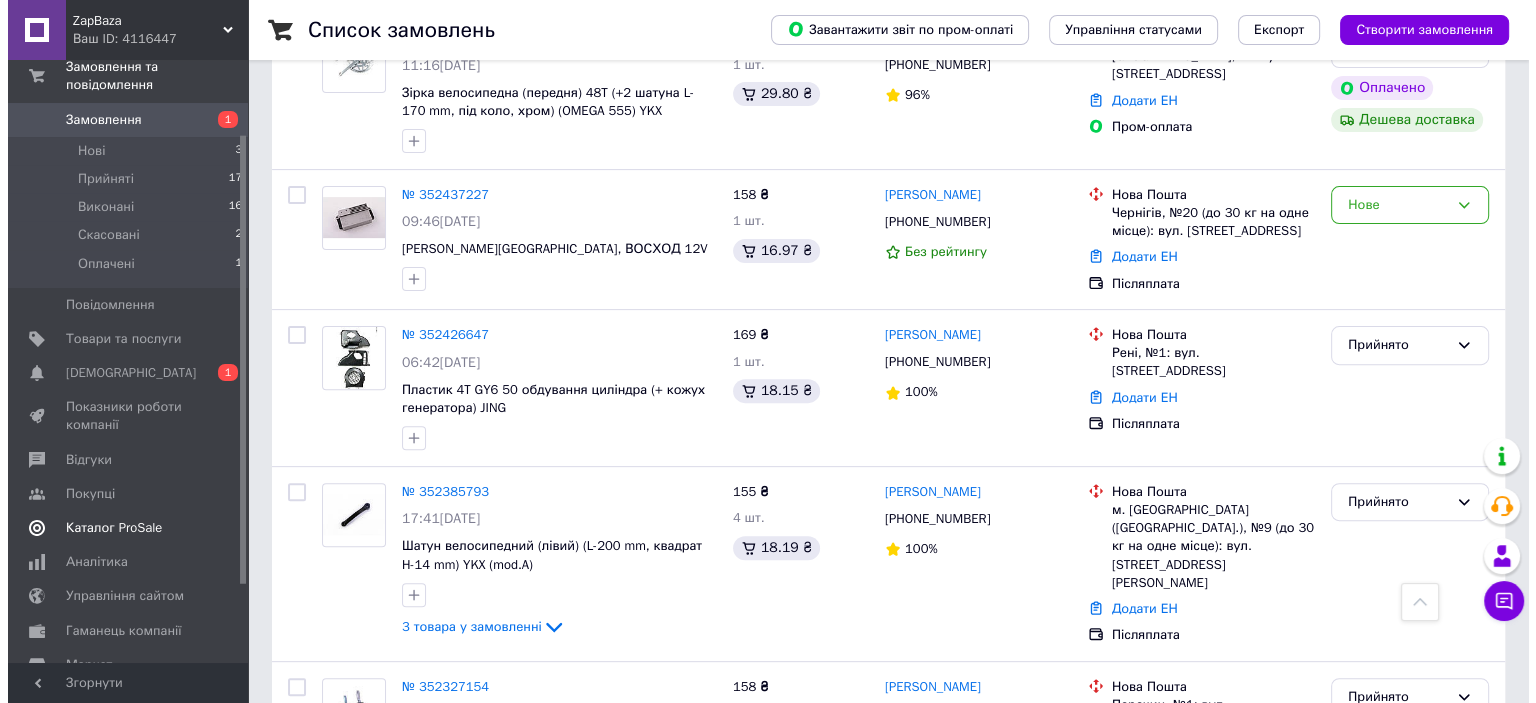 scroll, scrollTop: 0, scrollLeft: 0, axis: both 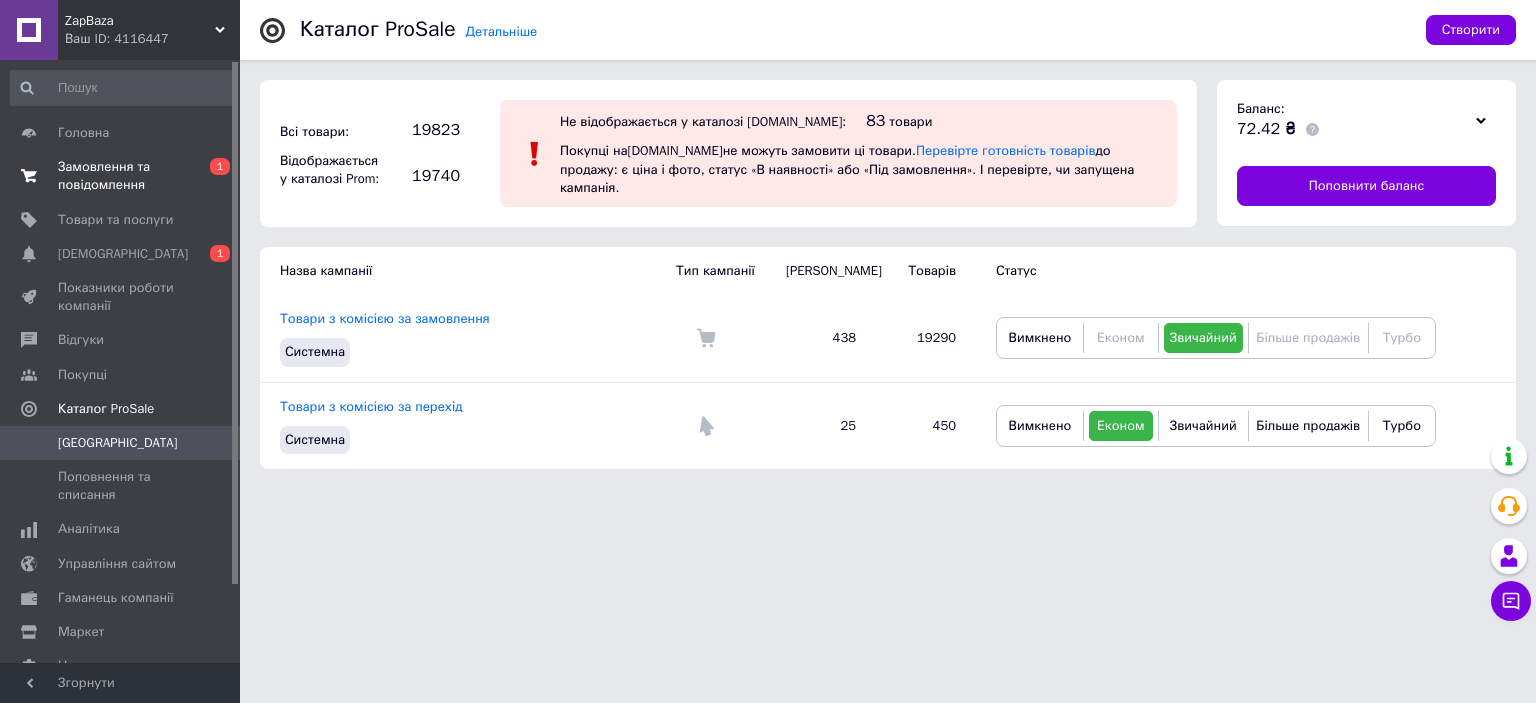 click at bounding box center (29, 176) 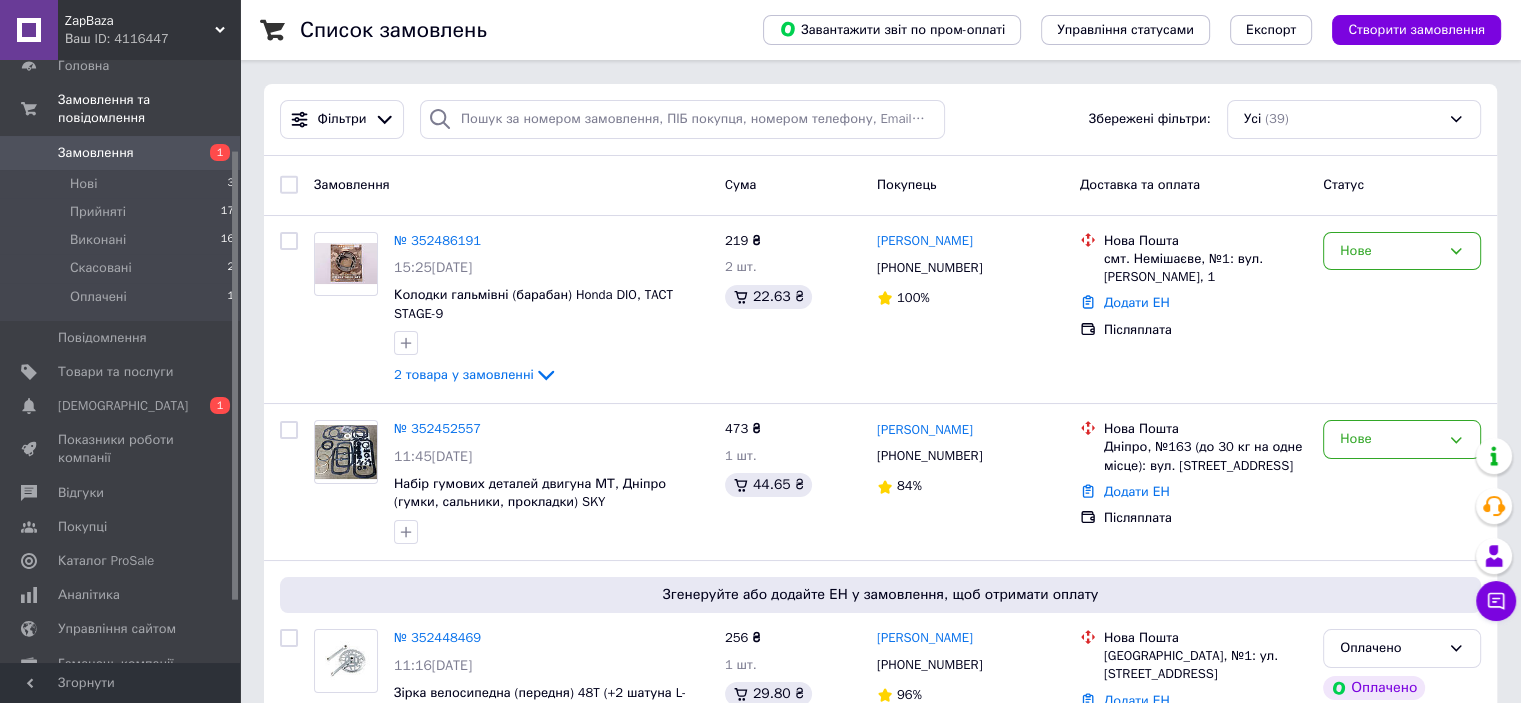 scroll, scrollTop: 200, scrollLeft: 0, axis: vertical 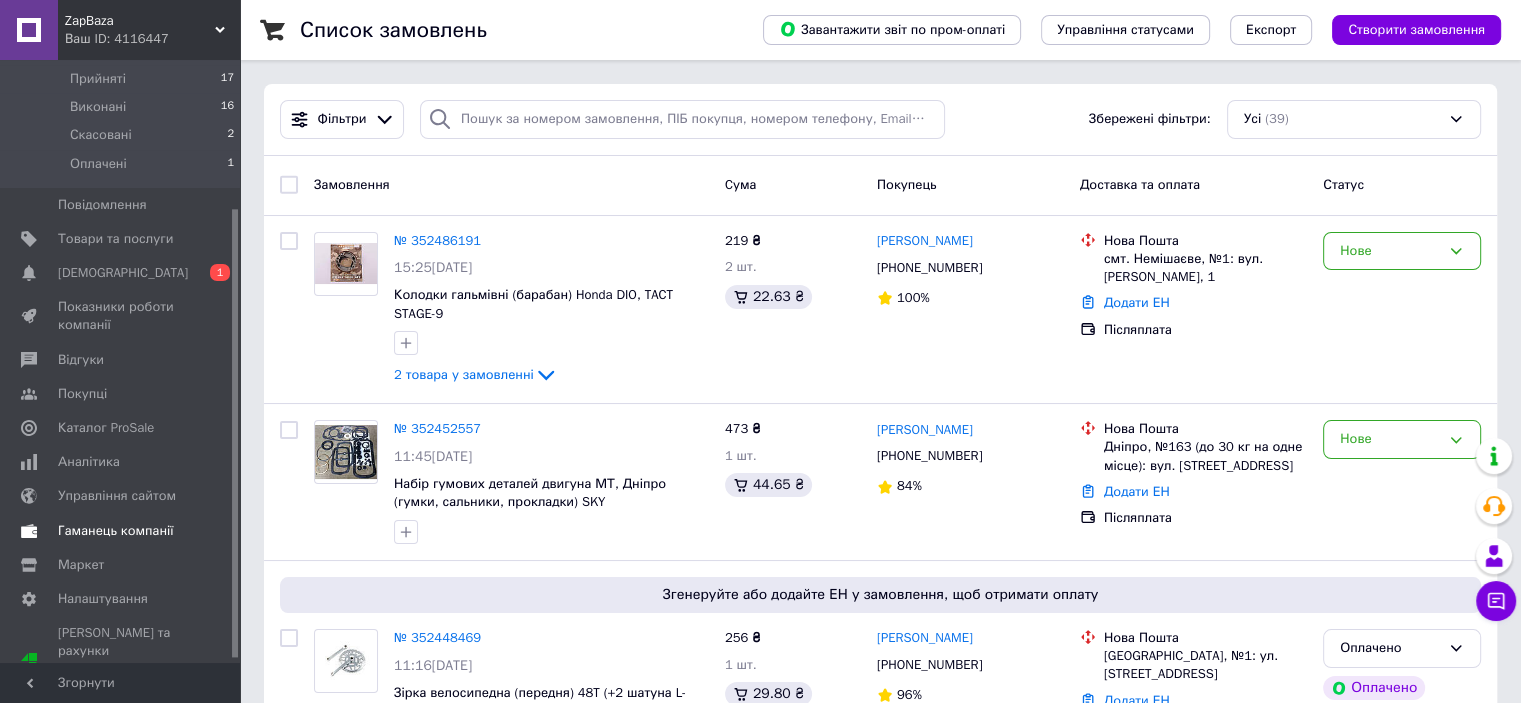 click on "Гаманець компанії" at bounding box center [116, 531] 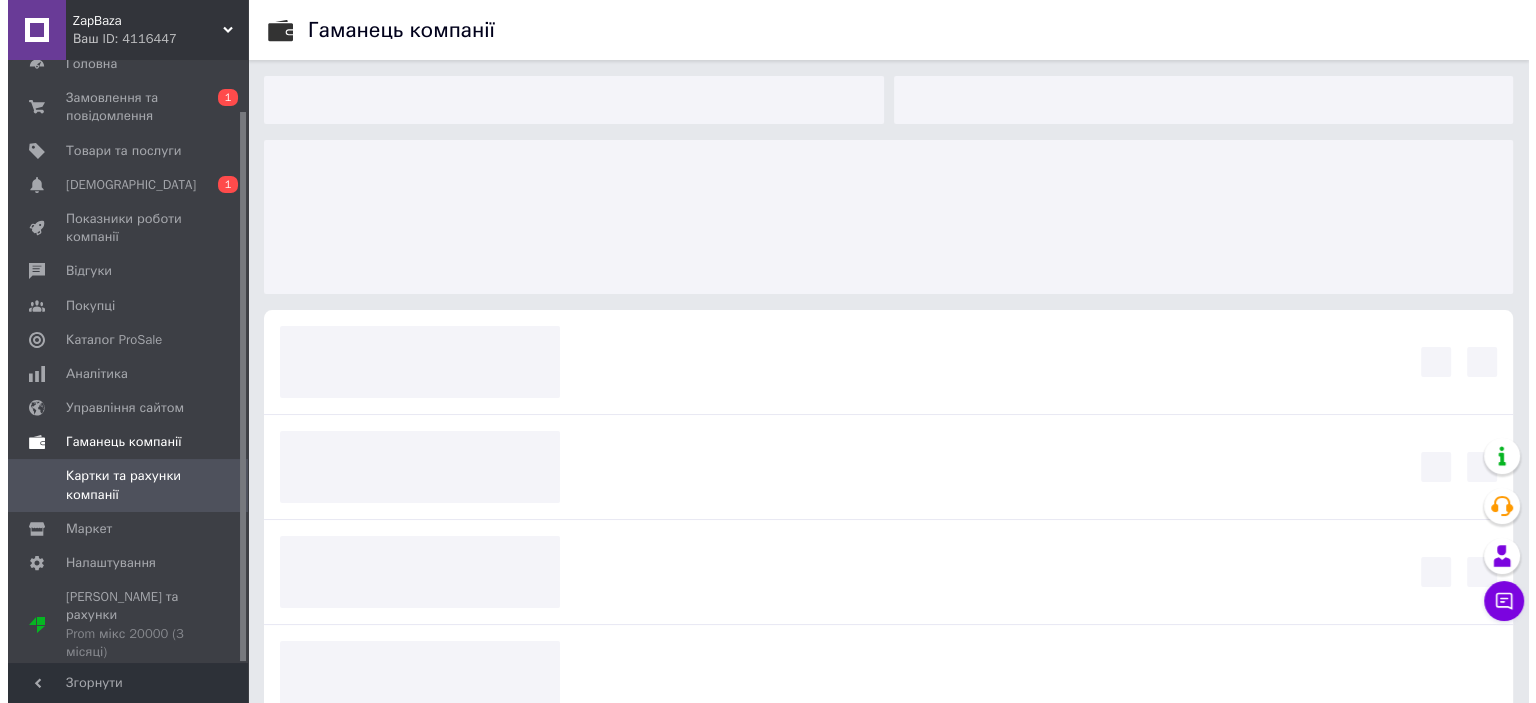 scroll, scrollTop: 56, scrollLeft: 0, axis: vertical 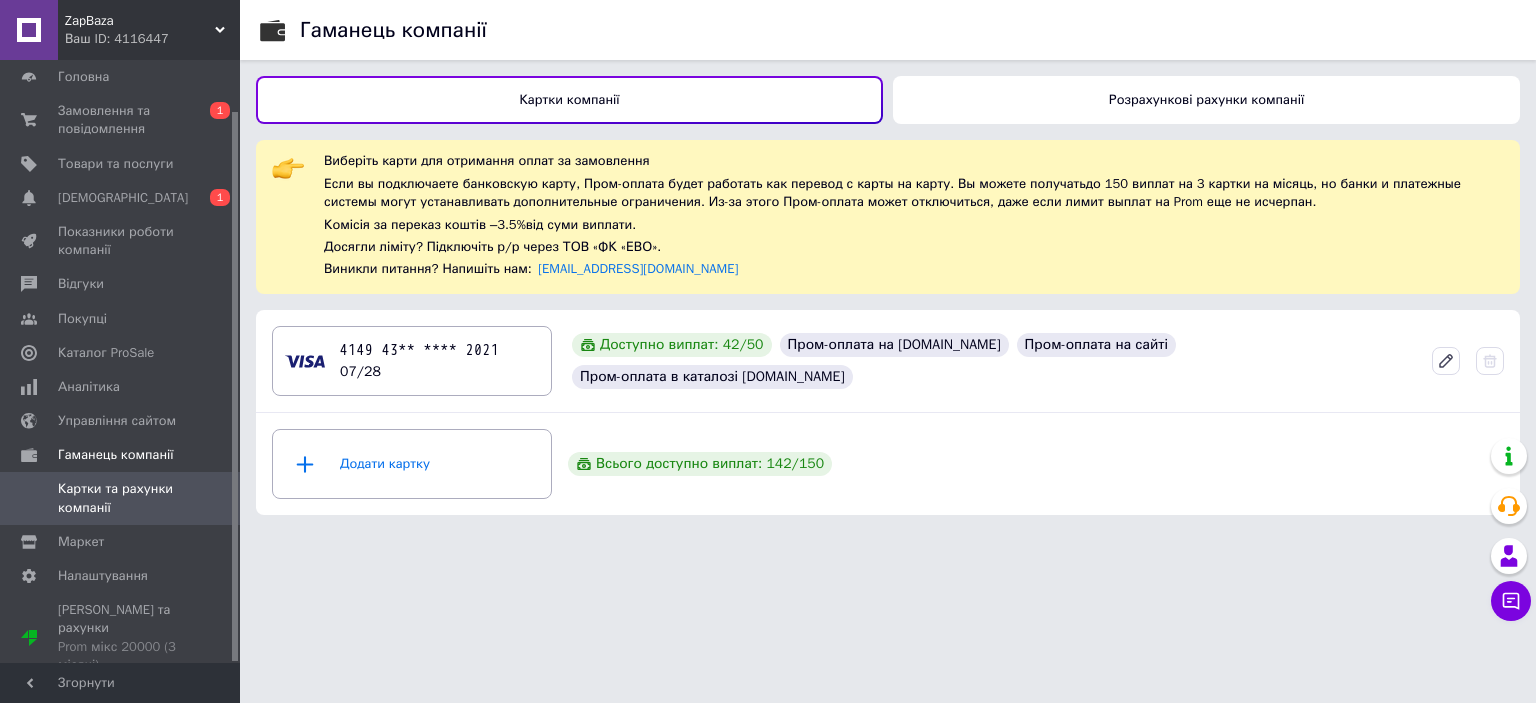 click on "Картки компанії" at bounding box center [569, 99] 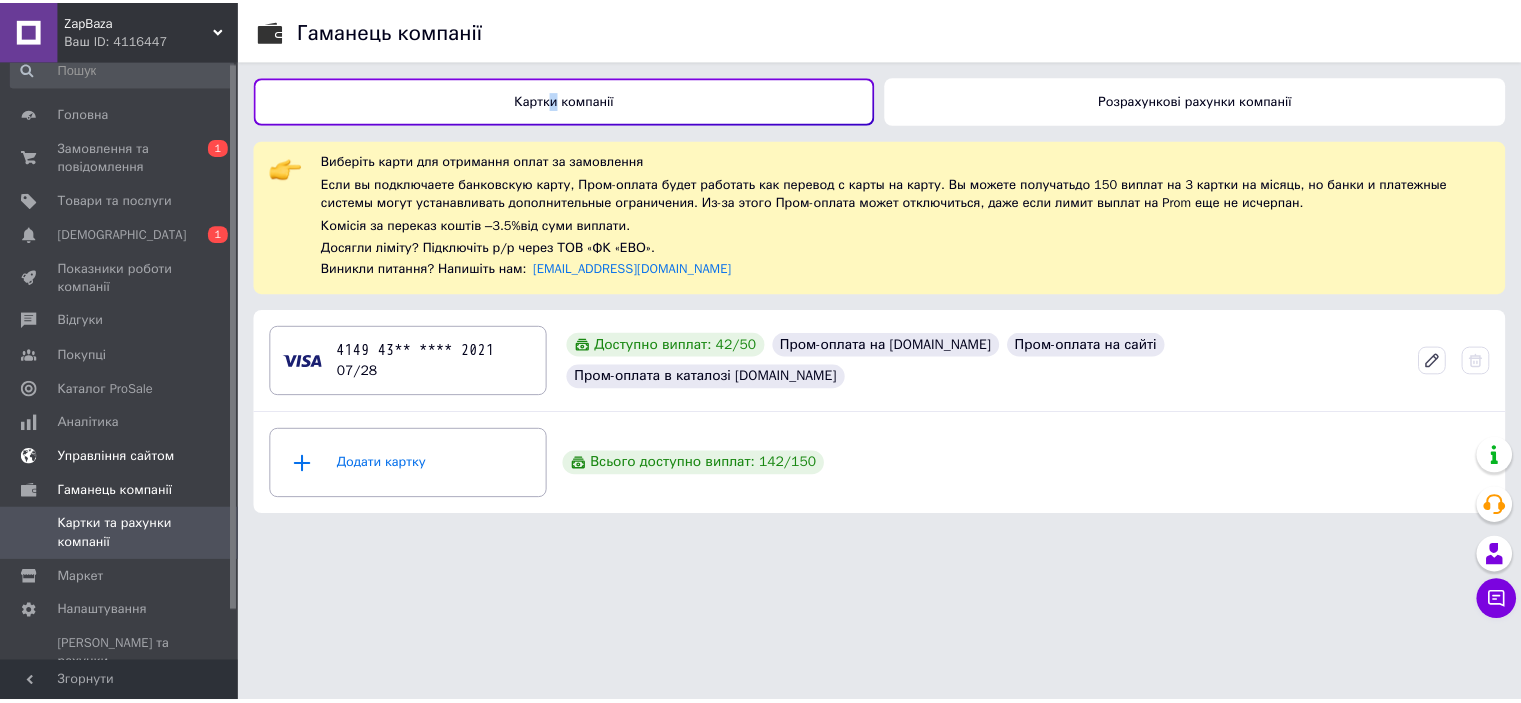 scroll, scrollTop: 0, scrollLeft: 0, axis: both 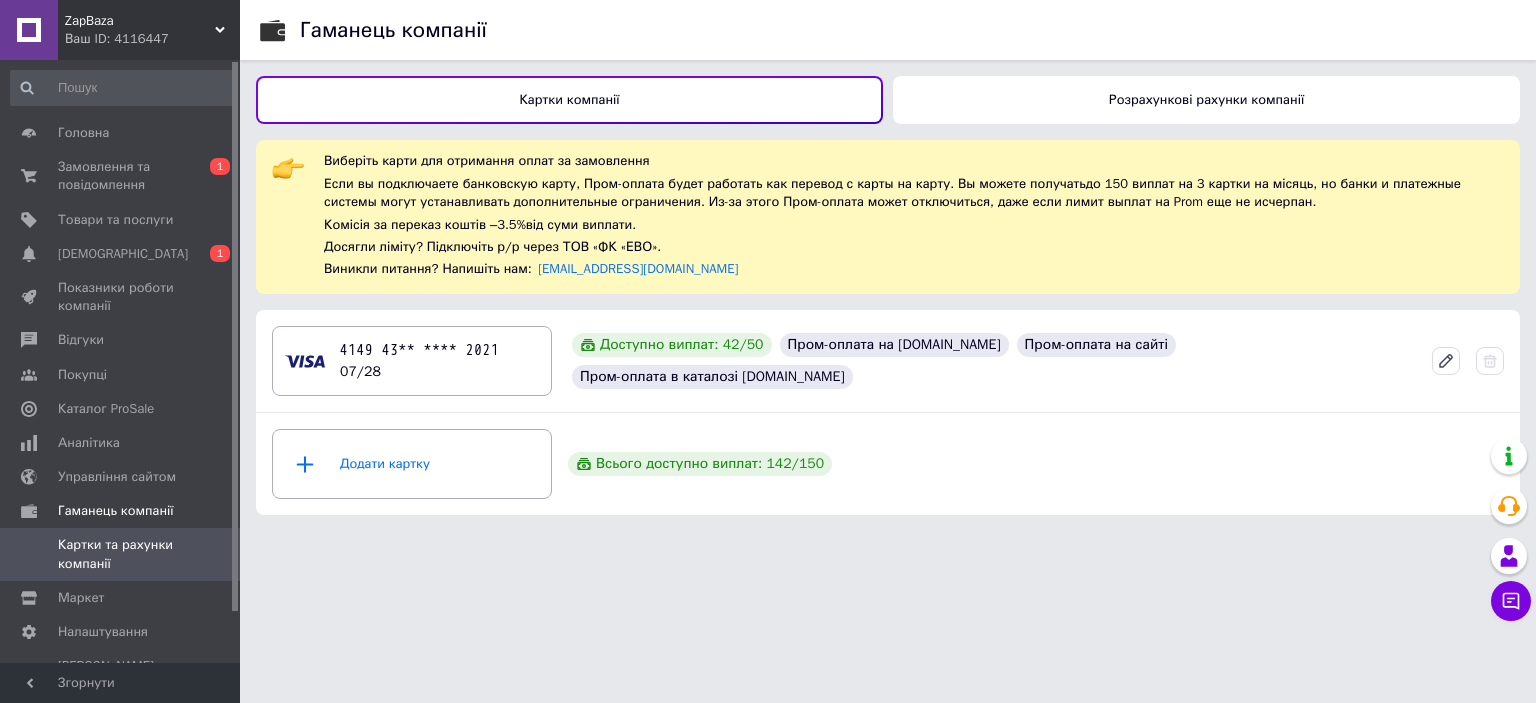 click on "Ваш ID: 4116447" at bounding box center [152, 39] 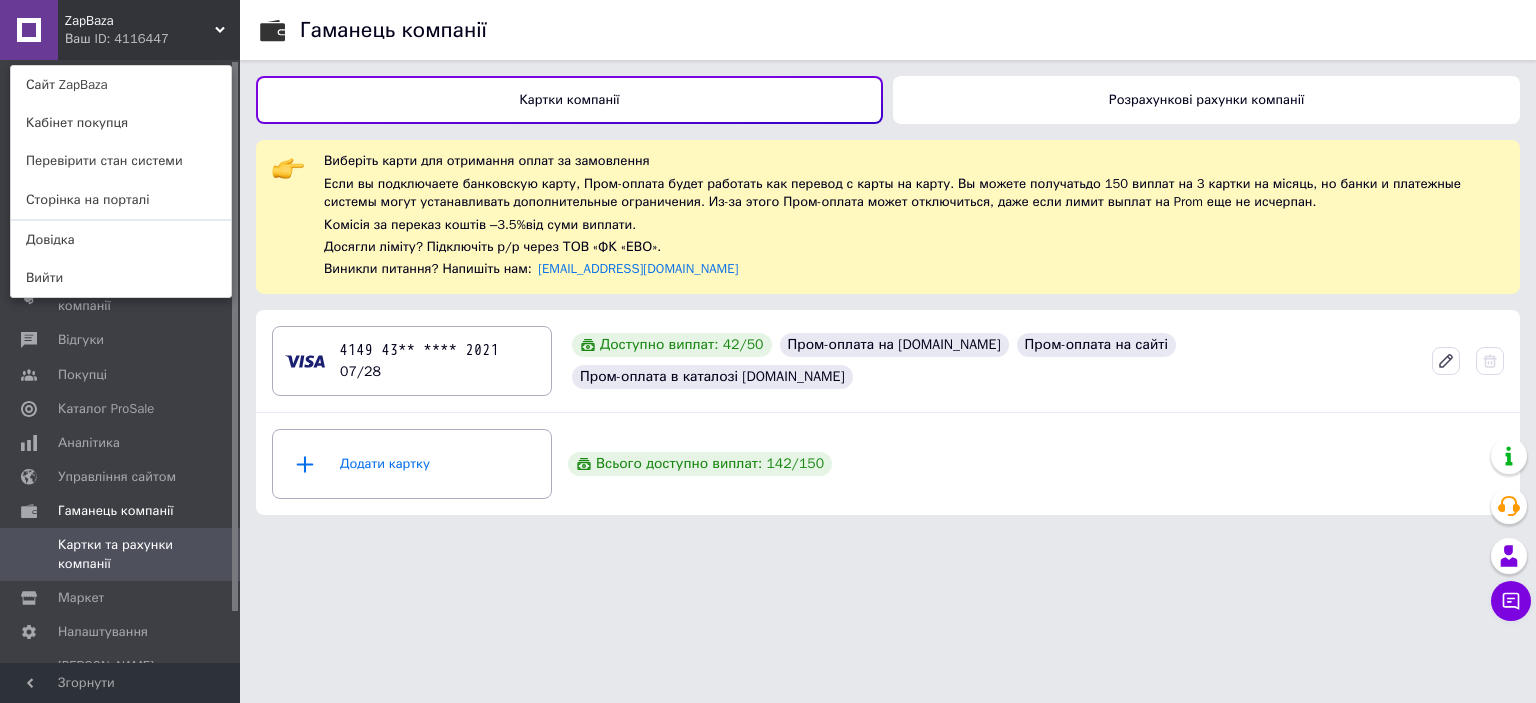 click on "ZapBaza Ваш ID: 4116447 Сайт ZapBaza Кабінет покупця Перевірити стан системи Сторінка на порталі Довідка Вийти Головна Замовлення та повідомлення 0 1 Товари та послуги Сповіщення 0 1 Показники роботи компанії Відгуки Покупці Каталог ProSale Аналітика Управління сайтом Гаманець компанії Картки та рахунки компанії [PERSON_NAME] Тарифи та рахунки Prom мікс 20000 (3 місяці) Згорнути
Гаманець компанії Картки компанії Розрахункові рахунки компанії Виберіть карти для отримання оплат за замовлення 3.5%   [EMAIL_ADDRESS][DOMAIN_NAME]" at bounding box center [768, 265] 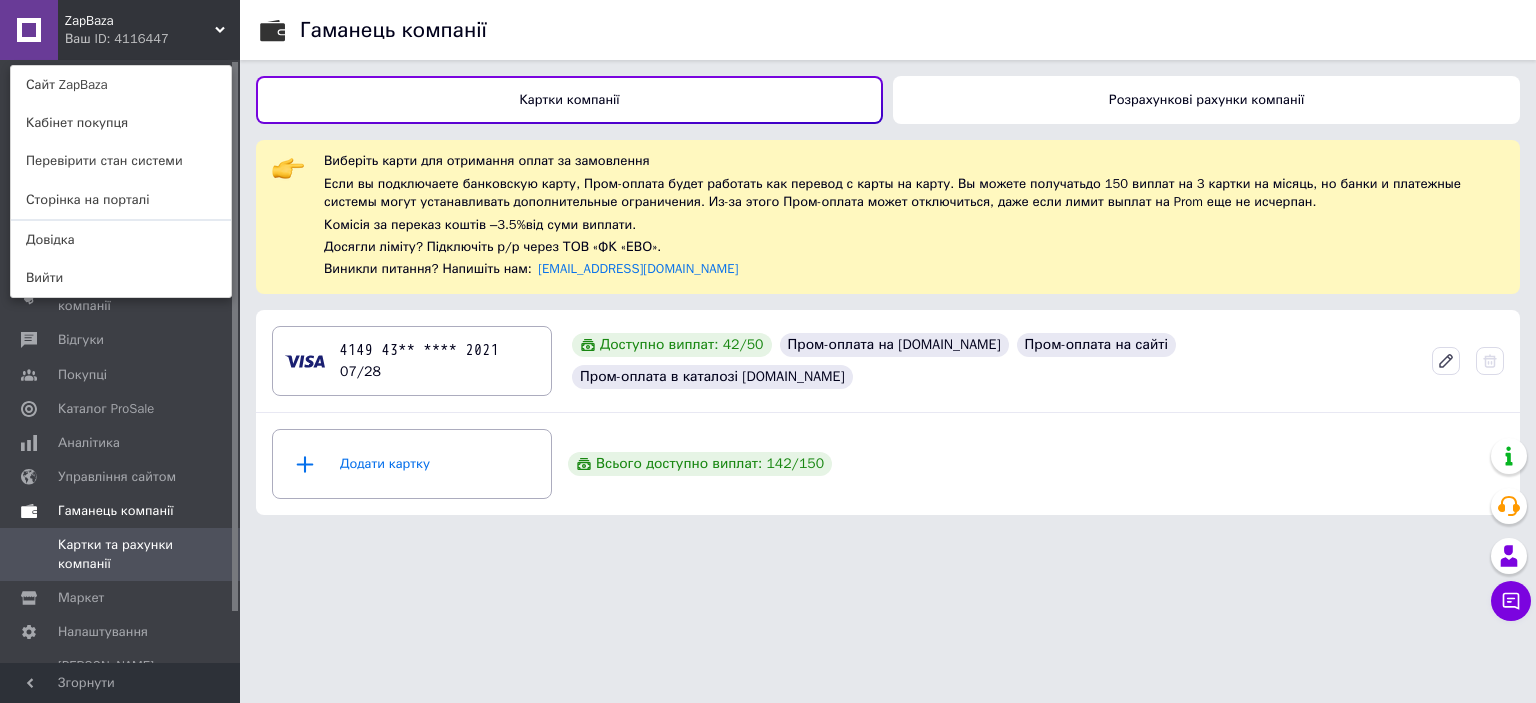 click on "Гаманець компанії" at bounding box center (116, 511) 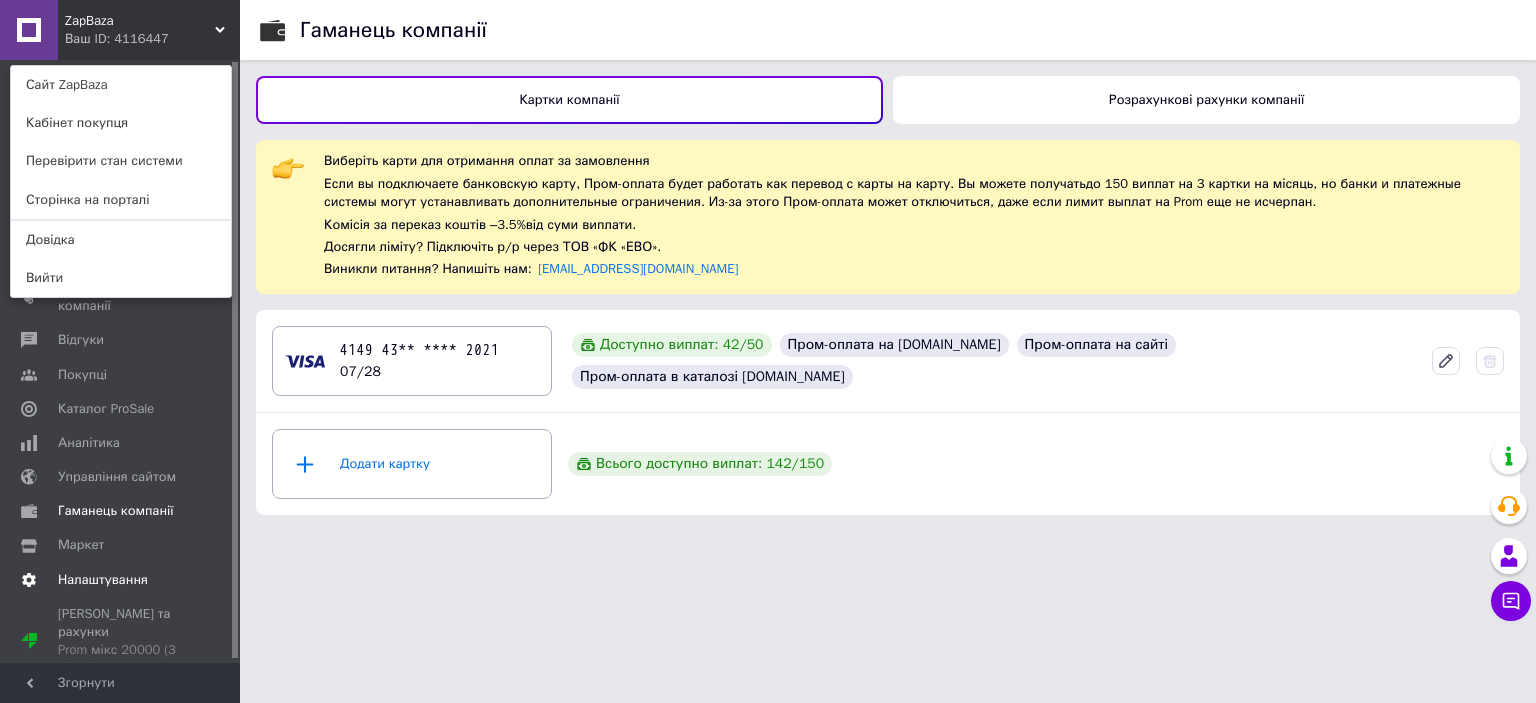 click on "Налаштування" at bounding box center [103, 580] 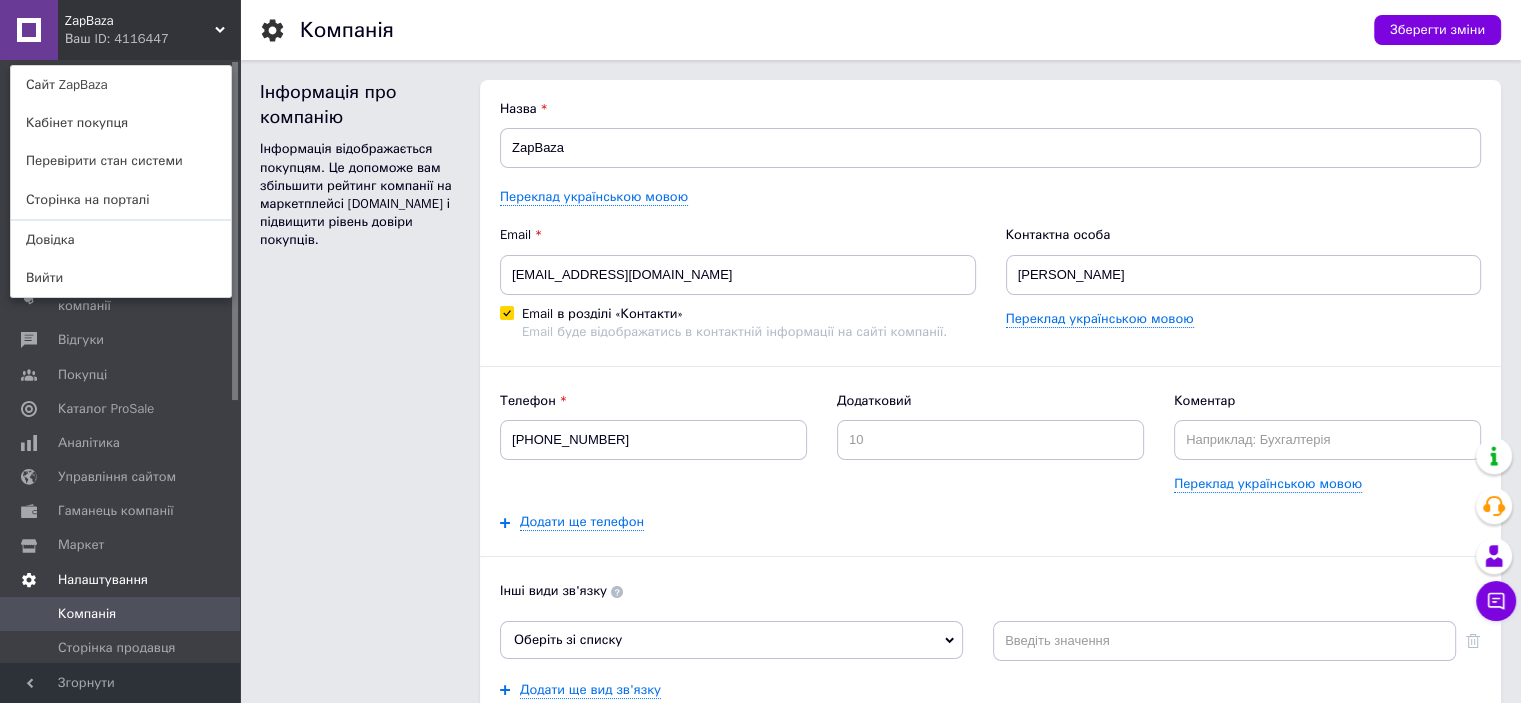 scroll, scrollTop: 0, scrollLeft: 0, axis: both 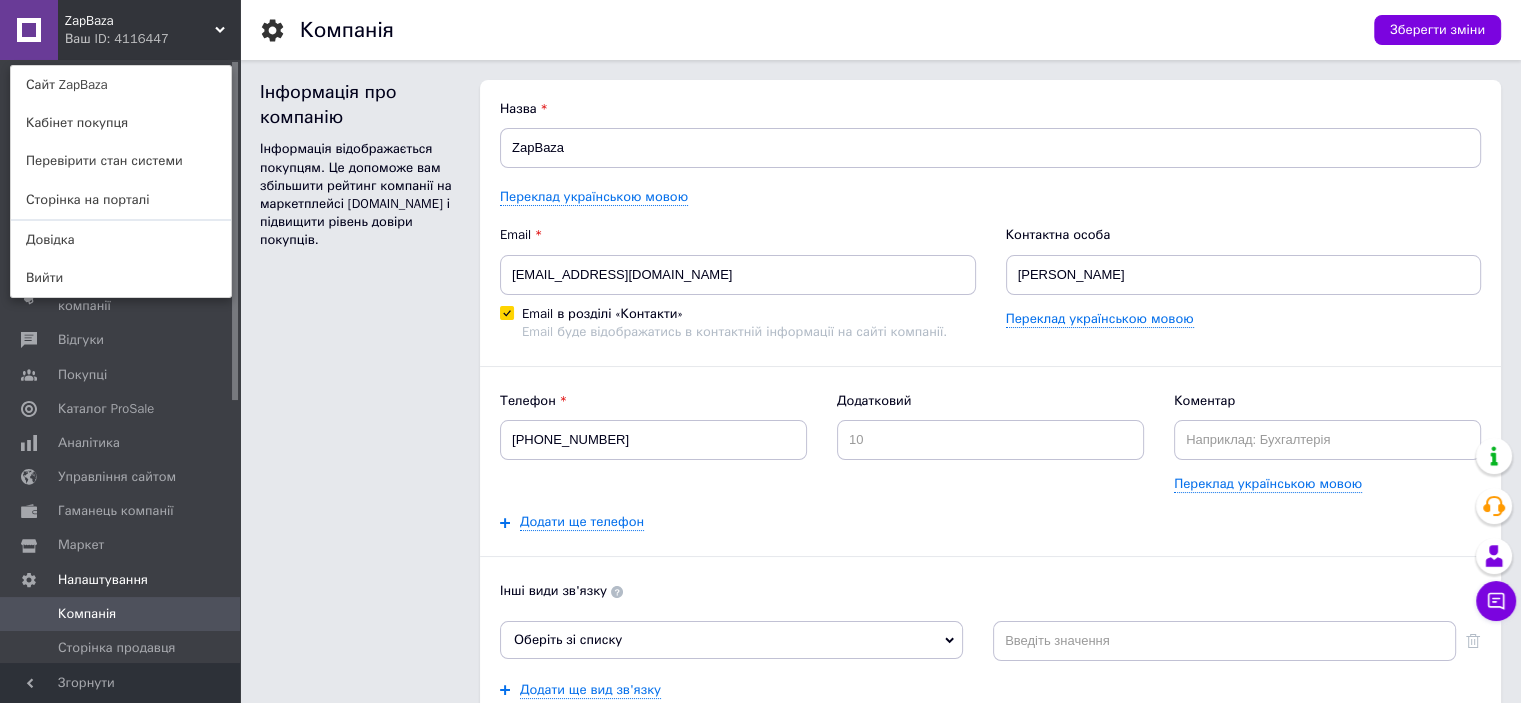 click on "Інформація про компанію Інформація відображається покупцям. Це допоможе вам збільшити
рейтинг компанії на маркетплейсі [DOMAIN_NAME] і підвищити рівень довіри покупців." at bounding box center (360, 523) 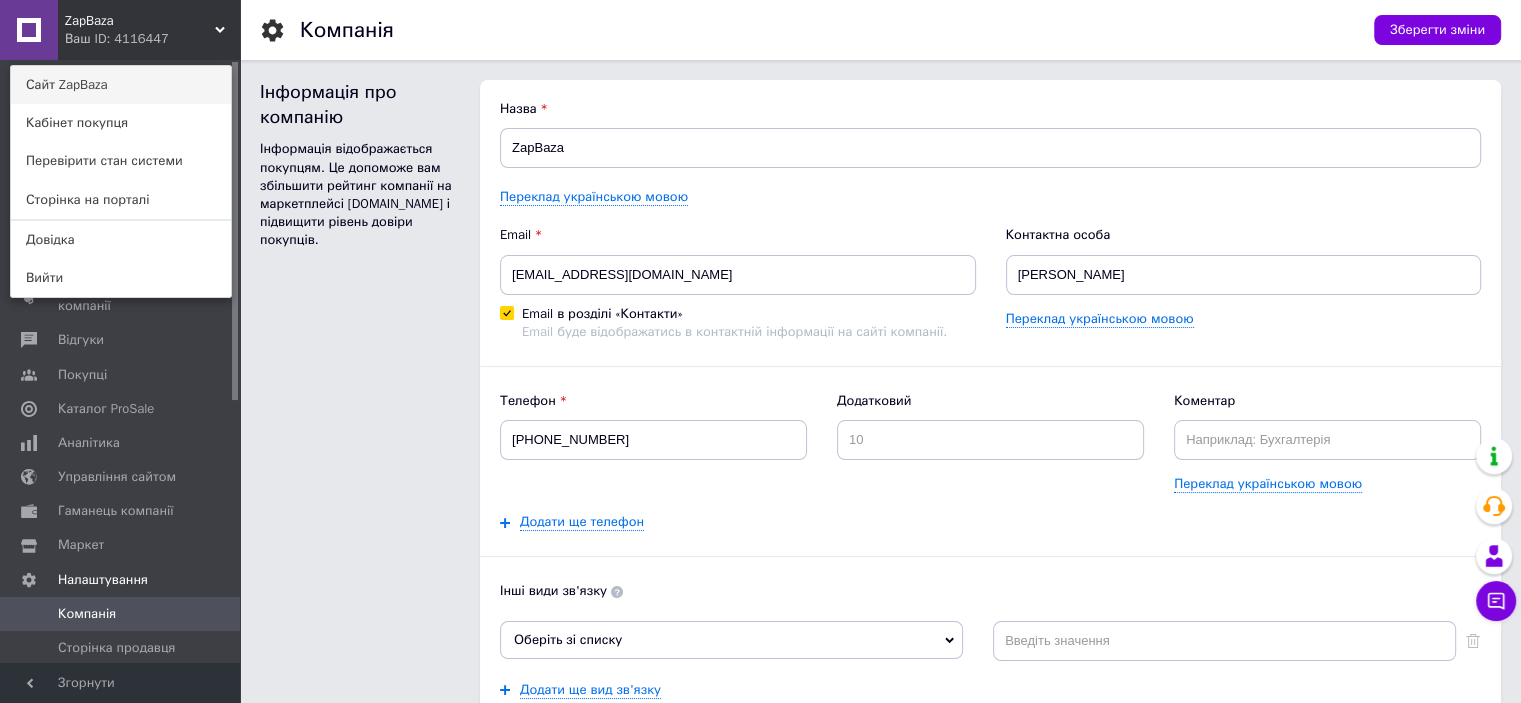 click on "Сайт ZapBaza" at bounding box center (121, 85) 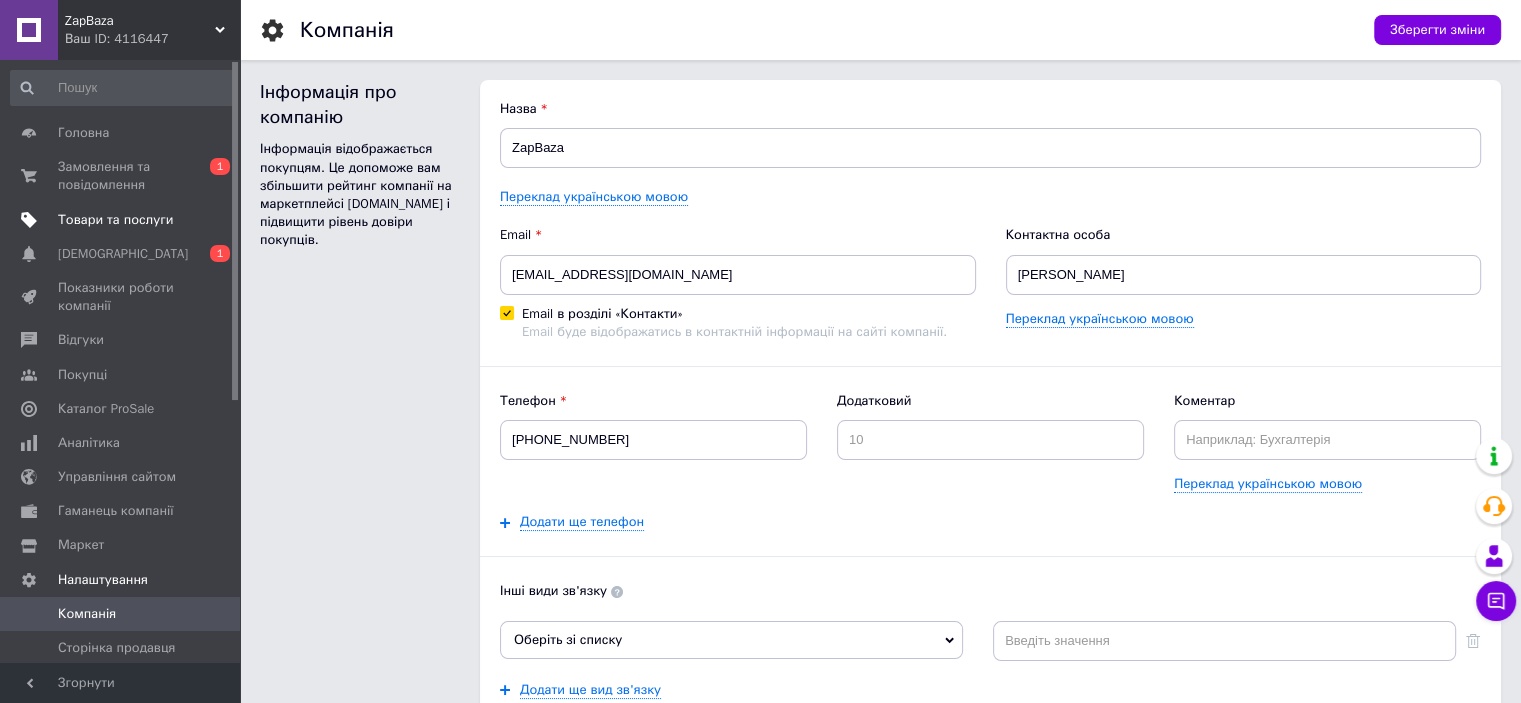 click on "Товари та послуги" at bounding box center (115, 220) 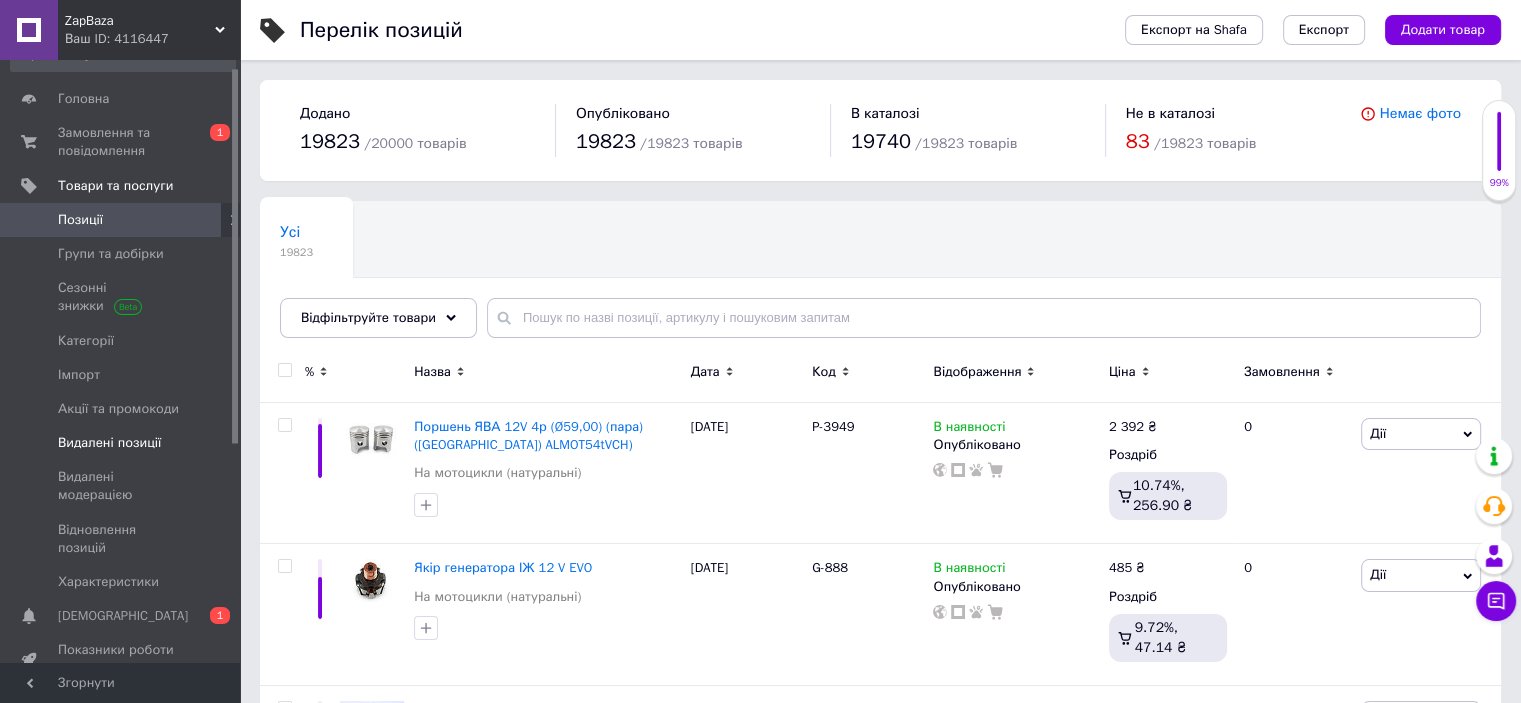 scroll, scrollTop: 0, scrollLeft: 0, axis: both 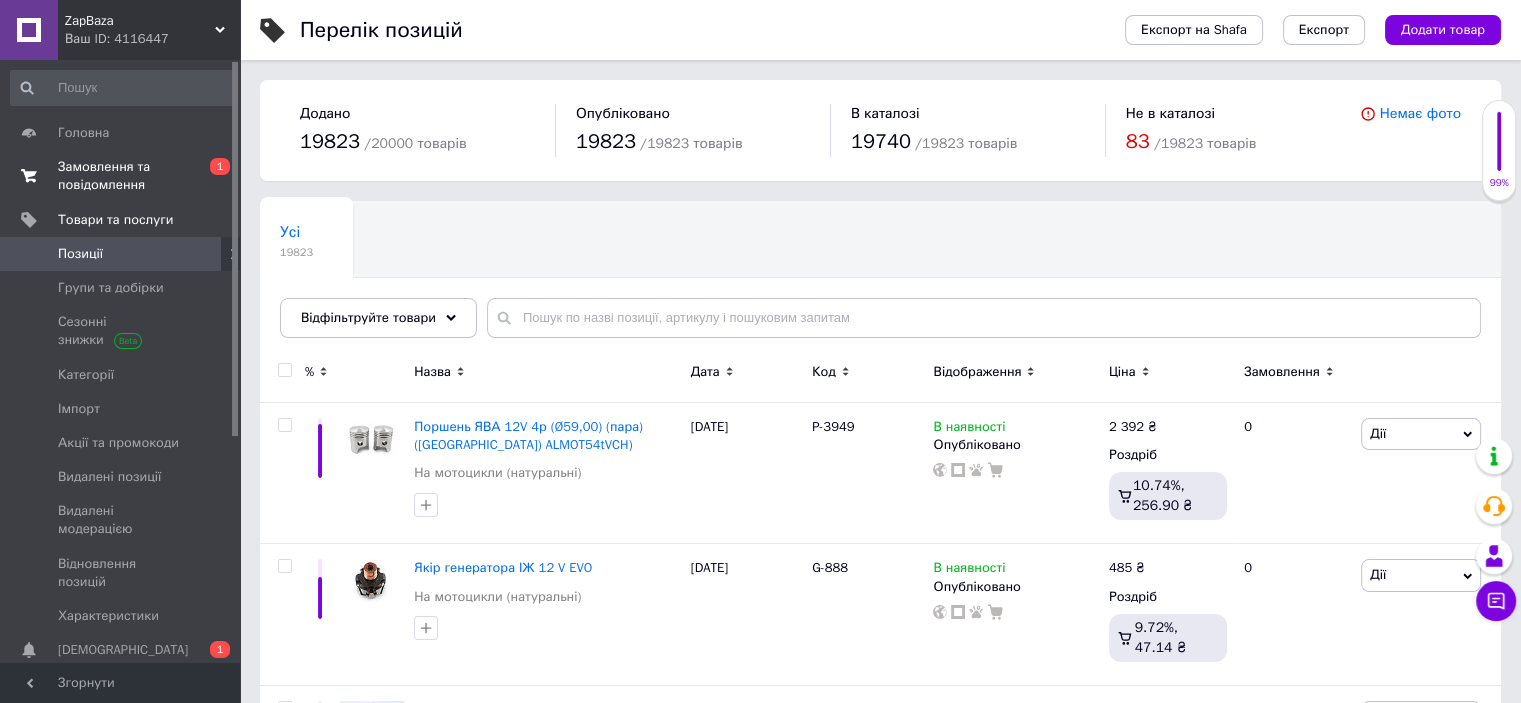 click on "Замовлення та повідомлення" at bounding box center [121, 176] 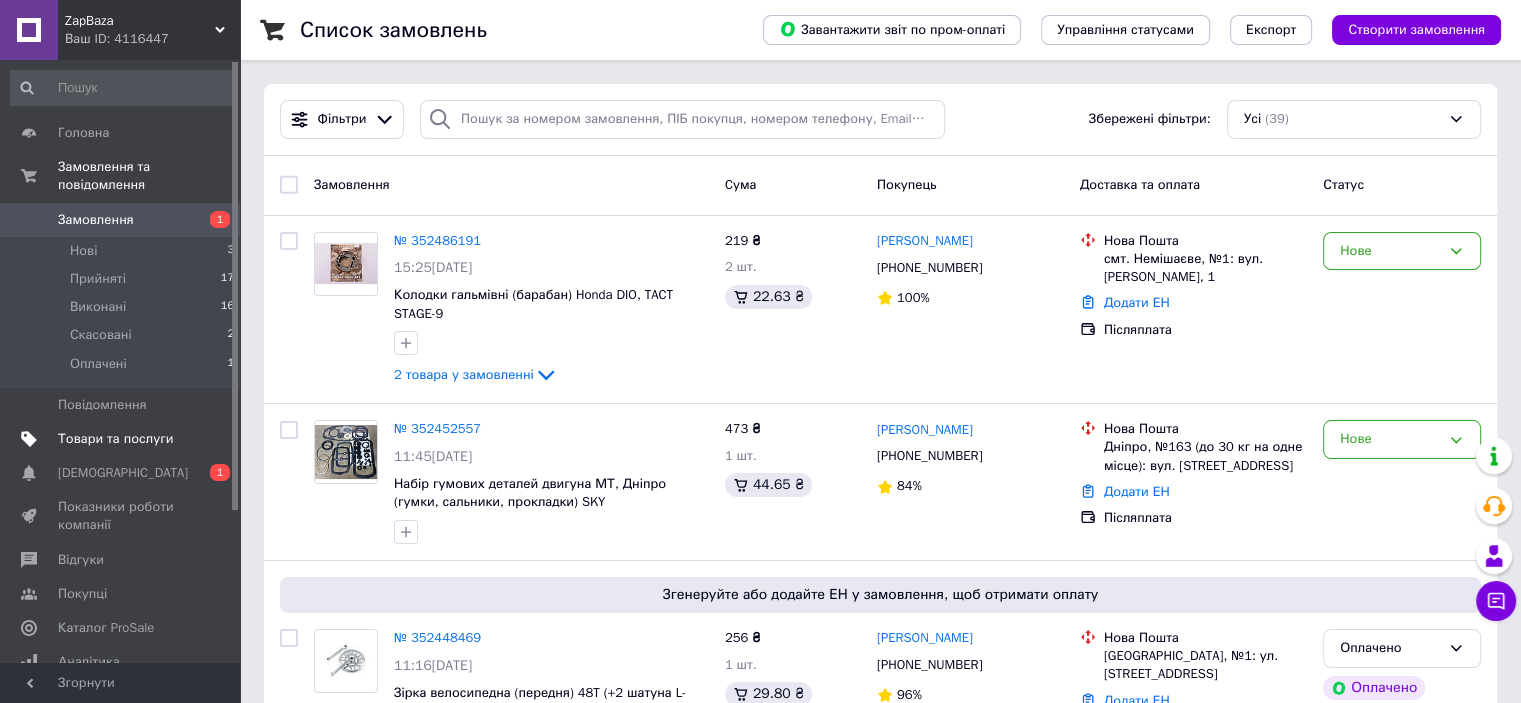 click on "Товари та послуги" at bounding box center [115, 439] 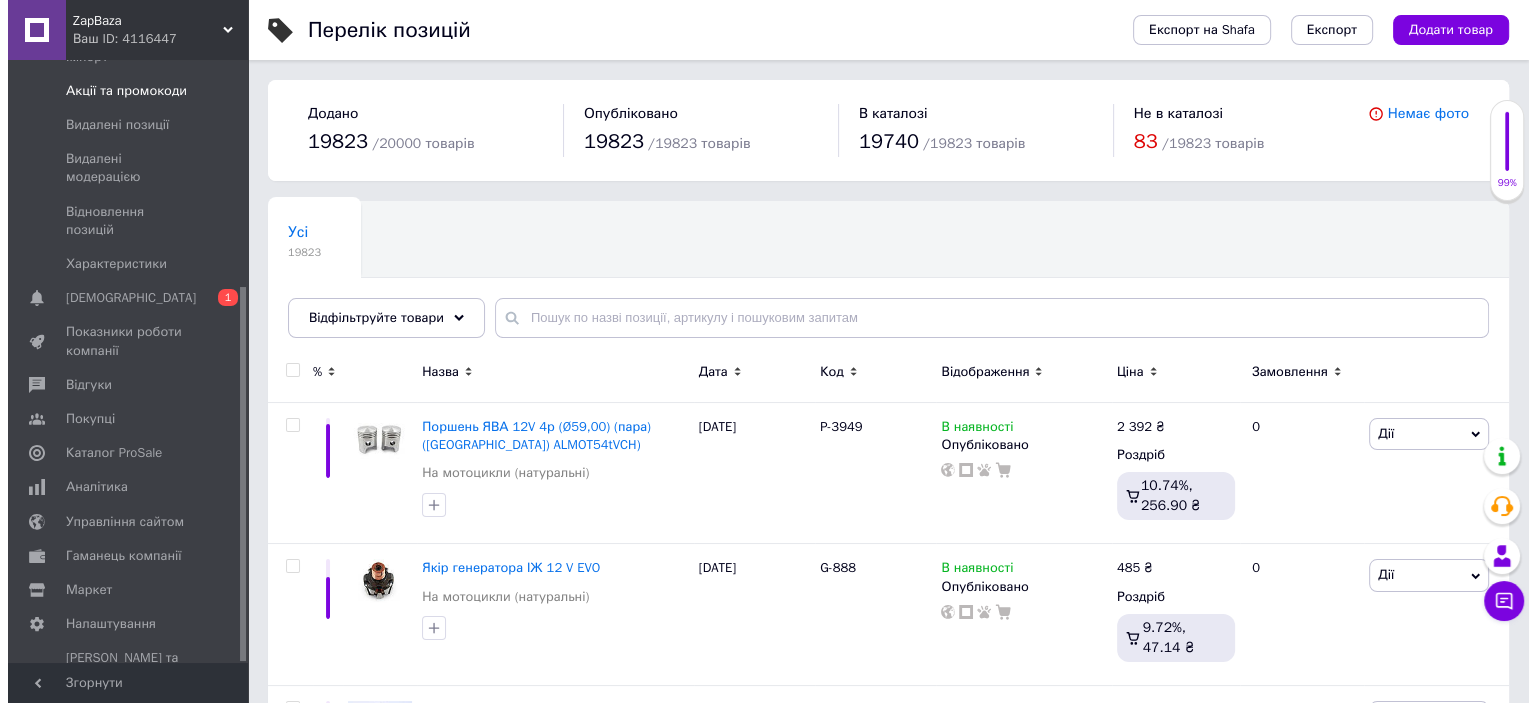 scroll, scrollTop: 364, scrollLeft: 0, axis: vertical 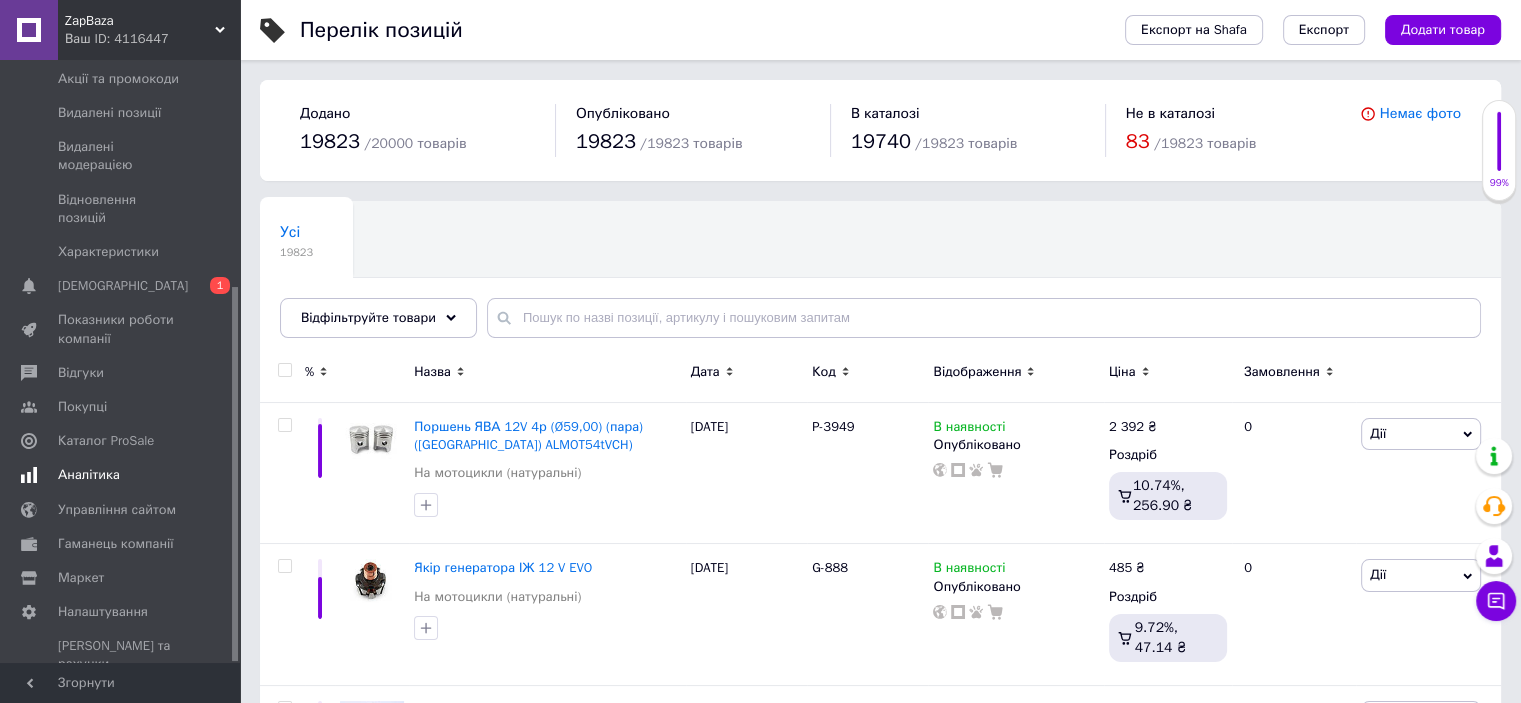 click on "Аналітика" at bounding box center [123, 475] 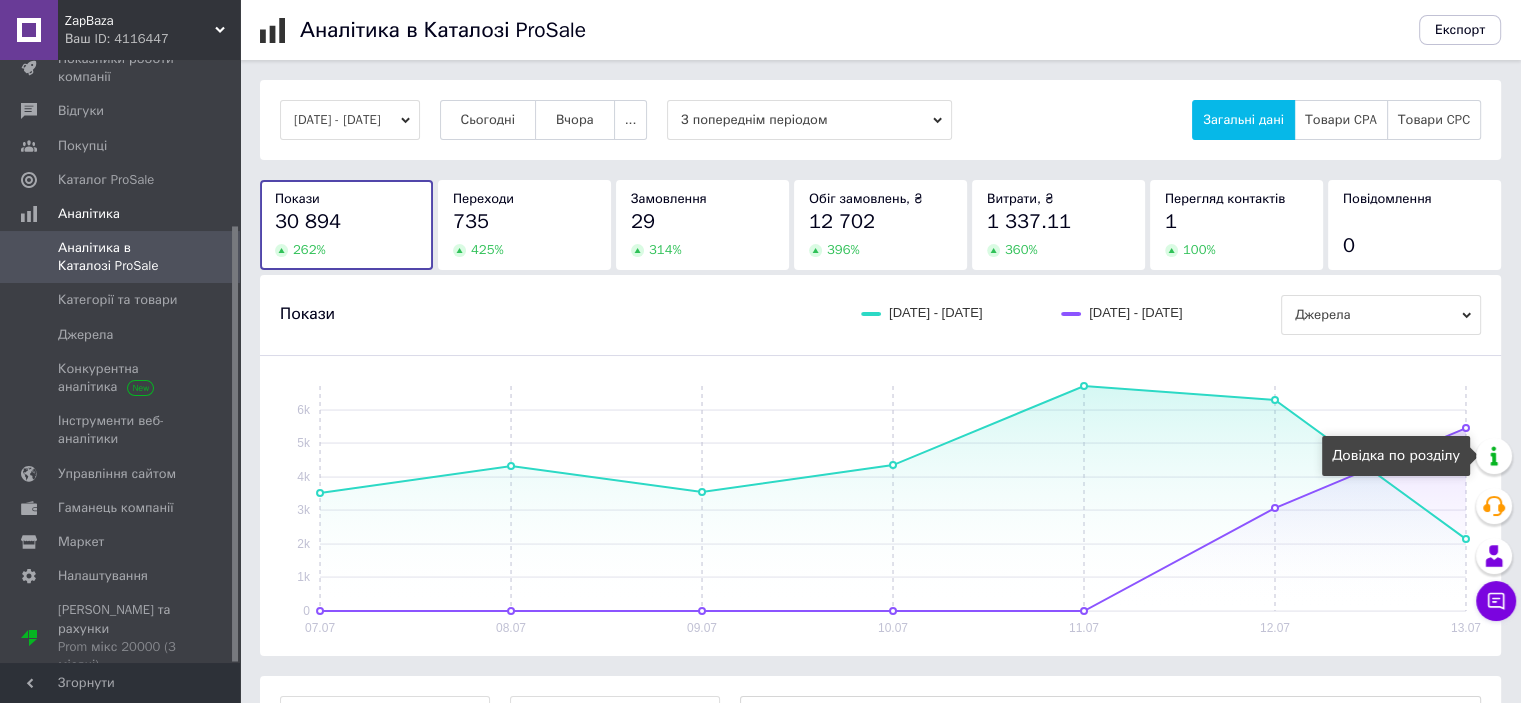 scroll, scrollTop: 229, scrollLeft: 0, axis: vertical 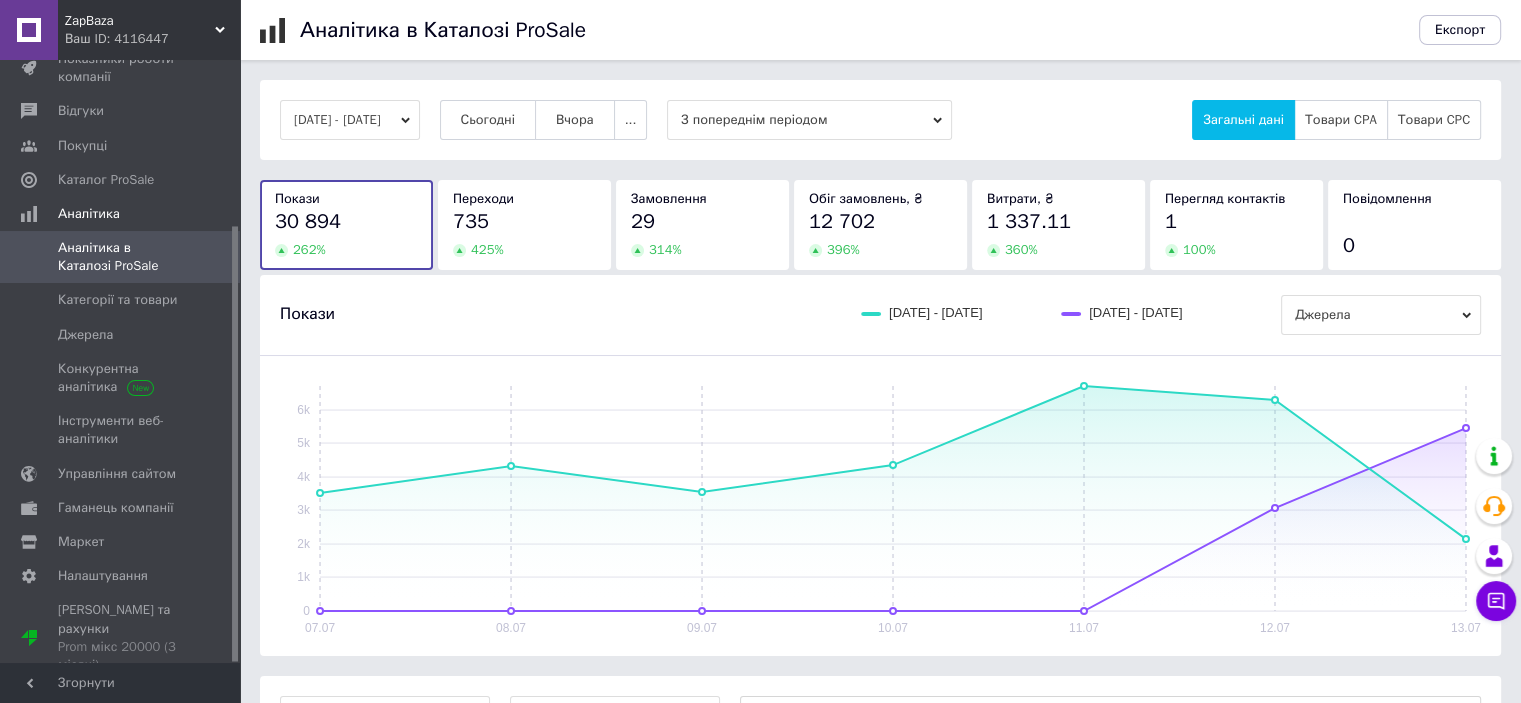 click on "Джерела" at bounding box center [1381, 315] 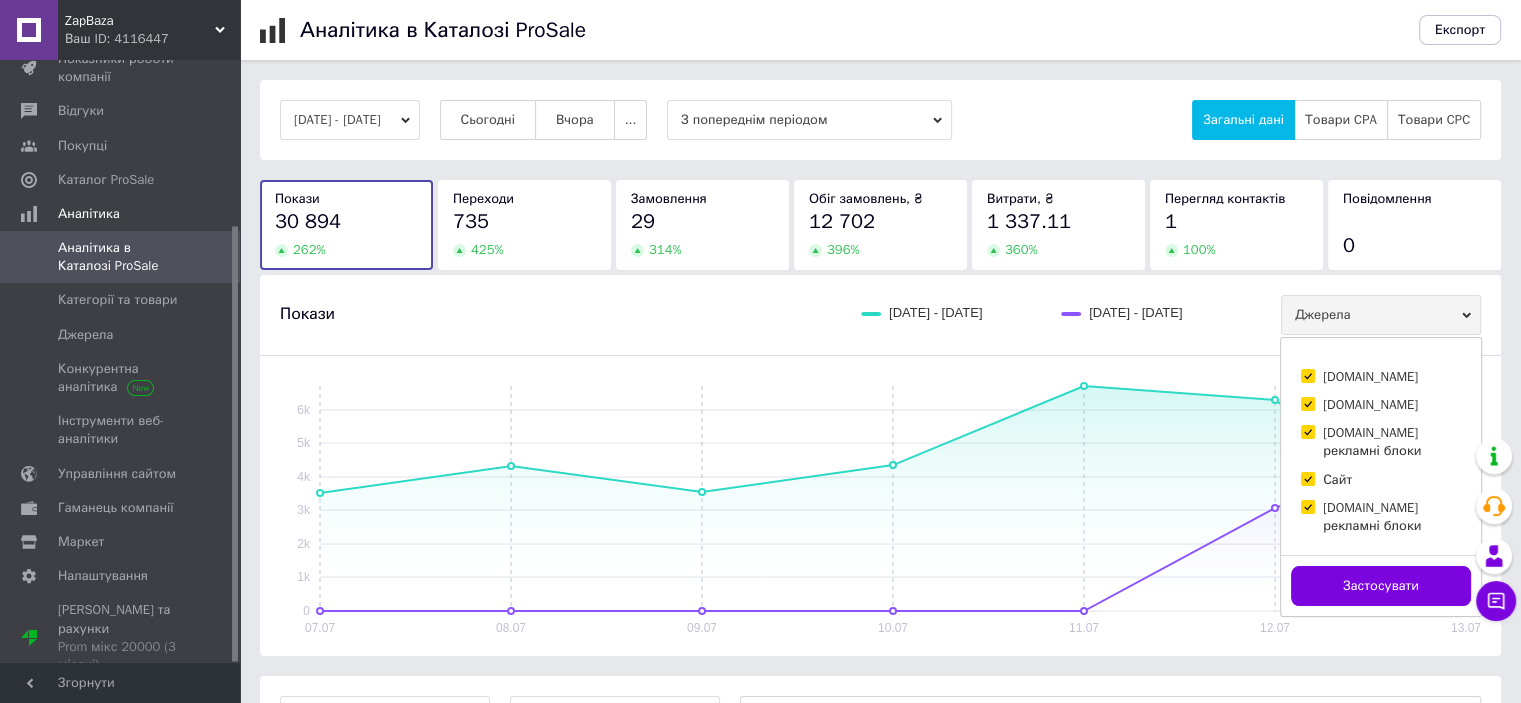 click on "Джерела" at bounding box center [1381, 315] 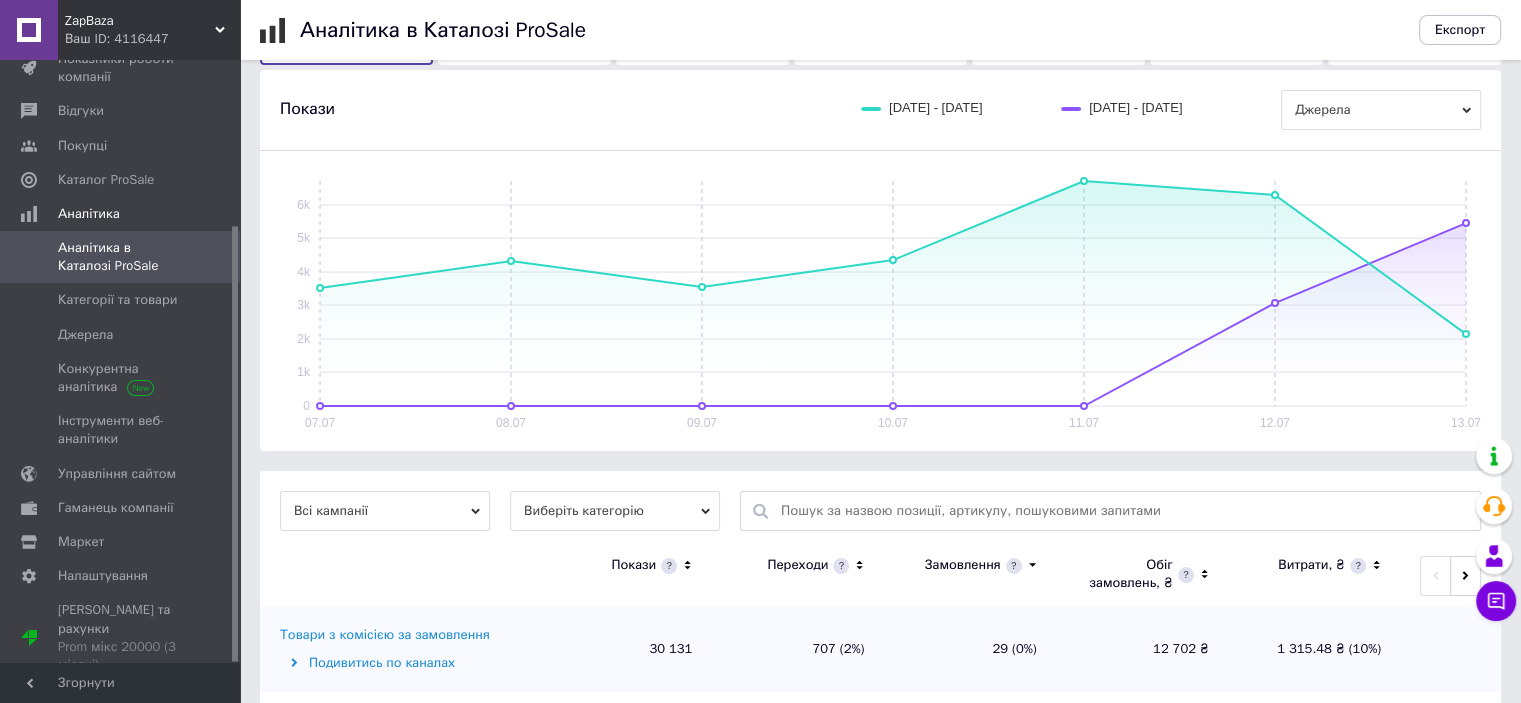 scroll, scrollTop: 120, scrollLeft: 0, axis: vertical 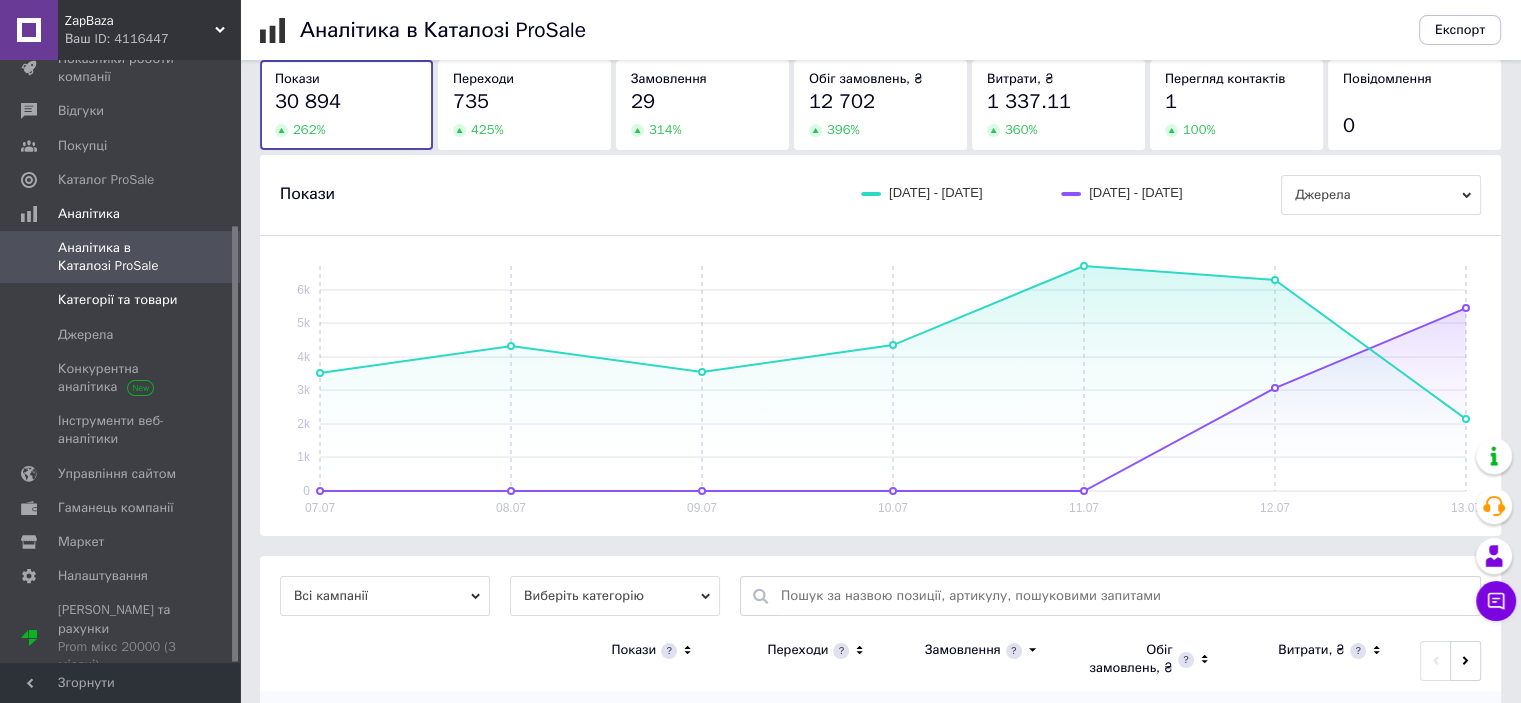 click on "Категорії та товари" at bounding box center (117, 300) 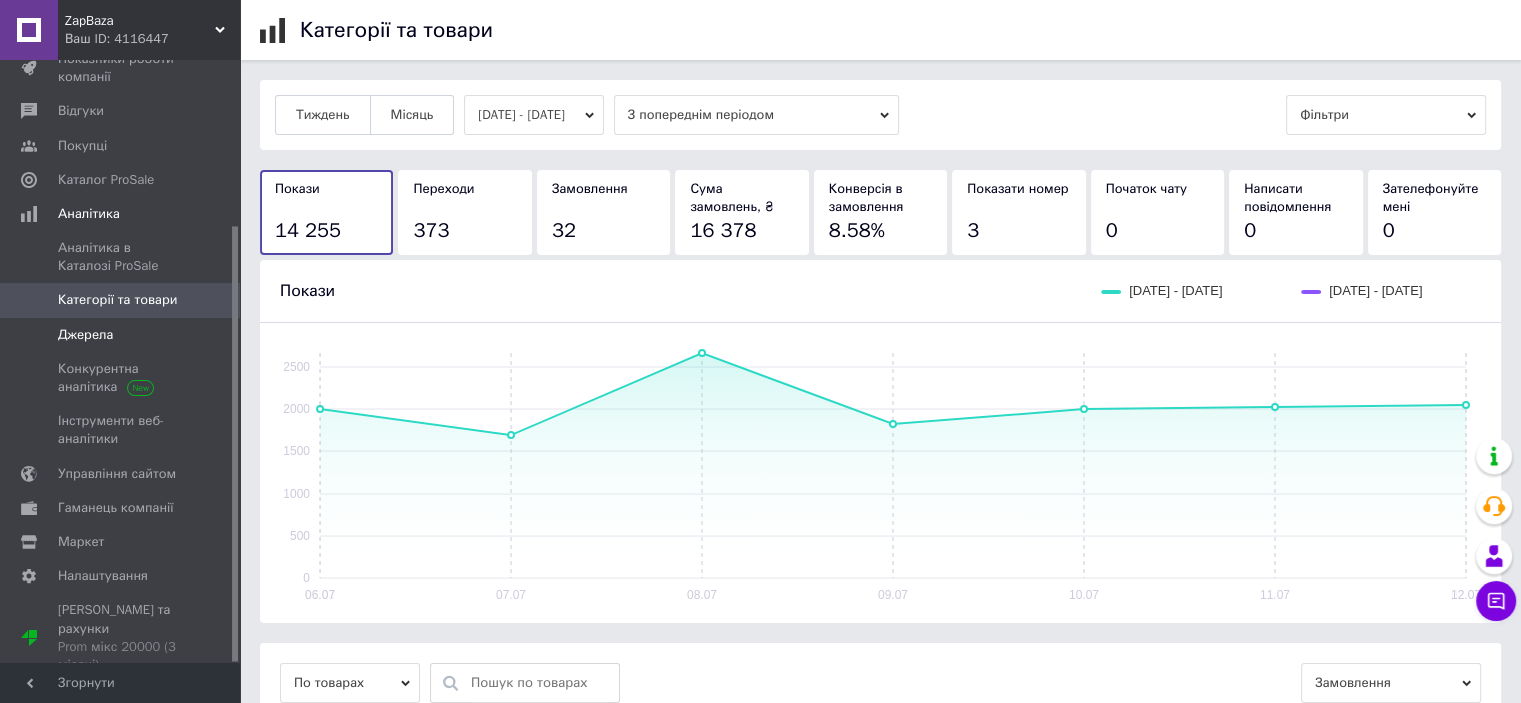 click on "Джерела" at bounding box center [85, 335] 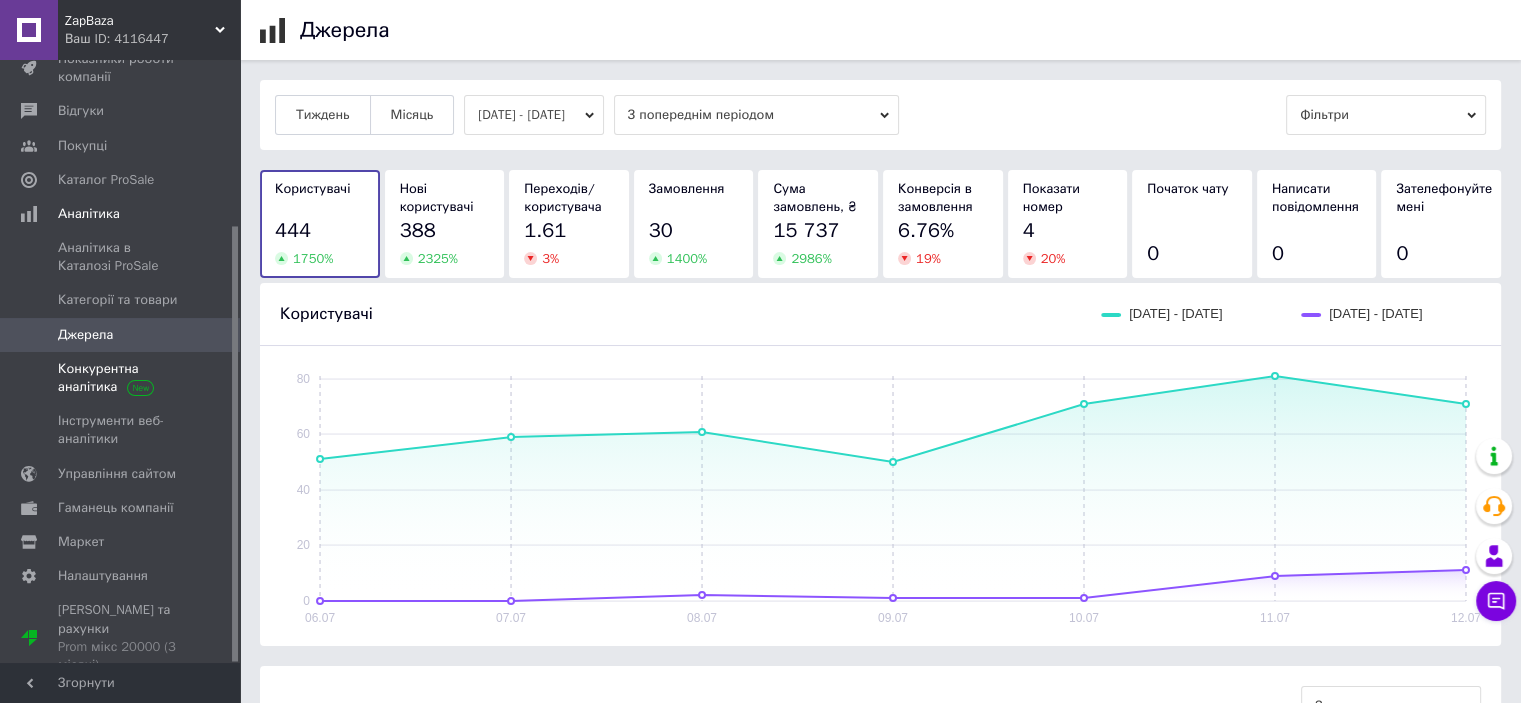 click on "Конкурентна аналітика" at bounding box center [121, 378] 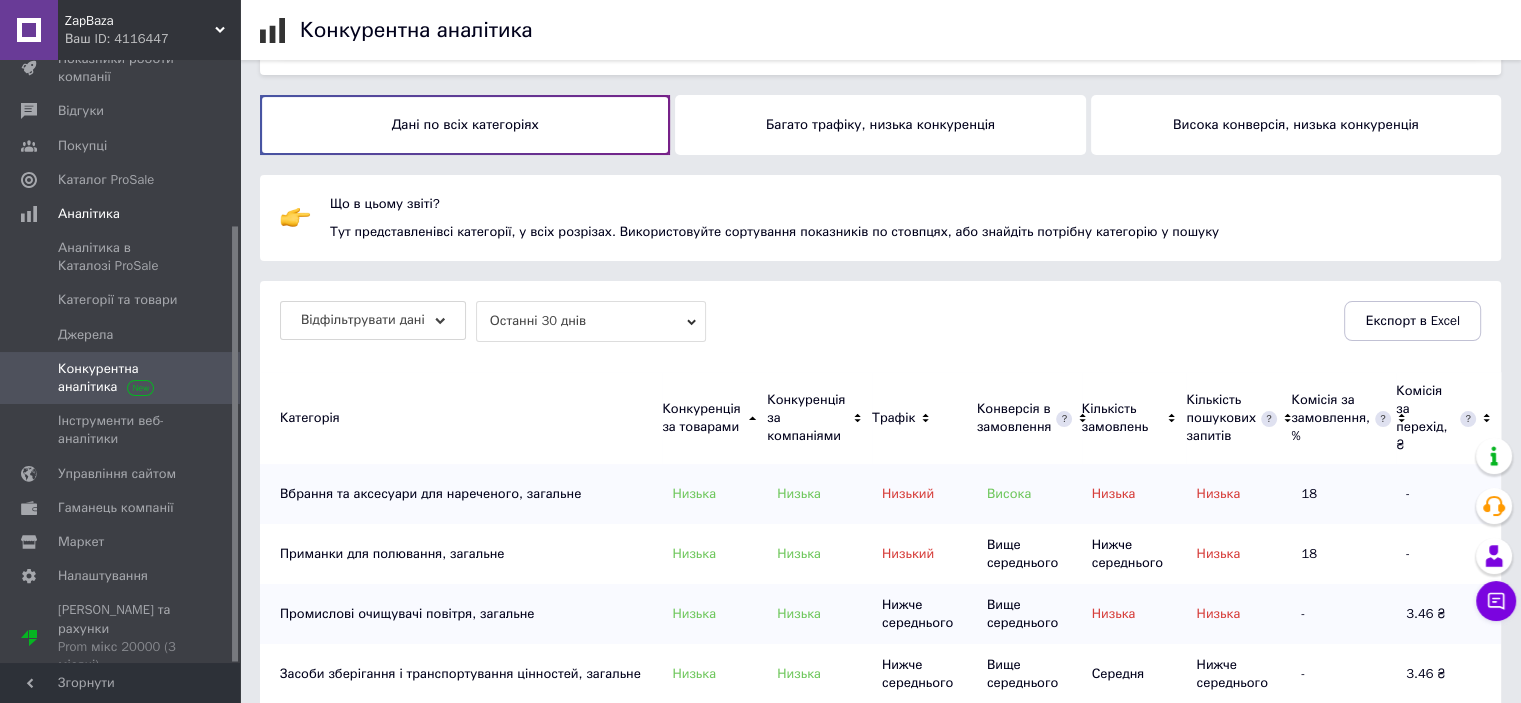 scroll, scrollTop: 200, scrollLeft: 0, axis: vertical 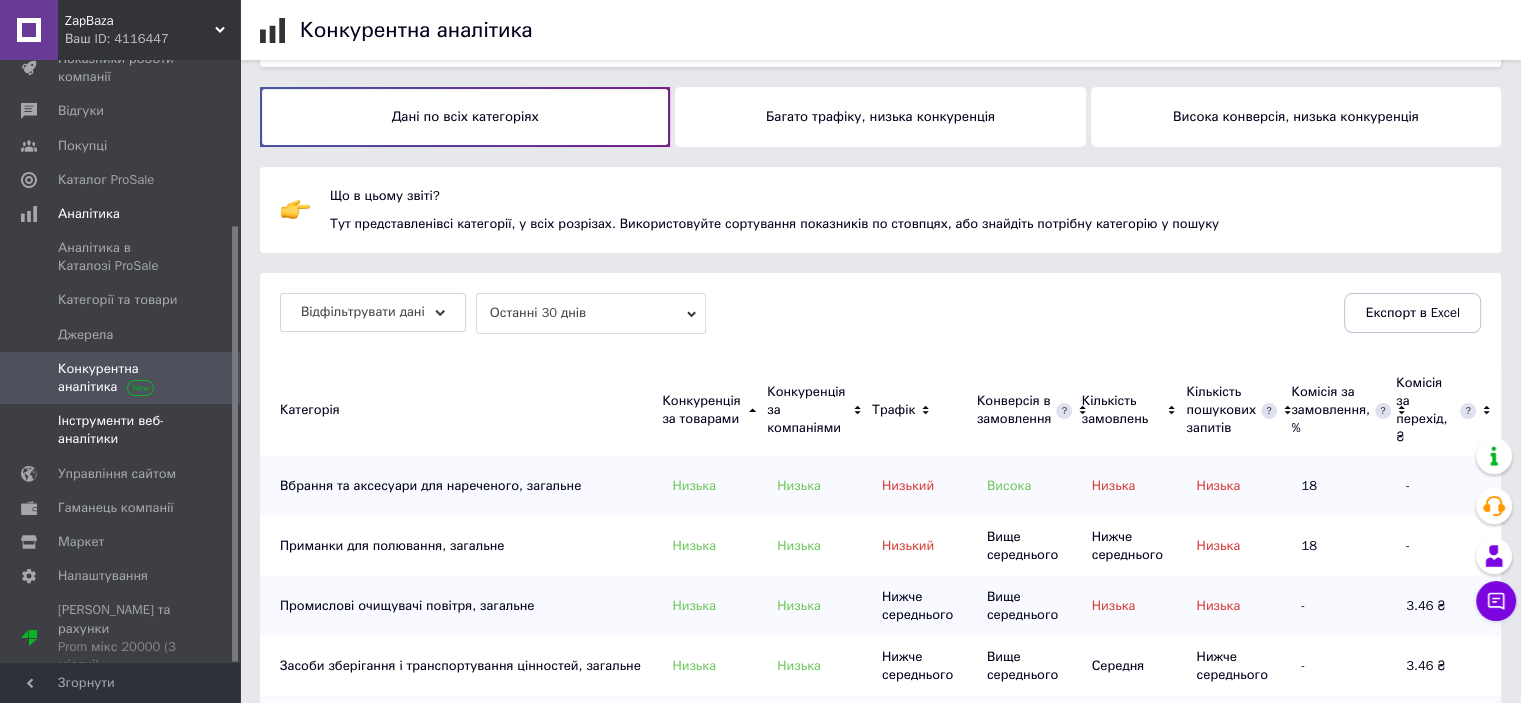 click on "Інструменти веб-аналітики" at bounding box center (121, 430) 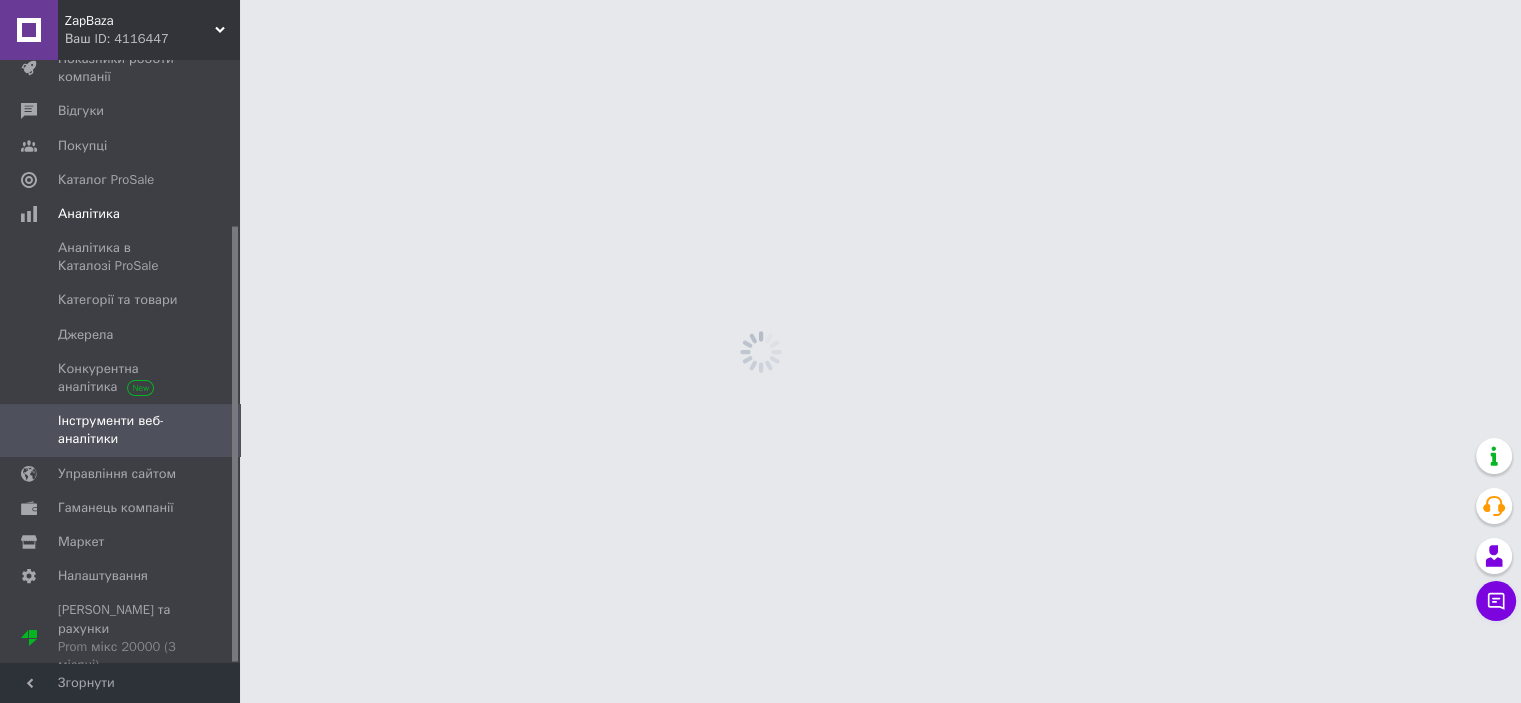 scroll, scrollTop: 0, scrollLeft: 0, axis: both 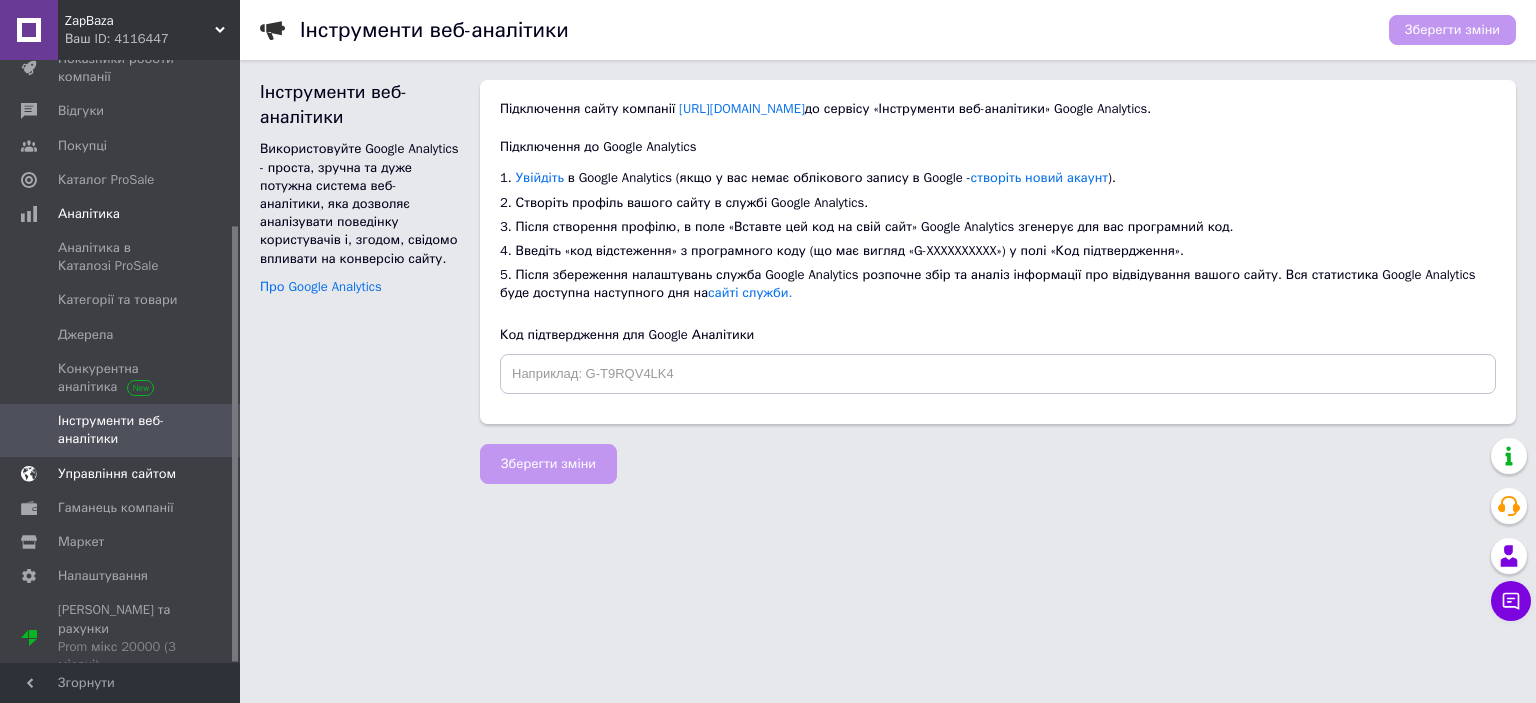 click on "Управління сайтом" at bounding box center (117, 474) 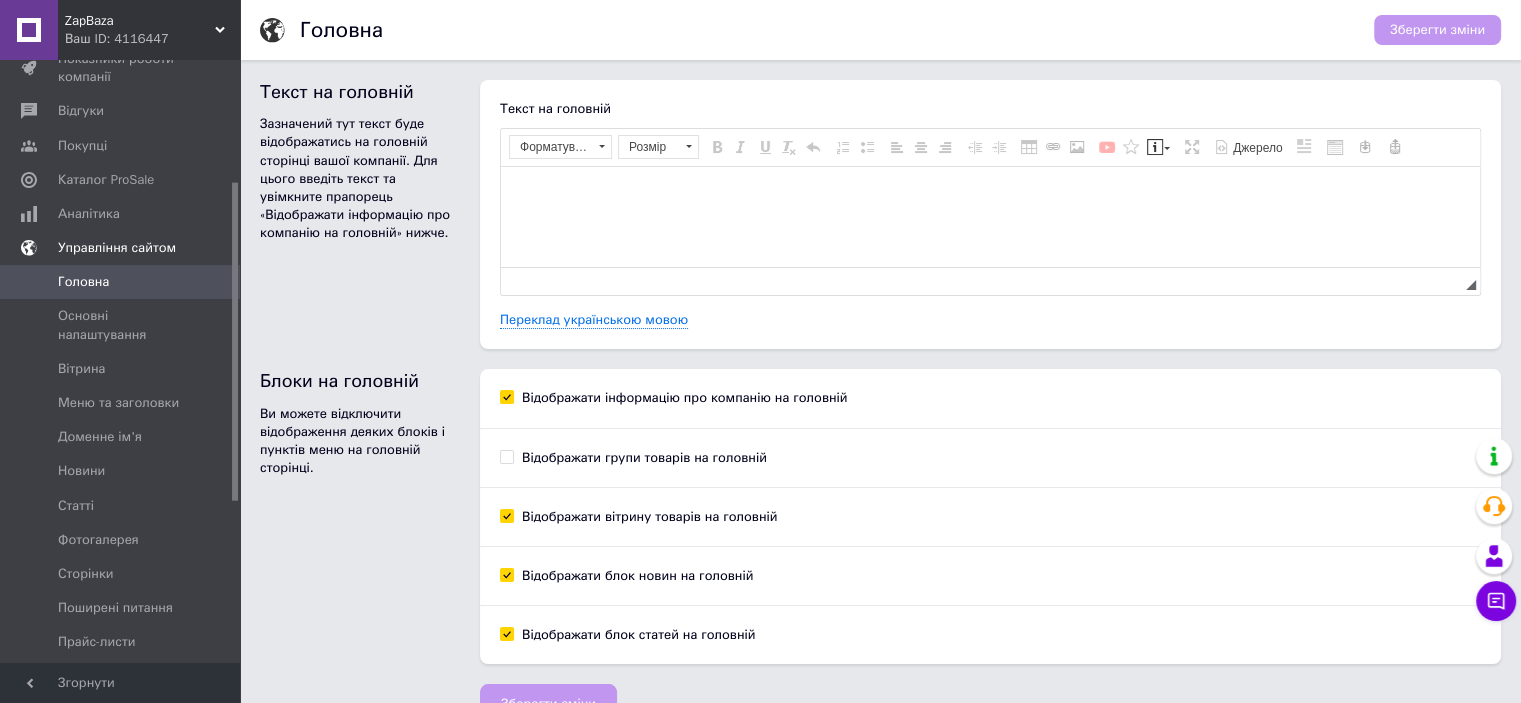 scroll, scrollTop: 0, scrollLeft: 0, axis: both 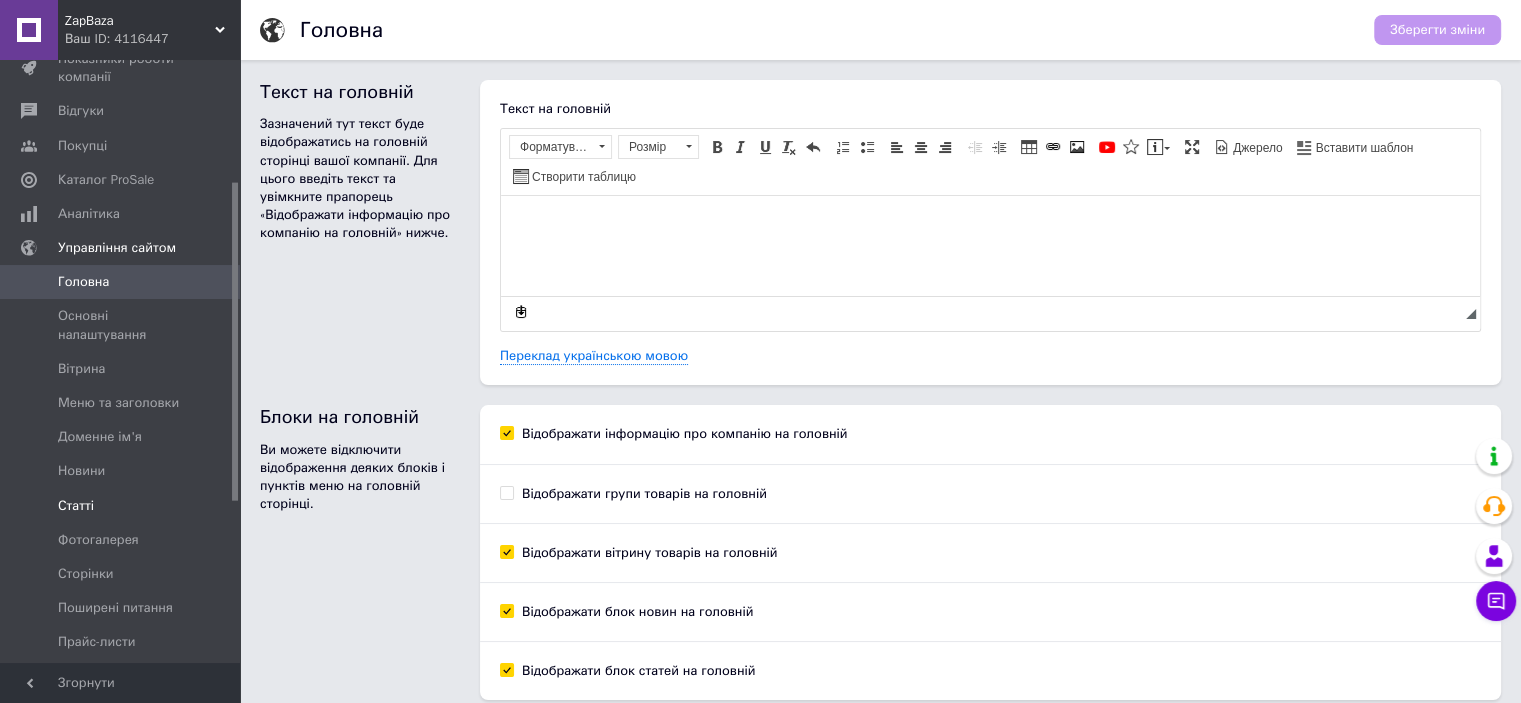 click on "Статті" at bounding box center [121, 506] 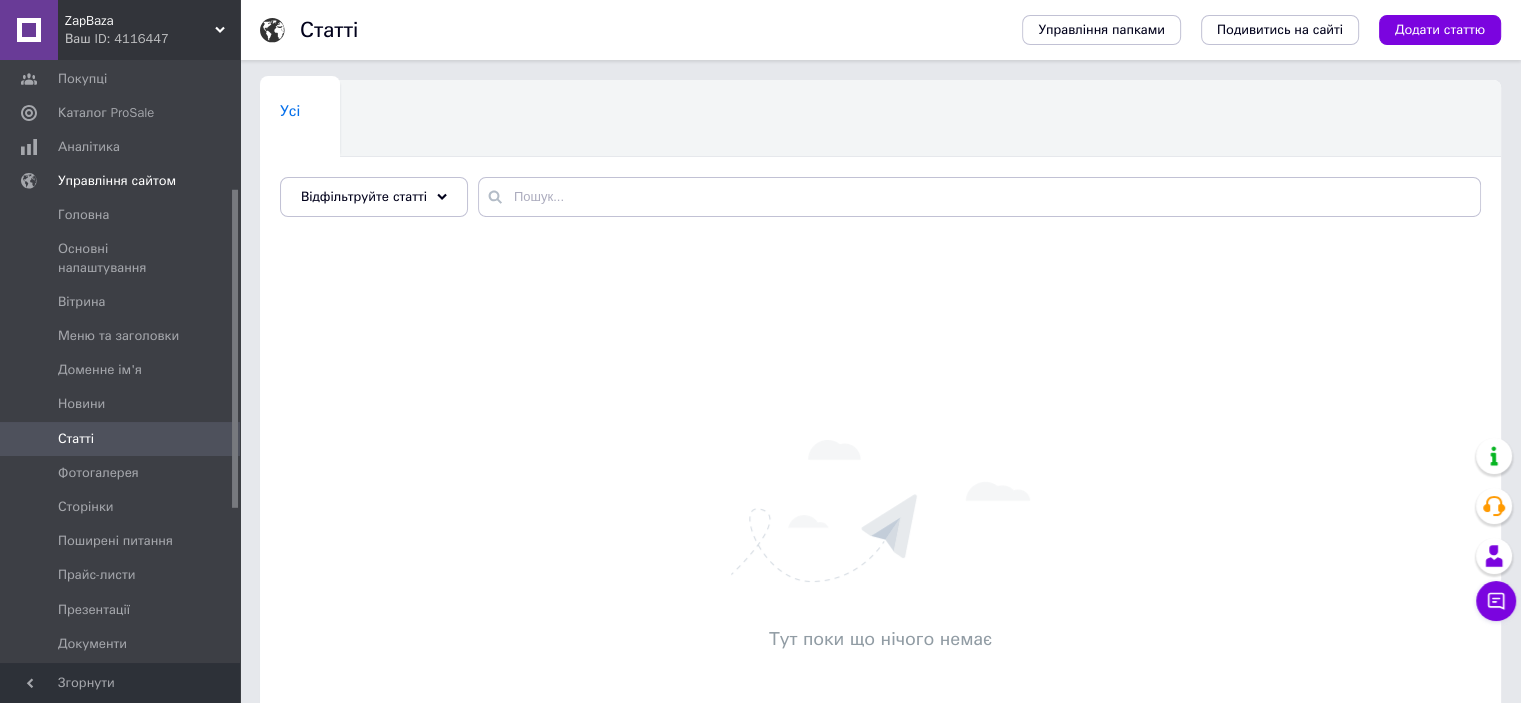 scroll, scrollTop: 429, scrollLeft: 0, axis: vertical 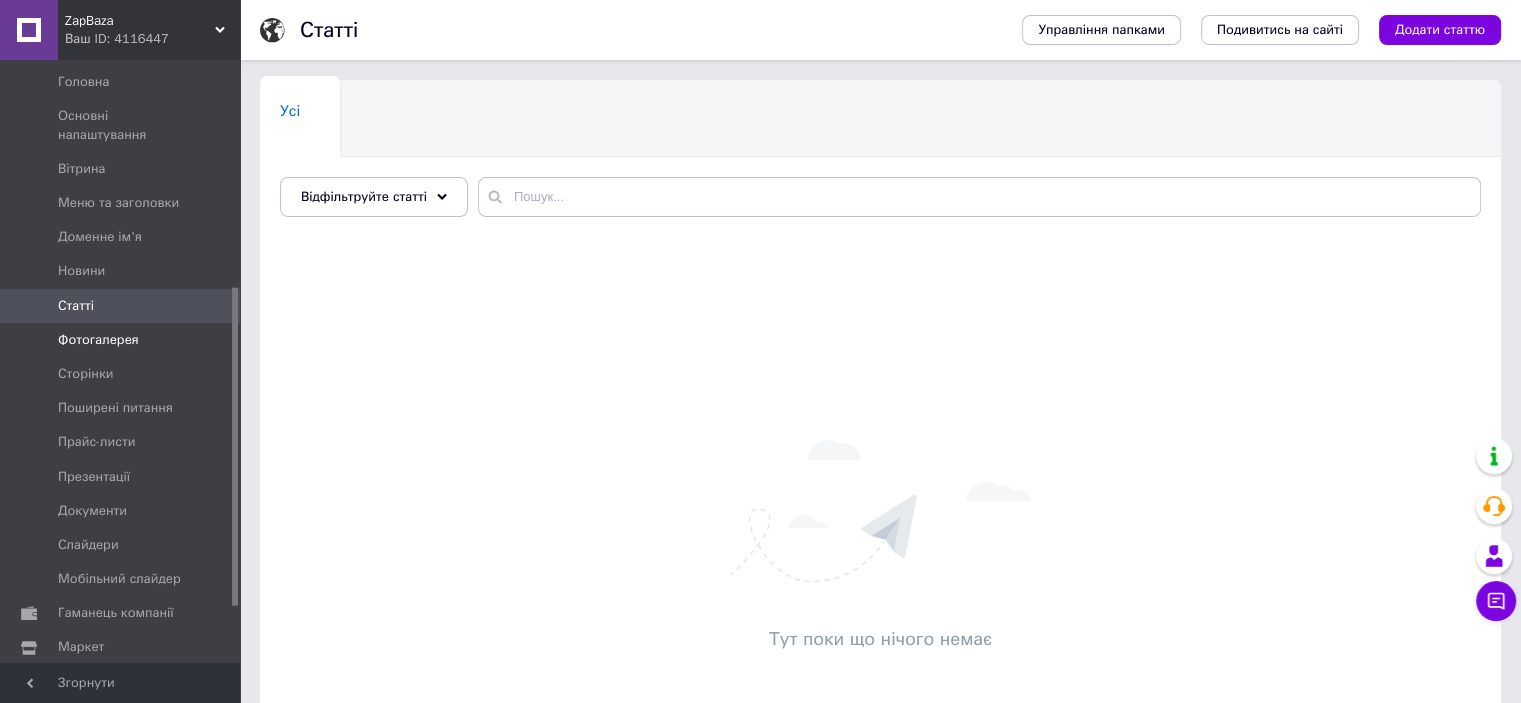click on "Фотогалерея" at bounding box center (98, 340) 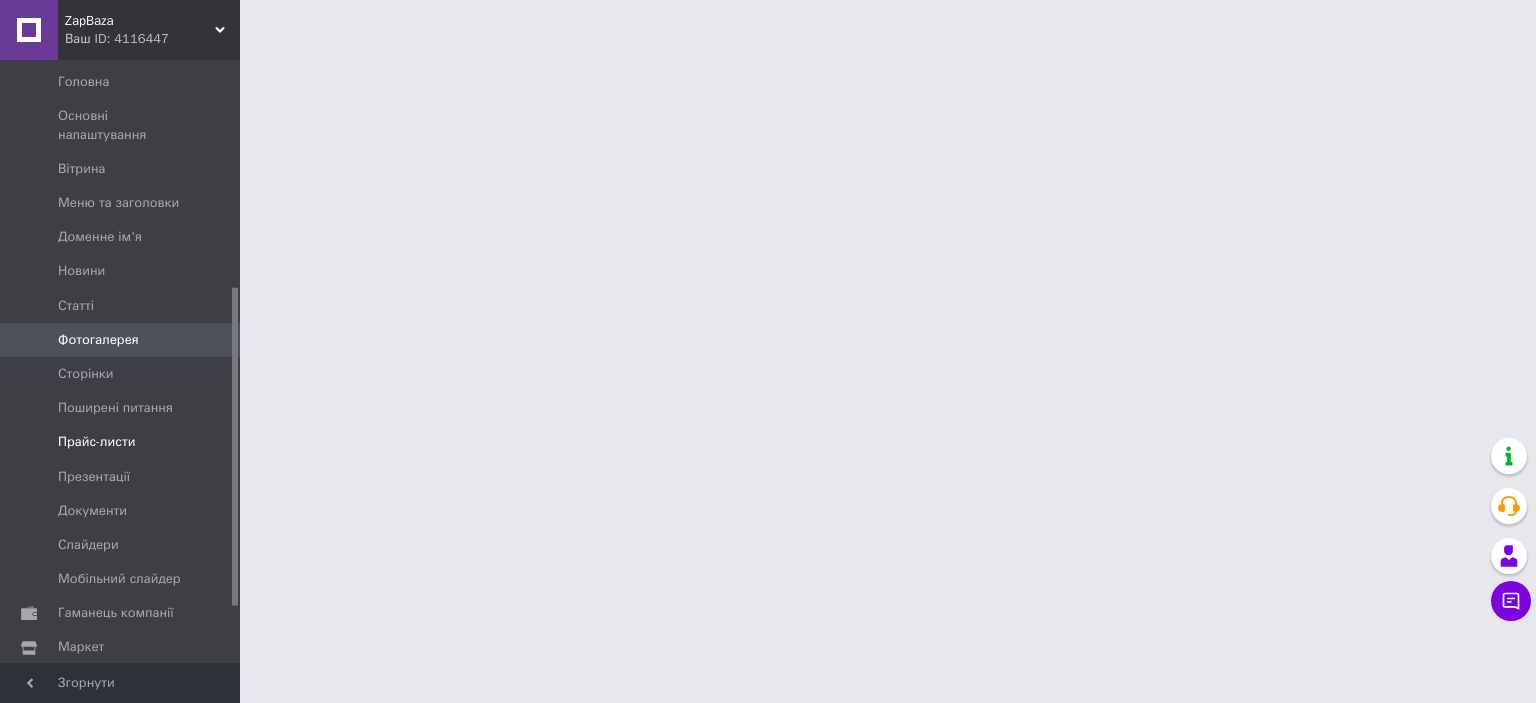 click on "Прайс-листи" at bounding box center (123, 442) 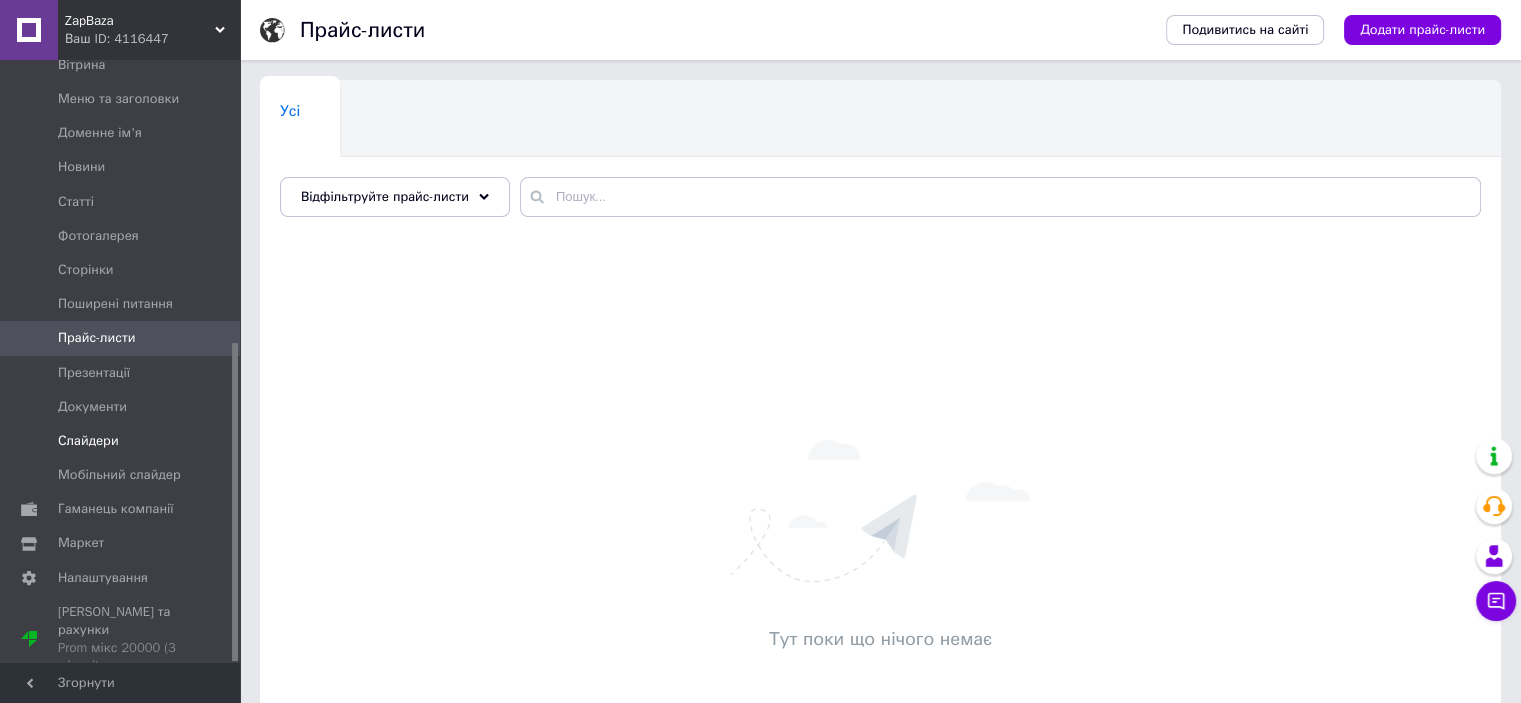 scroll, scrollTop: 535, scrollLeft: 0, axis: vertical 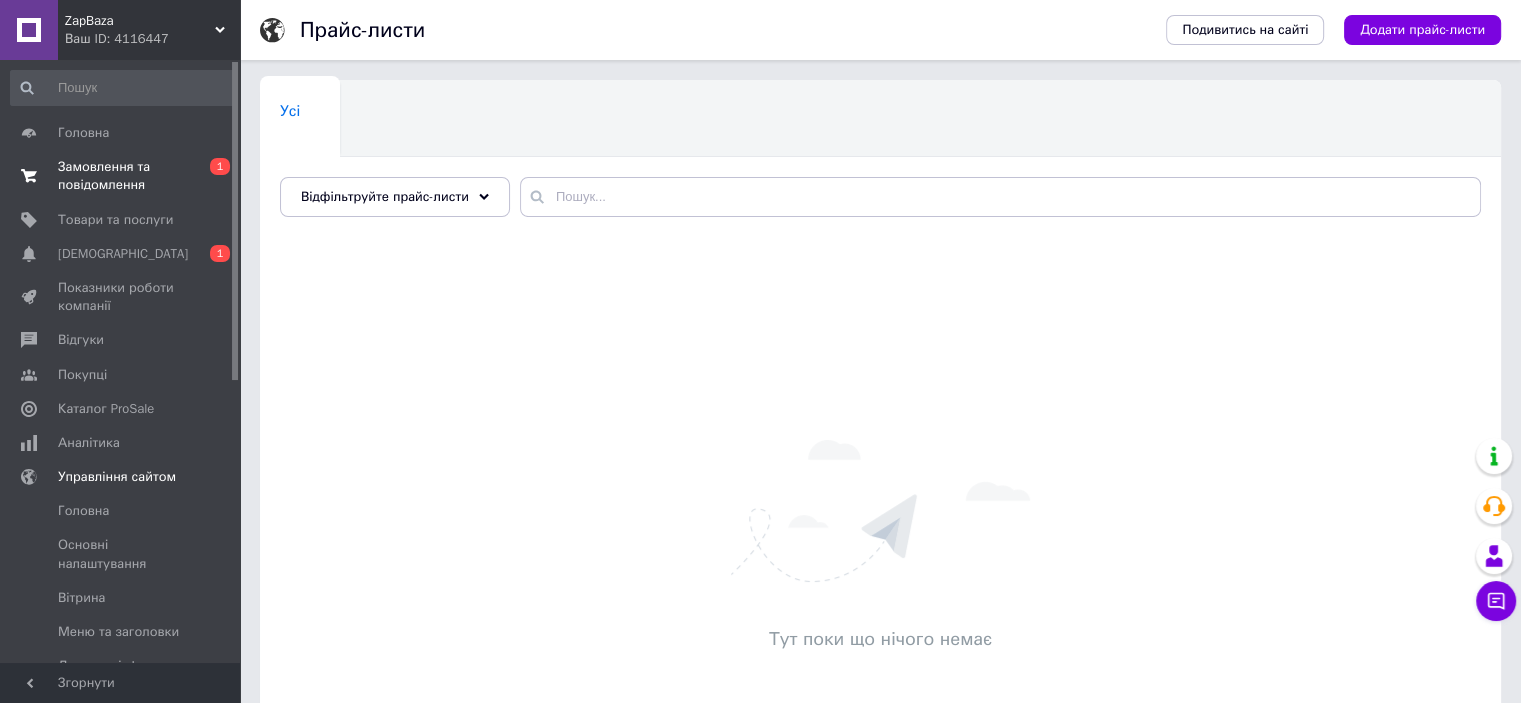 click on "Замовлення та повідомлення" at bounding box center (121, 176) 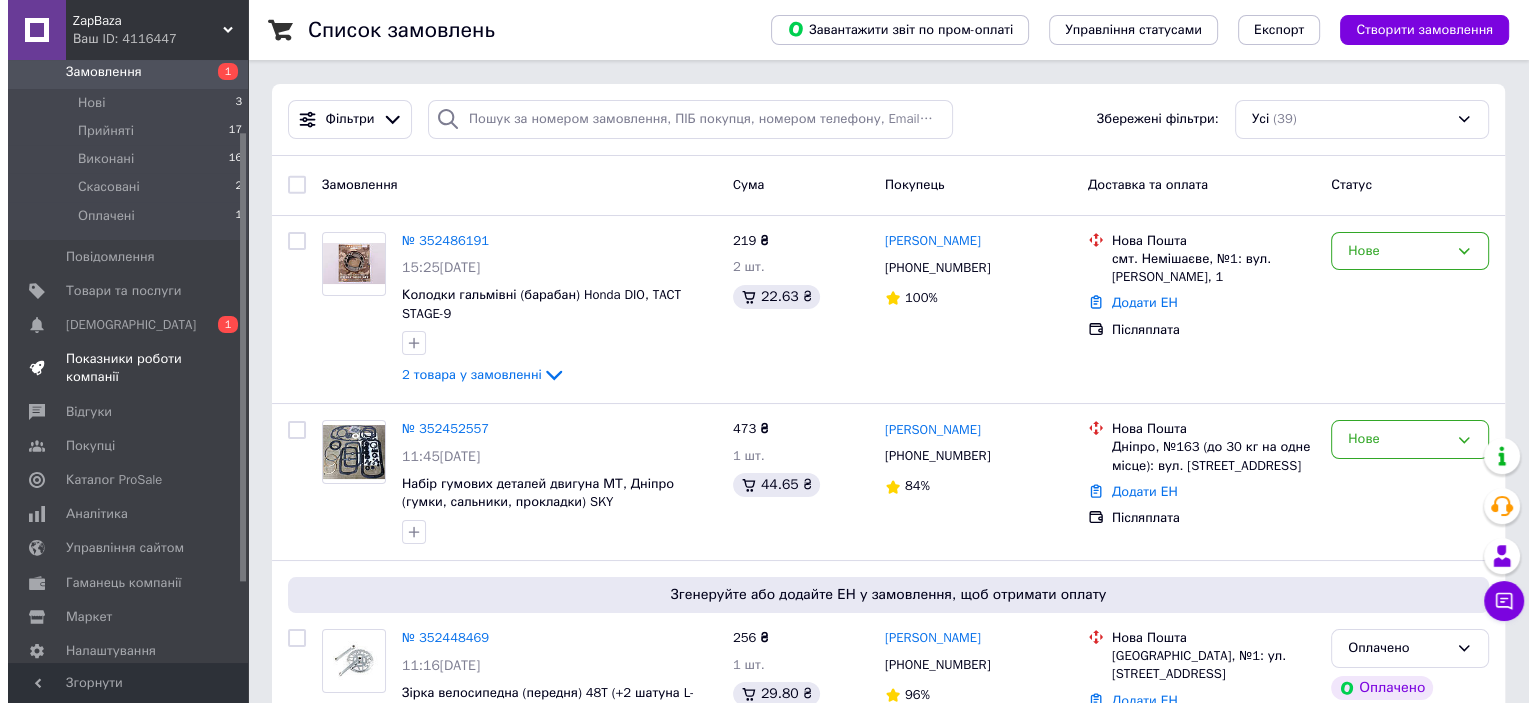 scroll, scrollTop: 204, scrollLeft: 0, axis: vertical 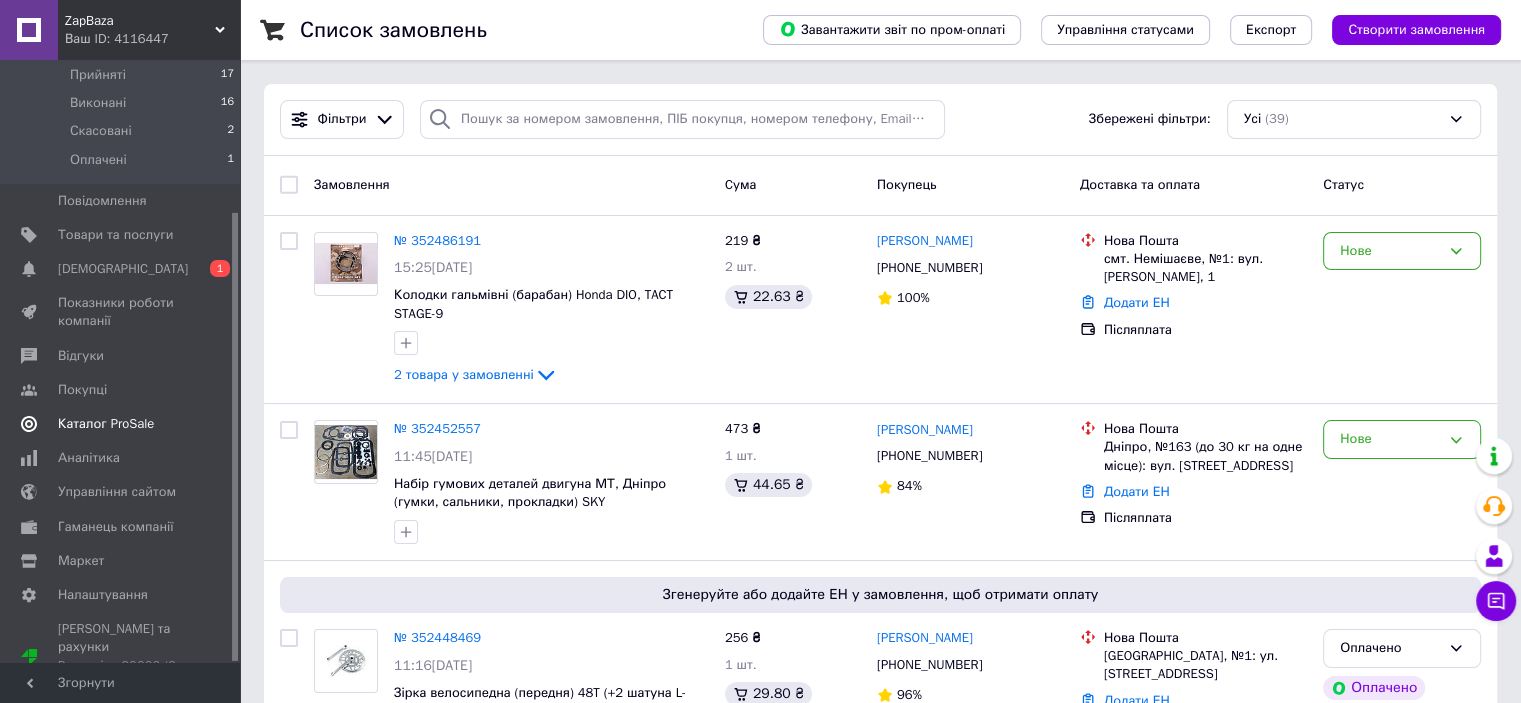 click on "Каталог ProSale" at bounding box center (106, 424) 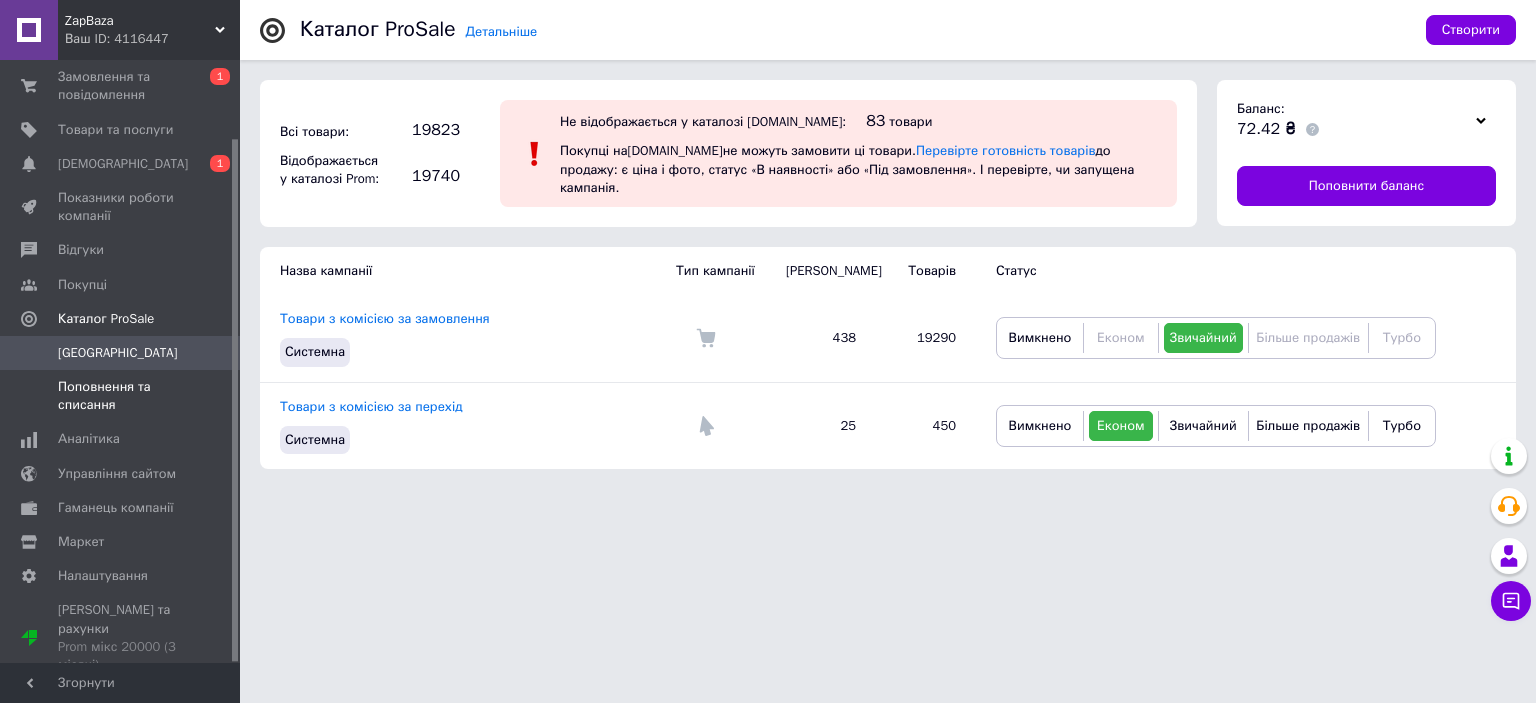 click on "Поповнення та списання" at bounding box center (121, 396) 